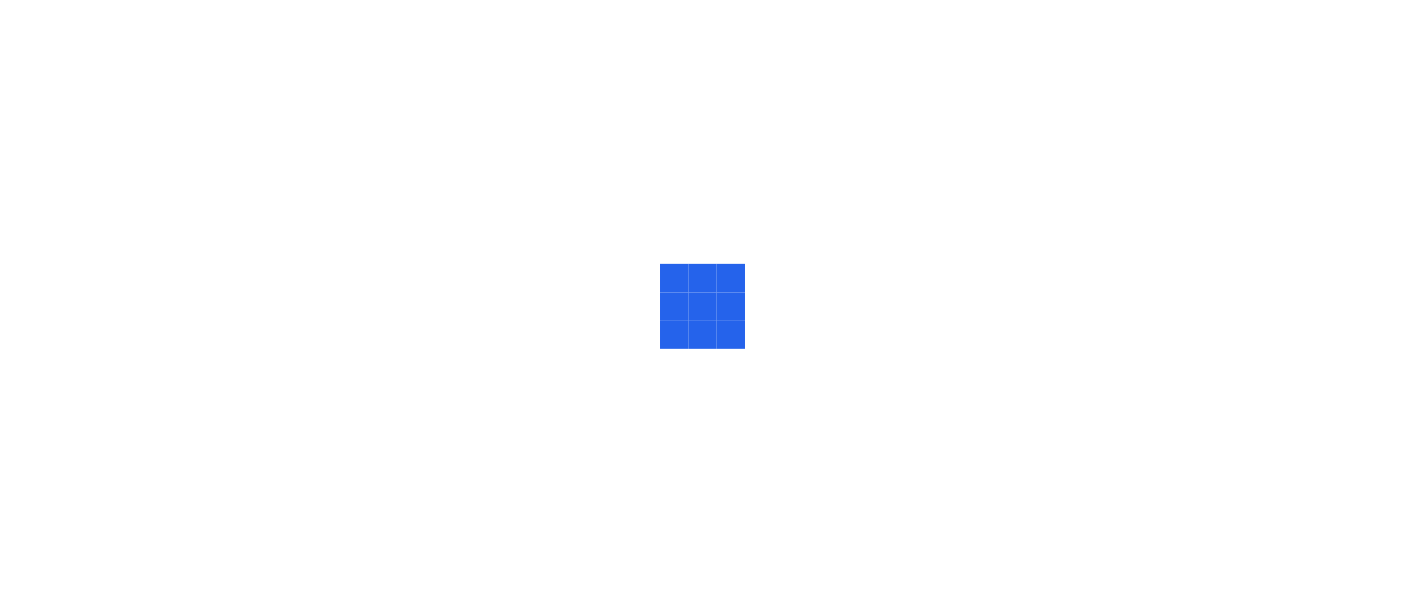 scroll, scrollTop: 0, scrollLeft: 0, axis: both 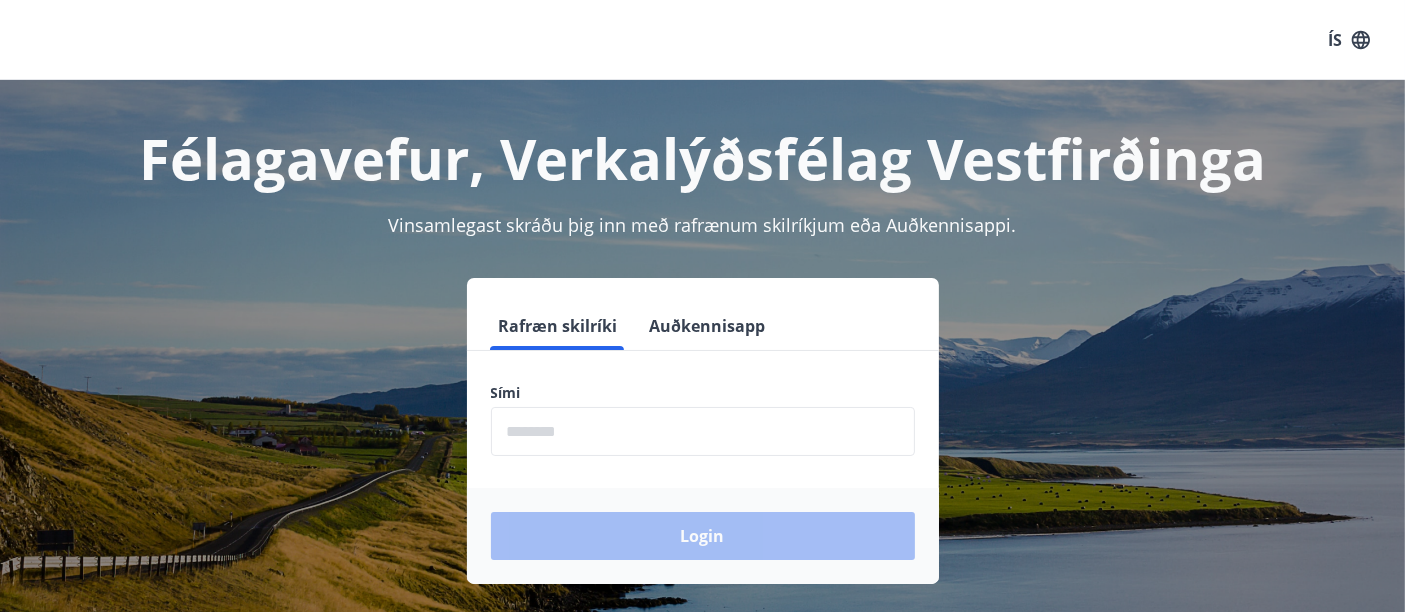 click at bounding box center [703, 431] 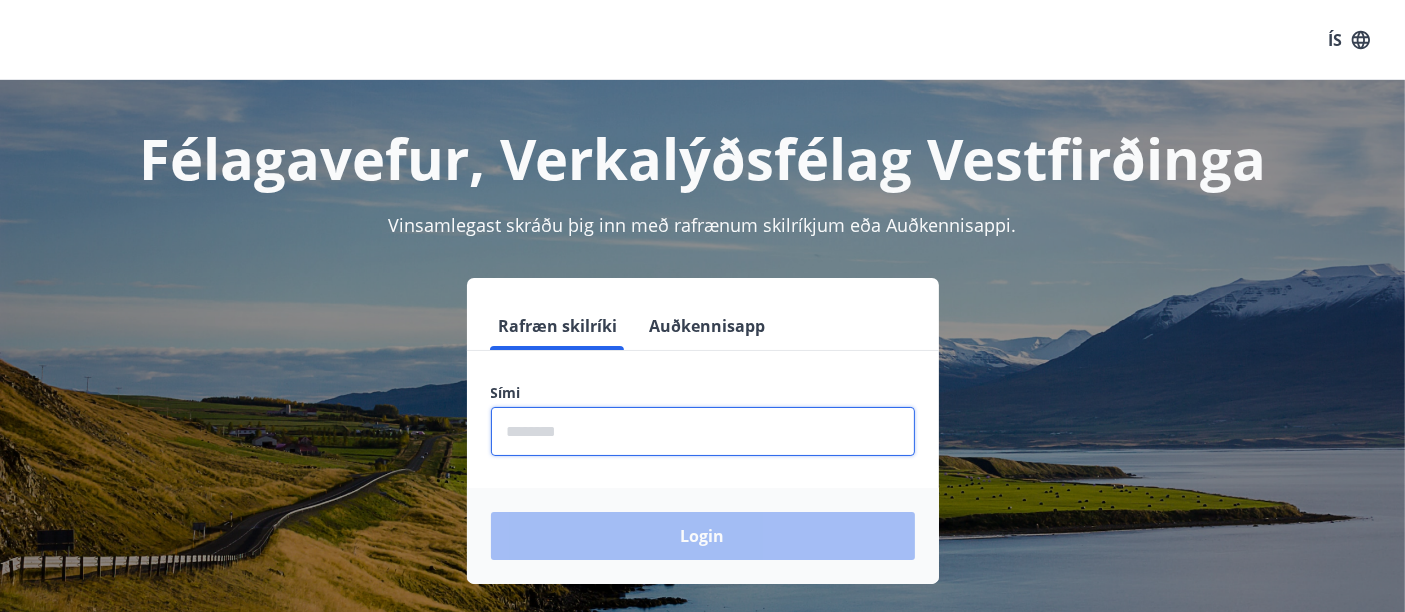click at bounding box center (703, 431) 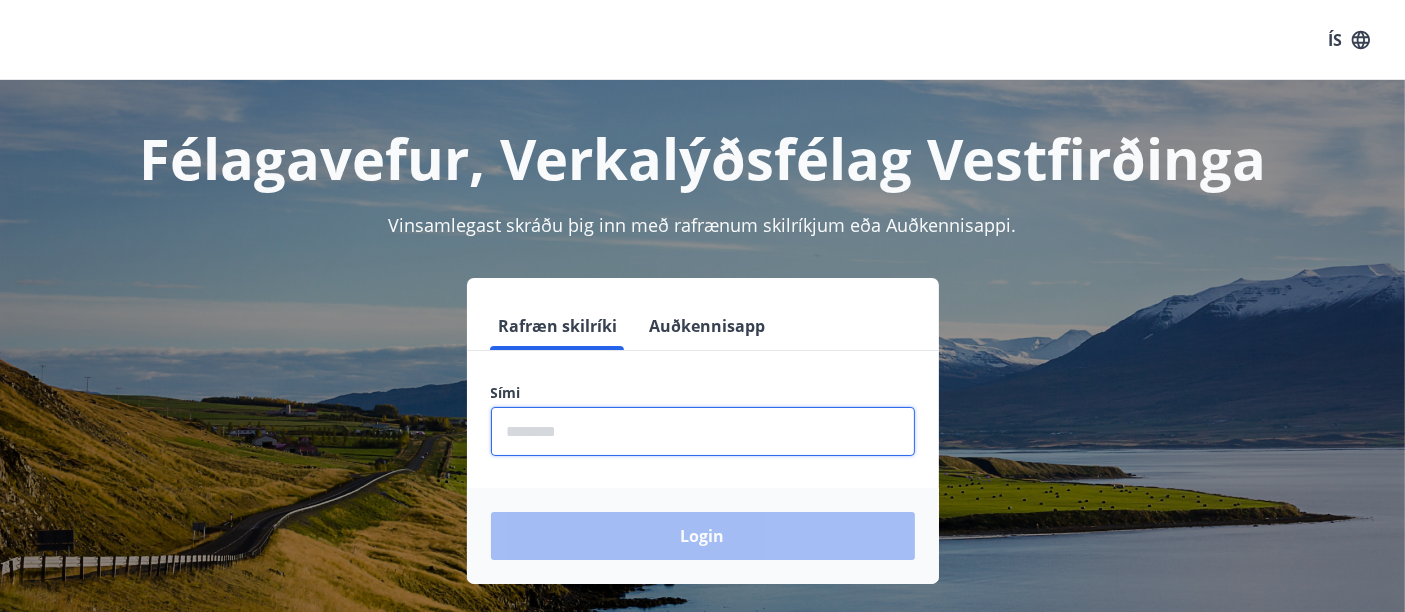 type on "********" 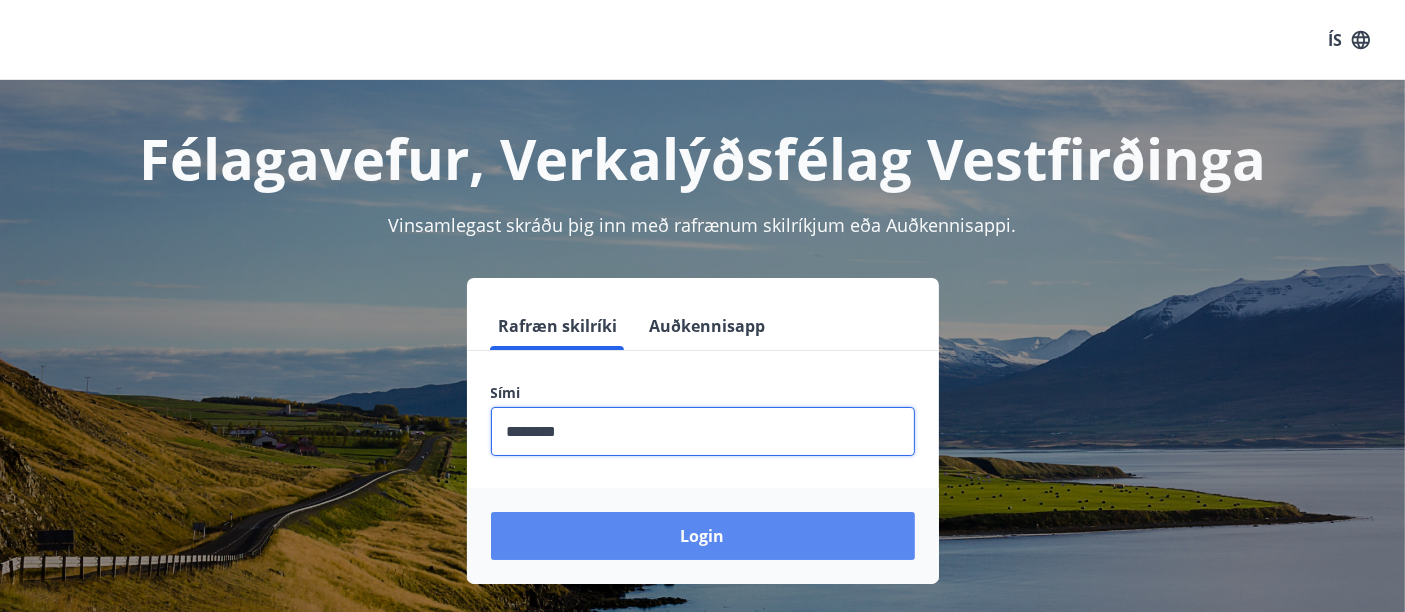 click on "Login" at bounding box center [703, 536] 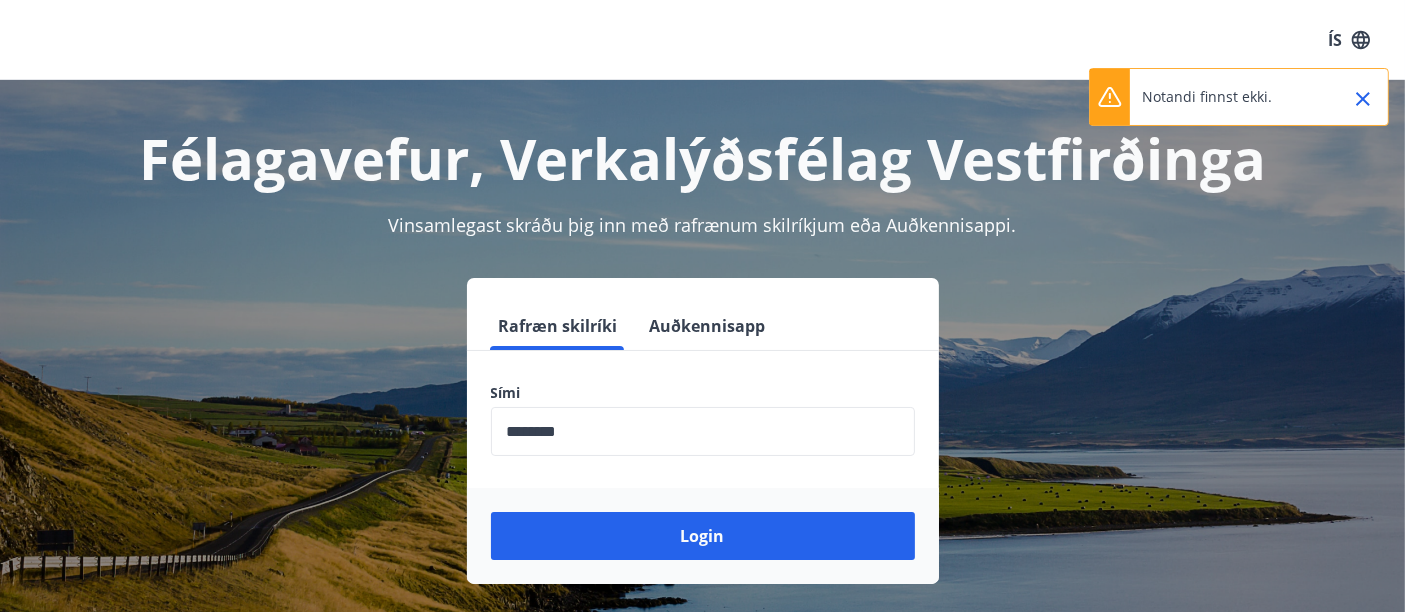 click on "Auðkennisapp" at bounding box center (708, 326) 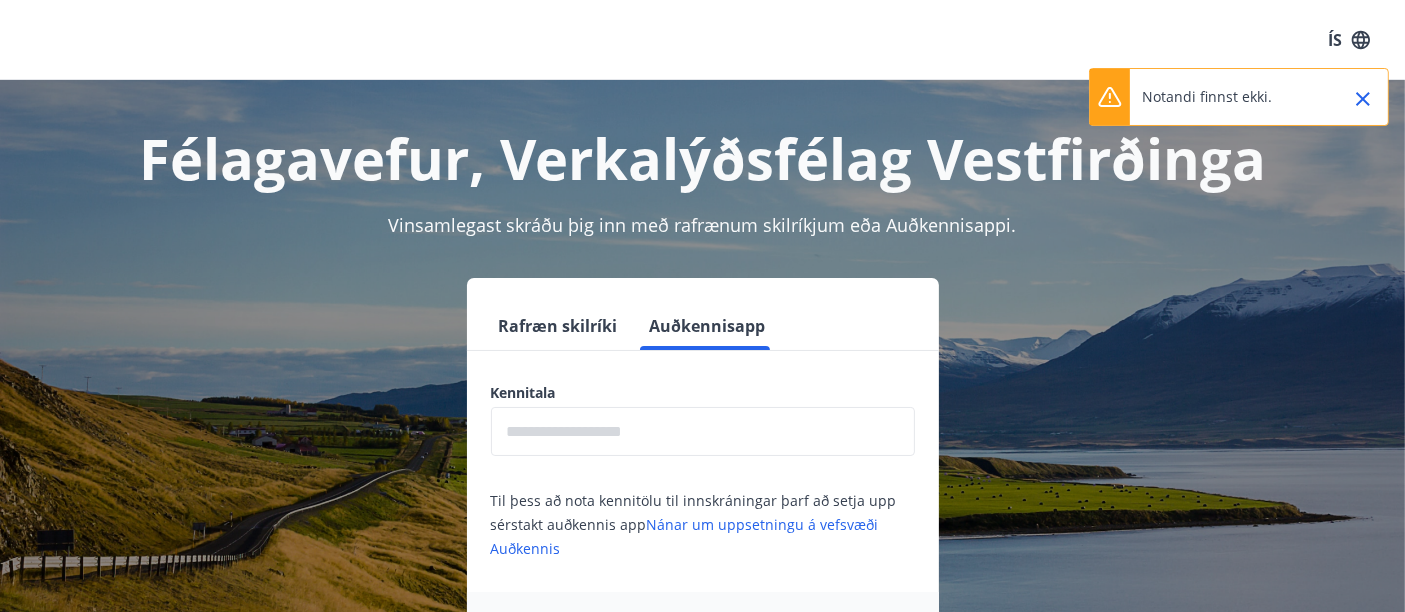 click 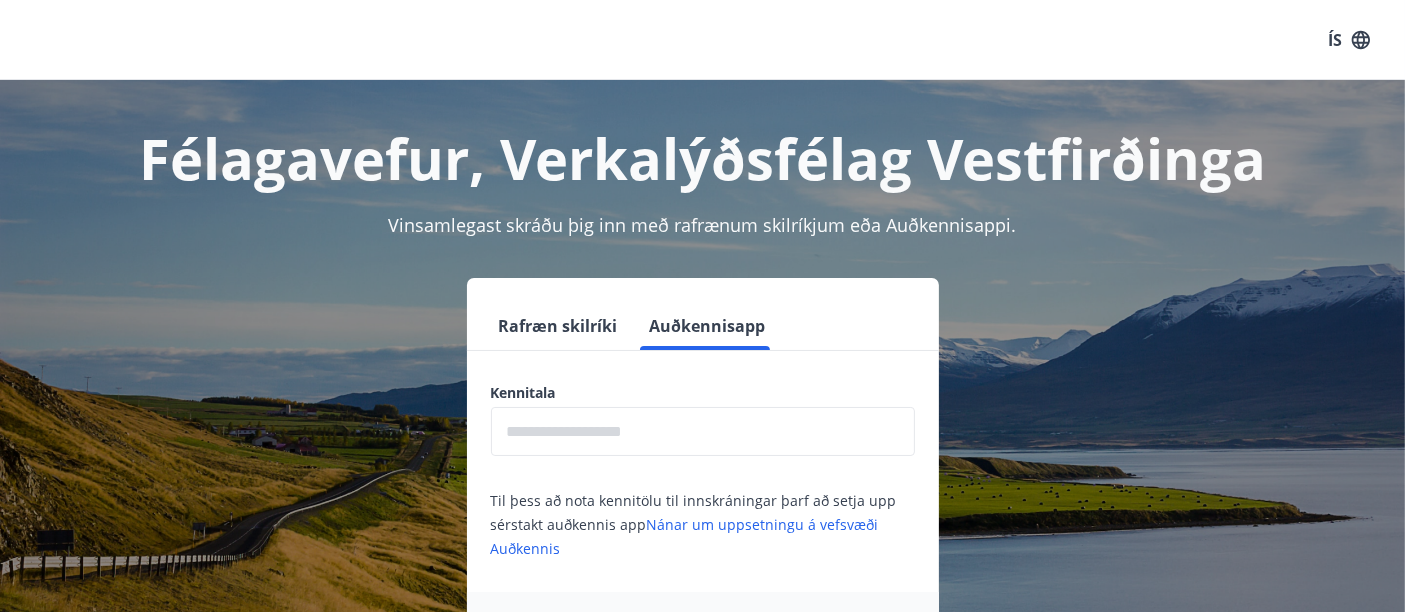 click at bounding box center [703, 431] 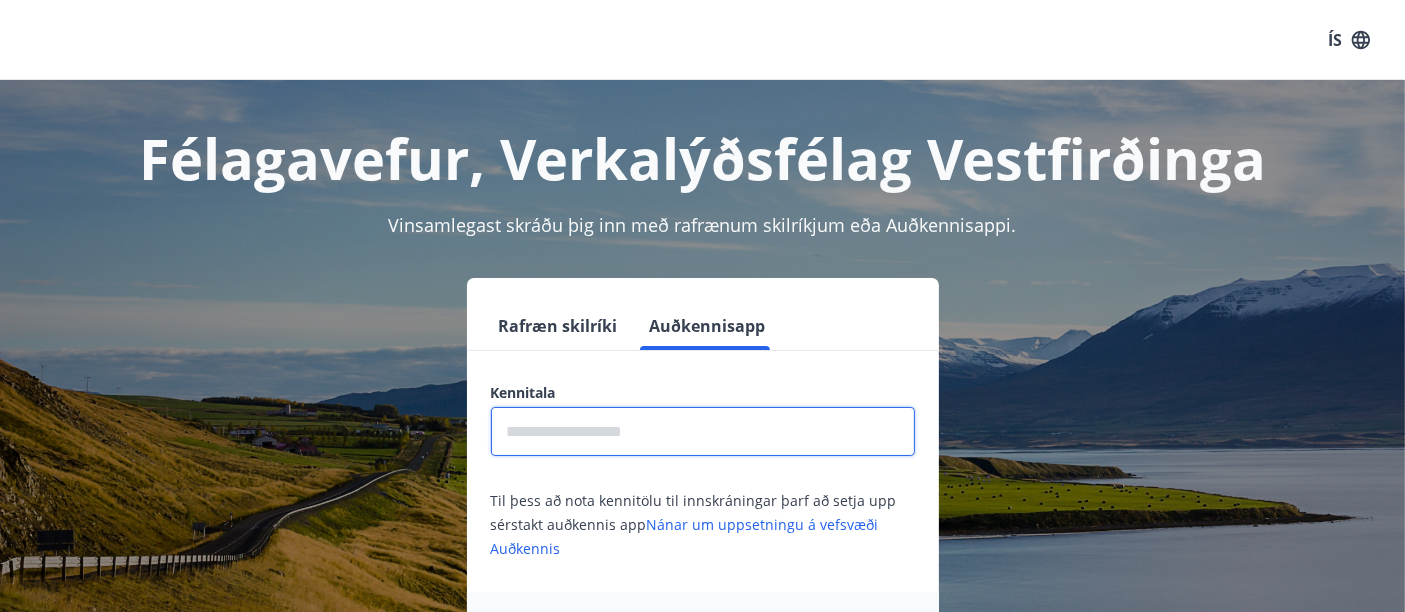 scroll, scrollTop: 111, scrollLeft: 0, axis: vertical 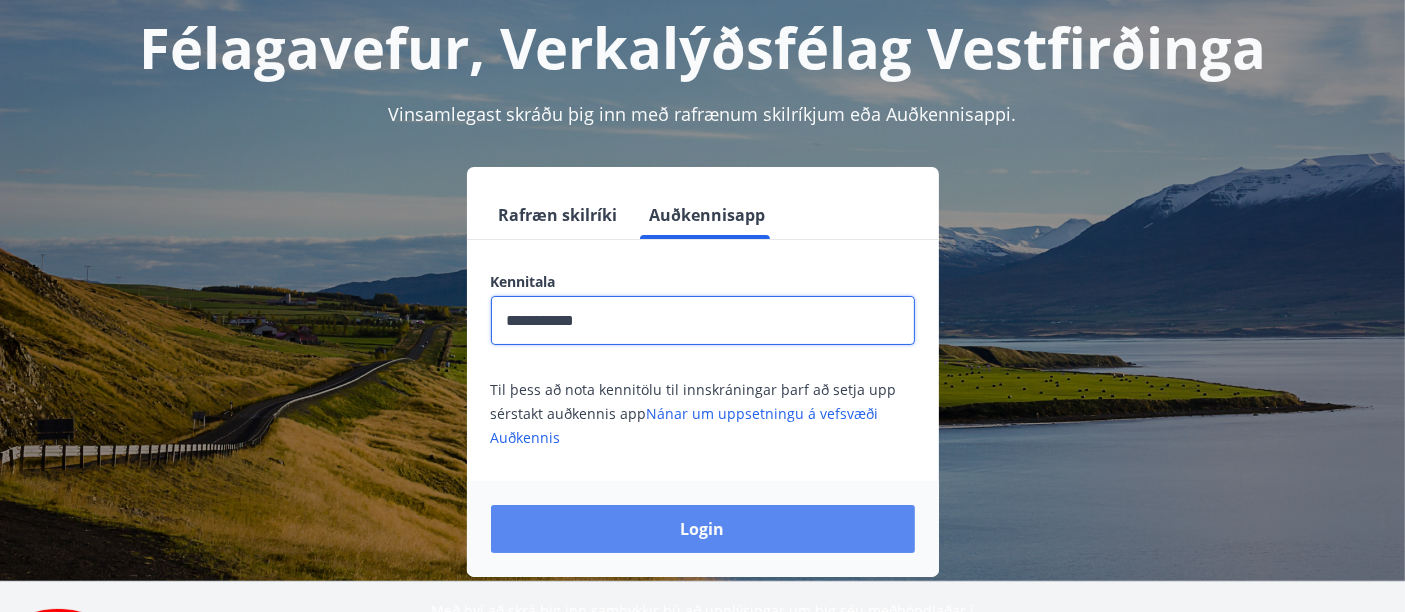 type on "**********" 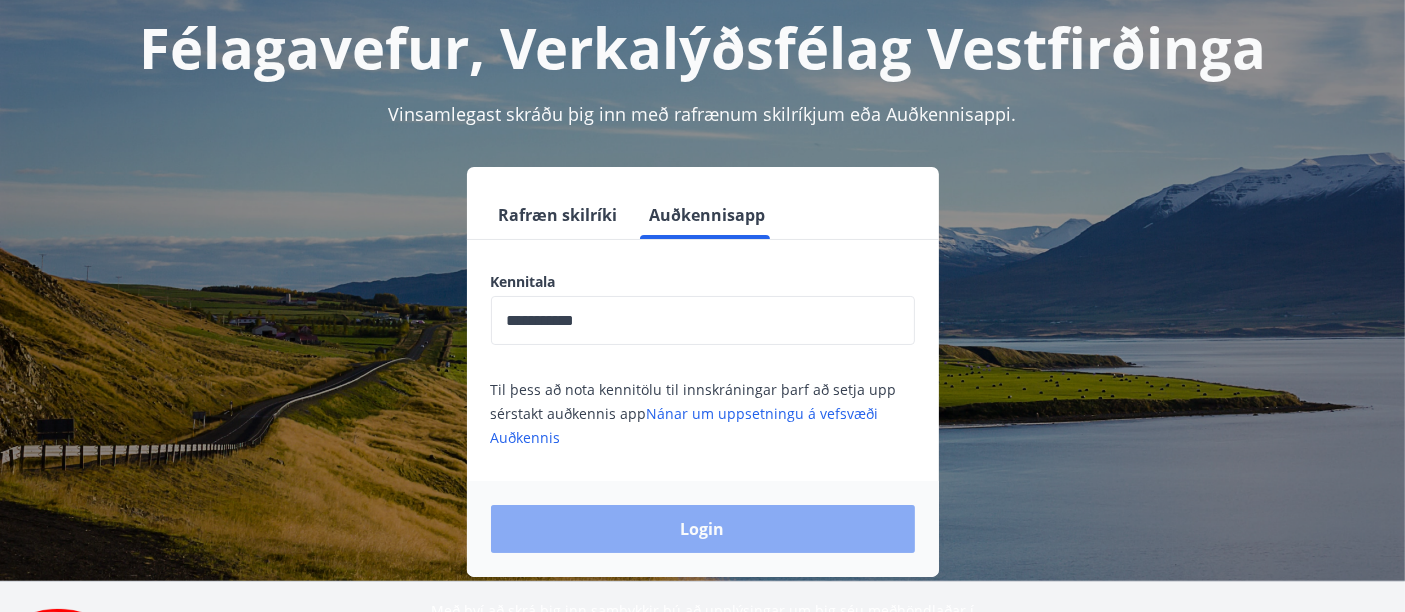 click on "Login" at bounding box center (703, 529) 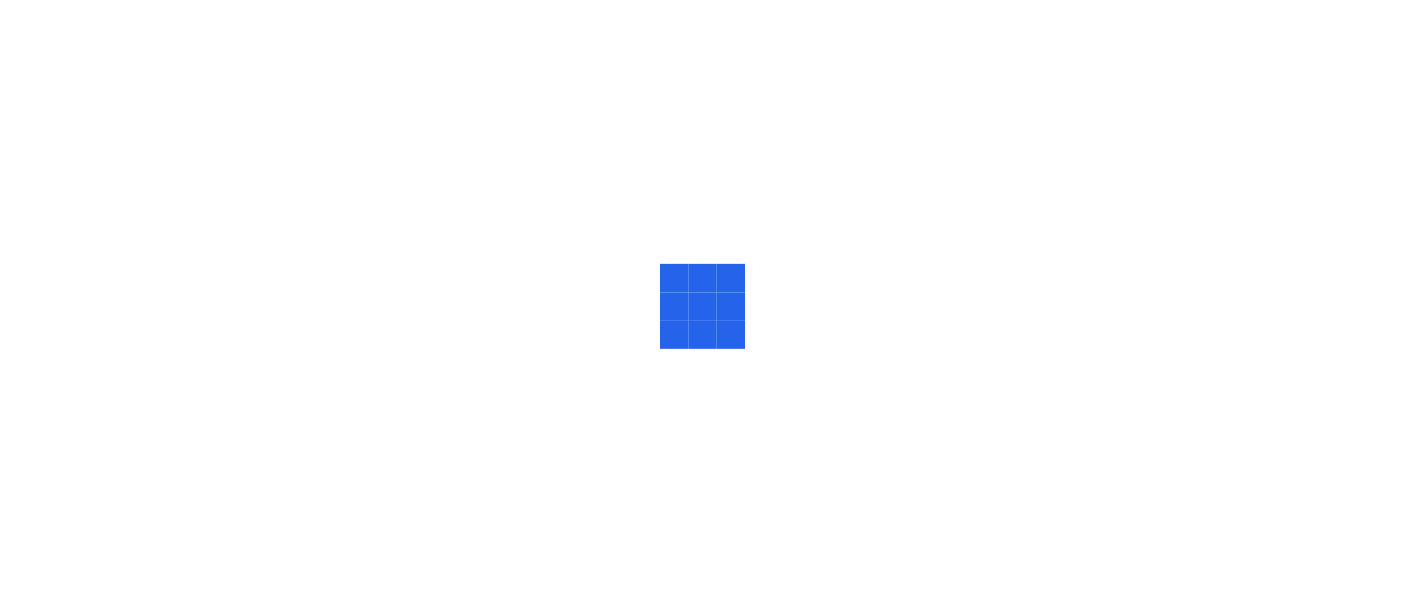 scroll, scrollTop: 0, scrollLeft: 0, axis: both 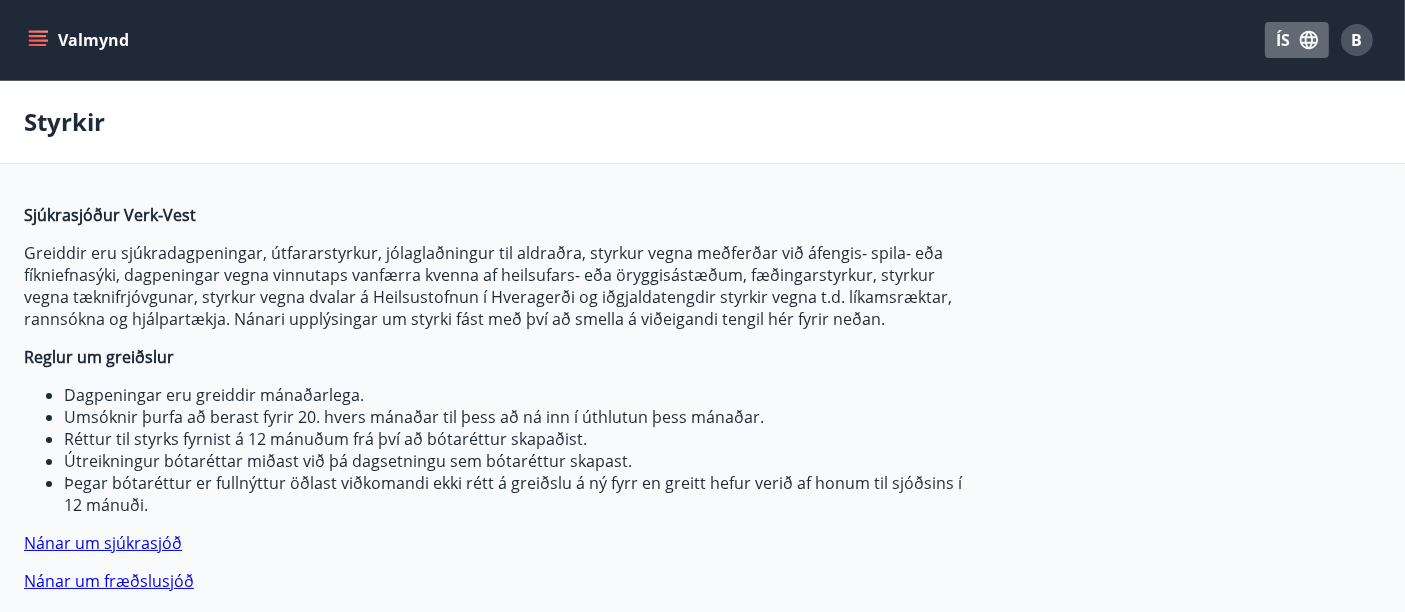 click 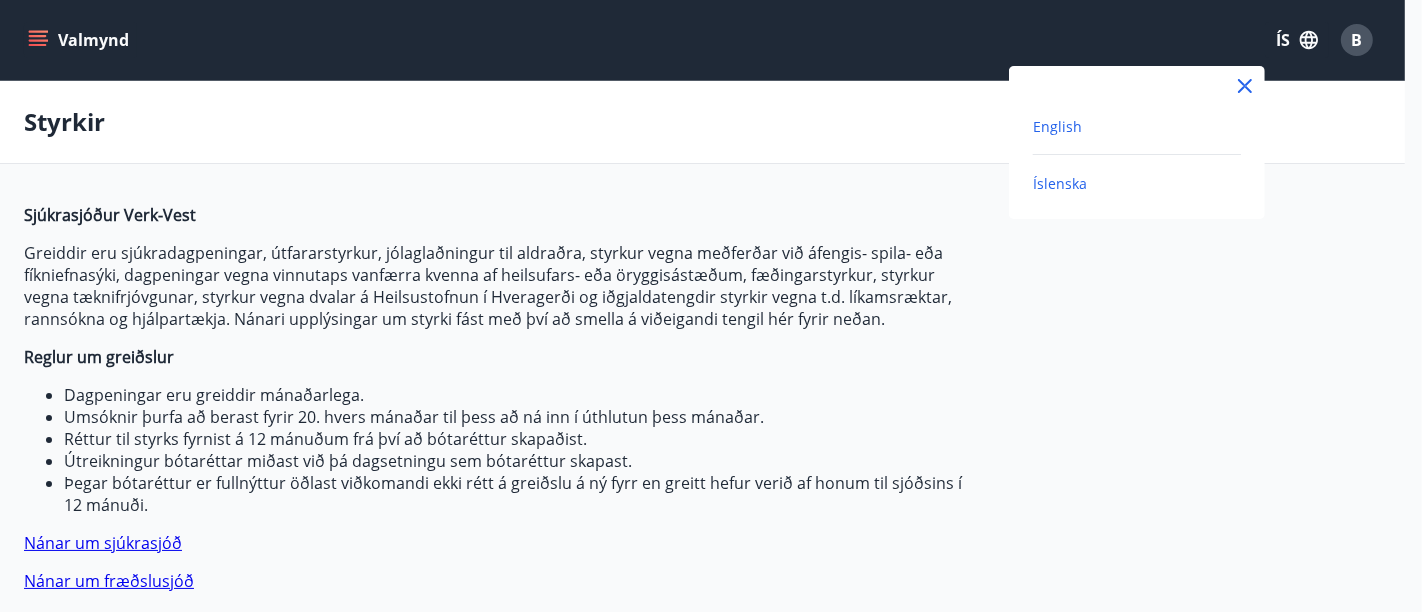click on "English" at bounding box center [1057, 126] 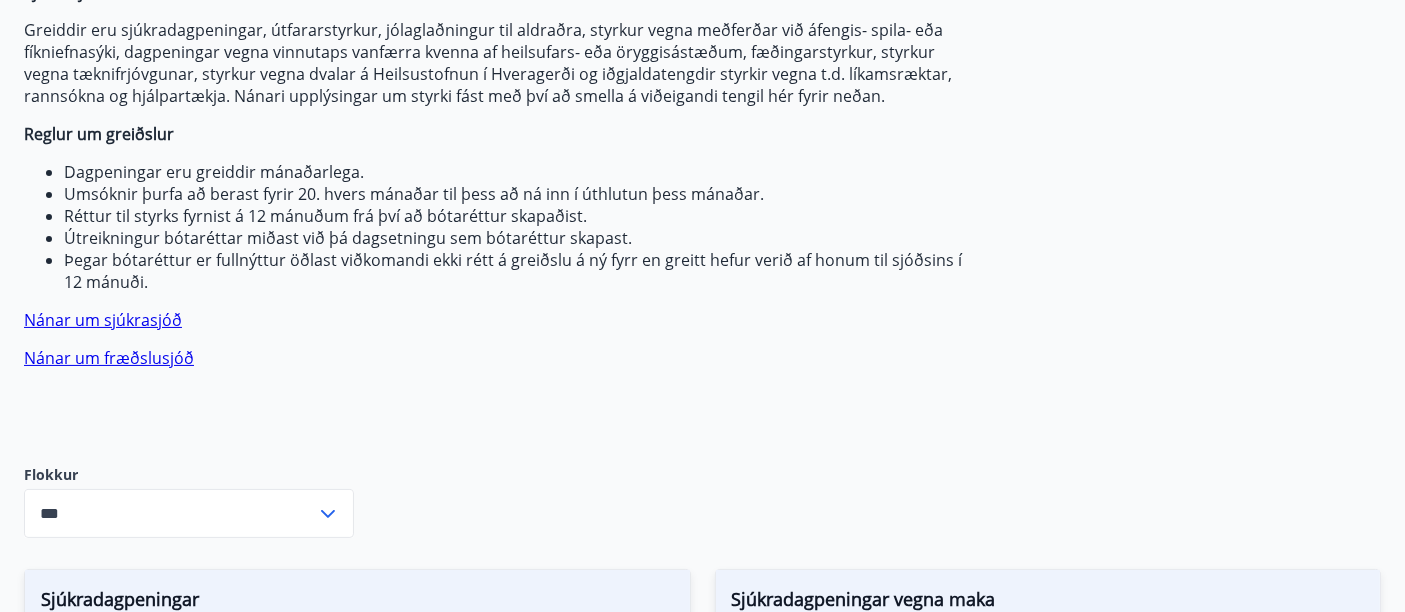 scroll, scrollTop: 333, scrollLeft: 0, axis: vertical 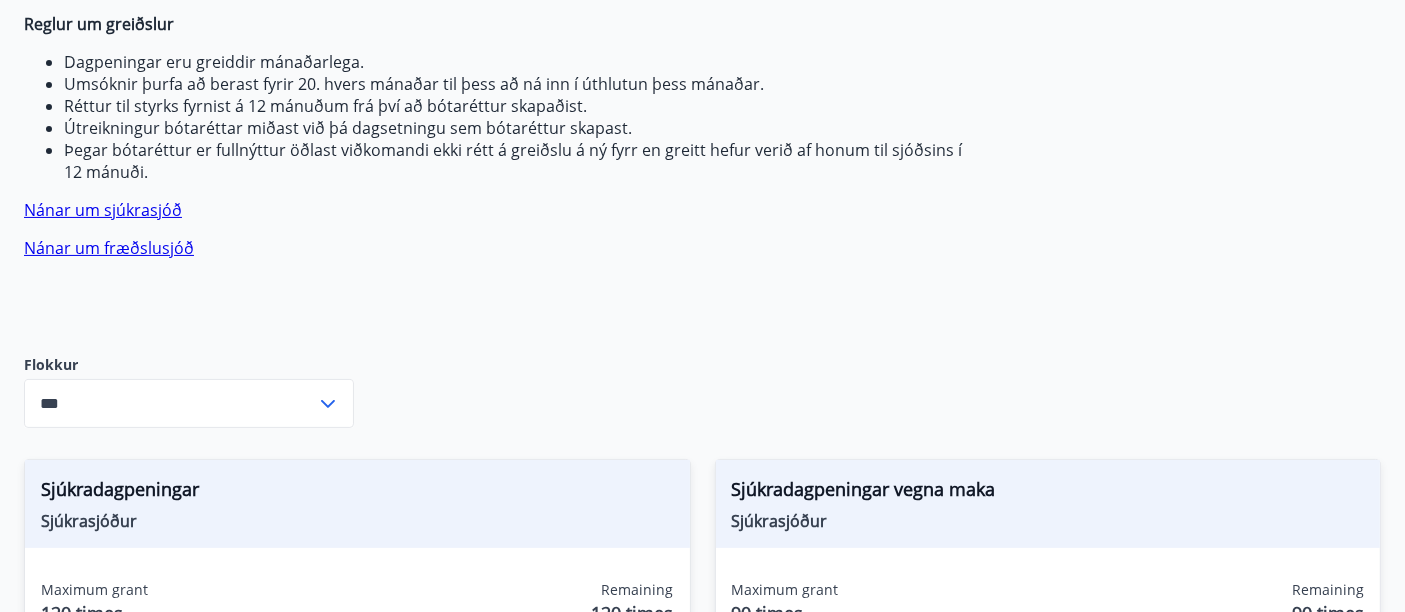click on "Flokkur *** ​" at bounding box center [189, 391] 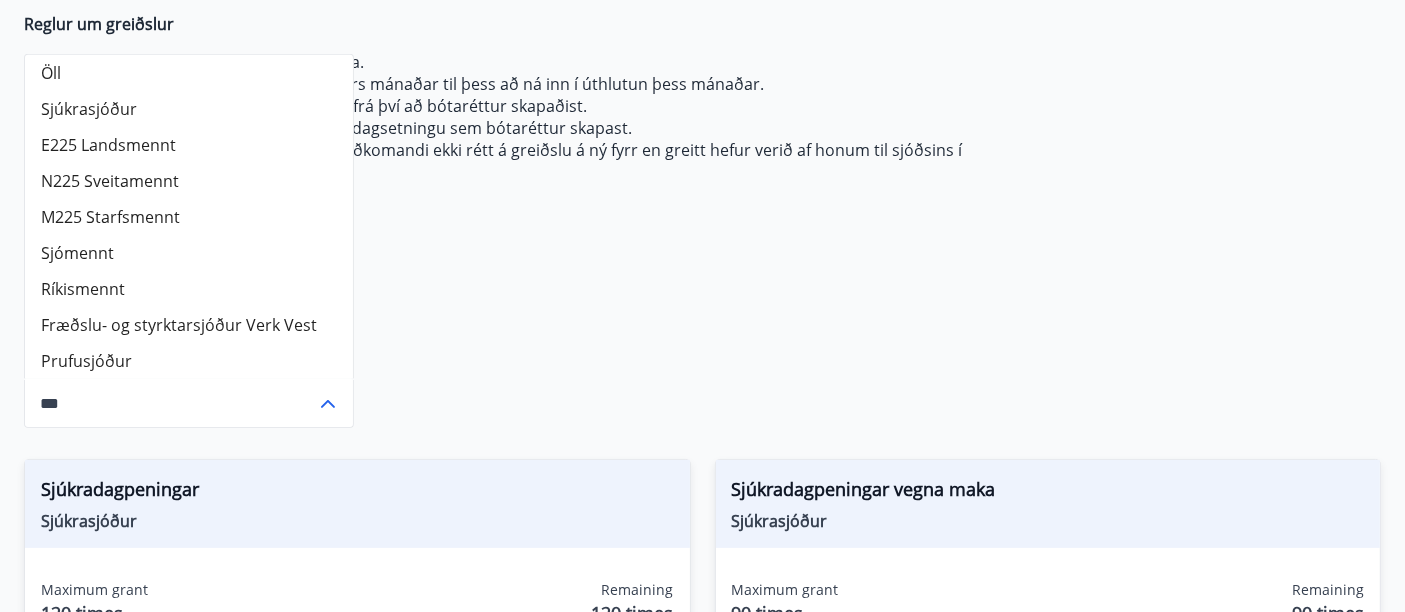 click on "Sjúkrasjóður Verk-Vest
Greiddir eru sjúkradagpeningar, útfararstyrkur, jólaglaðningur til aldraðra, styrkur vegna meðferðar við áfengis- spila- eða fíkniefnasýki, dagpeningar vegna vinnutaps vanfærra kvenna af heilsufars- eða öryggisástæðum, fæðingarstyrkur, styrkur vegna tæknifrjóvgunar, styrkur vegna dvalar á Heilsustofnun í Hveragerði og iðgjaldatengdir styrkir vegna t.d. líkamsræktar, rannsókna og hjálpartækja. Nánari upplýsingar um styrki fást með því að smella á viðeigandi tengil hér fyrir neðan.
Reglur um greiðslur
Dagpeningar eru greiddir mánaðarlega.
Umsóknir þurfa að berast fyrir 20. hvers mánaðar til þess að ná inn í úthlutun þess mánaðar.
Réttur til styrks fyrnist á 12 mánuðum frá því að bótaréttur skapaðist.
Útreikningur bótaréttar miðast við þá dagsetningu sem bótaréttur skapast.
Nánar um sjúkrasjóð
Nánar um fræðslusjóð" at bounding box center [496, 97] 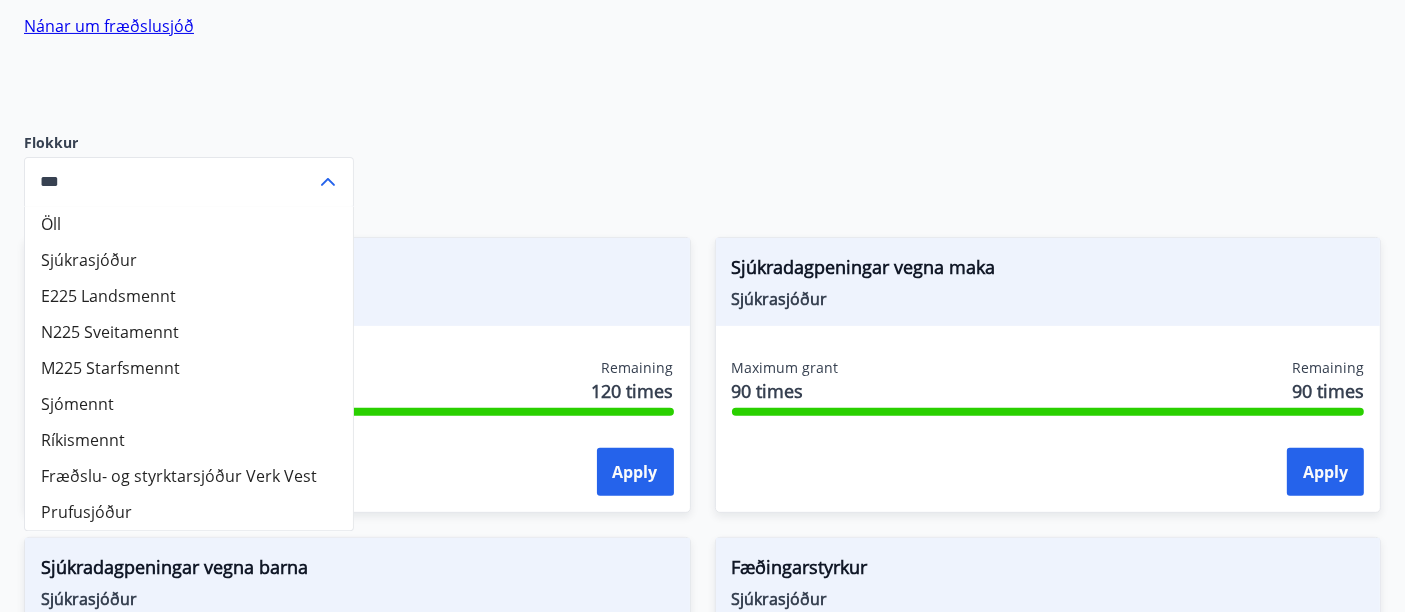 click on "Sjúkrasjóður Verk-Vest
Greiddir eru sjúkradagpeningar, útfararstyrkur, jólaglaðningur til aldraðra, styrkur vegna meðferðar við áfengis- spila- eða fíkniefnasýki, dagpeningar vegna vinnutaps vanfærra kvenna af heilsufars- eða öryggisástæðum, fæðingarstyrkur, styrkur vegna tæknifrjóvgunar, styrkur vegna dvalar á Heilsustofnun í Hveragerði og iðgjaldatengdir styrkir vegna t.d. líkamsræktar, rannsókna og hjálpartækja. Nánari upplýsingar um styrki fást með því að smella á viðeigandi tengil hér fyrir neðan.
Reglur um greiðslur
Dagpeningar eru greiddir mánaðarlega.
Umsóknir þurfa að berast fyrir 20. hvers mánaðar til þess að ná inn í úthlutun þess mánaðar.
Réttur til styrks fyrnist á 12 mánuðum frá því að bótaréttur skapaðist.
Útreikningur bótaréttar miðast við þá dagsetningu sem bótaréttur skapast.
Nánar um sjúkrasjóð
Nánar um fræðslusjóð
Flokkur Öll Sjúkrasjóður E225 Landsmennt Sjómennt ***" at bounding box center (702, 1143) 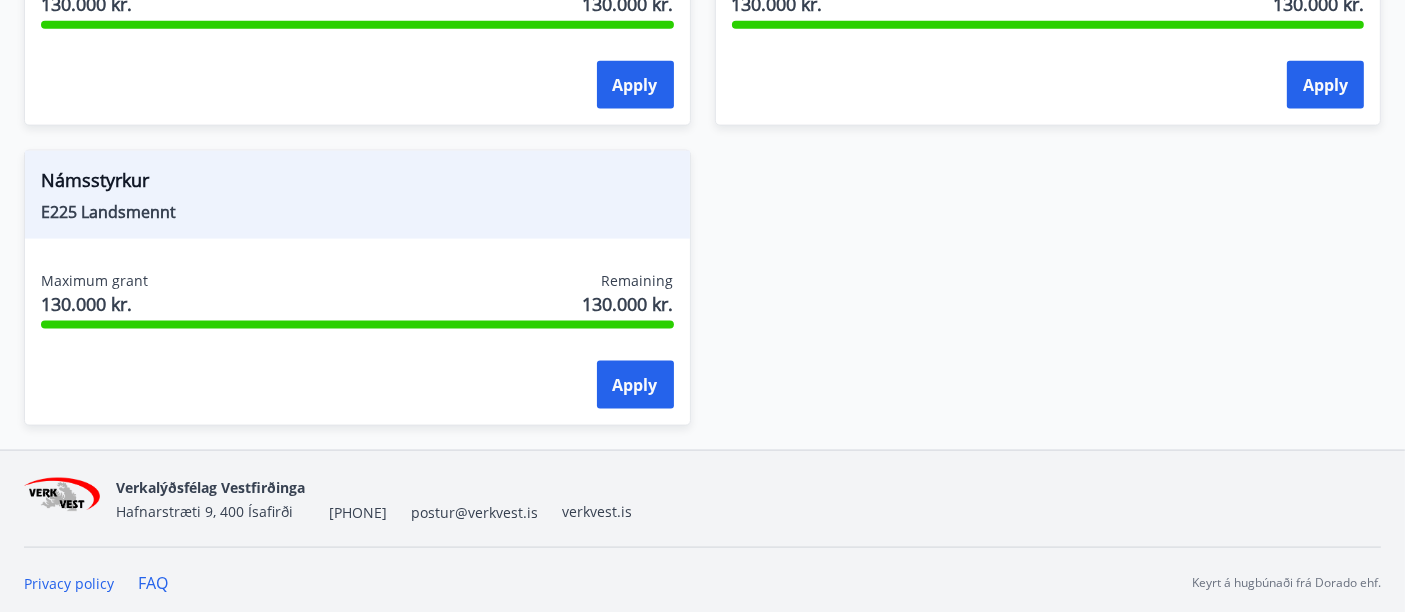 scroll, scrollTop: 2520, scrollLeft: 0, axis: vertical 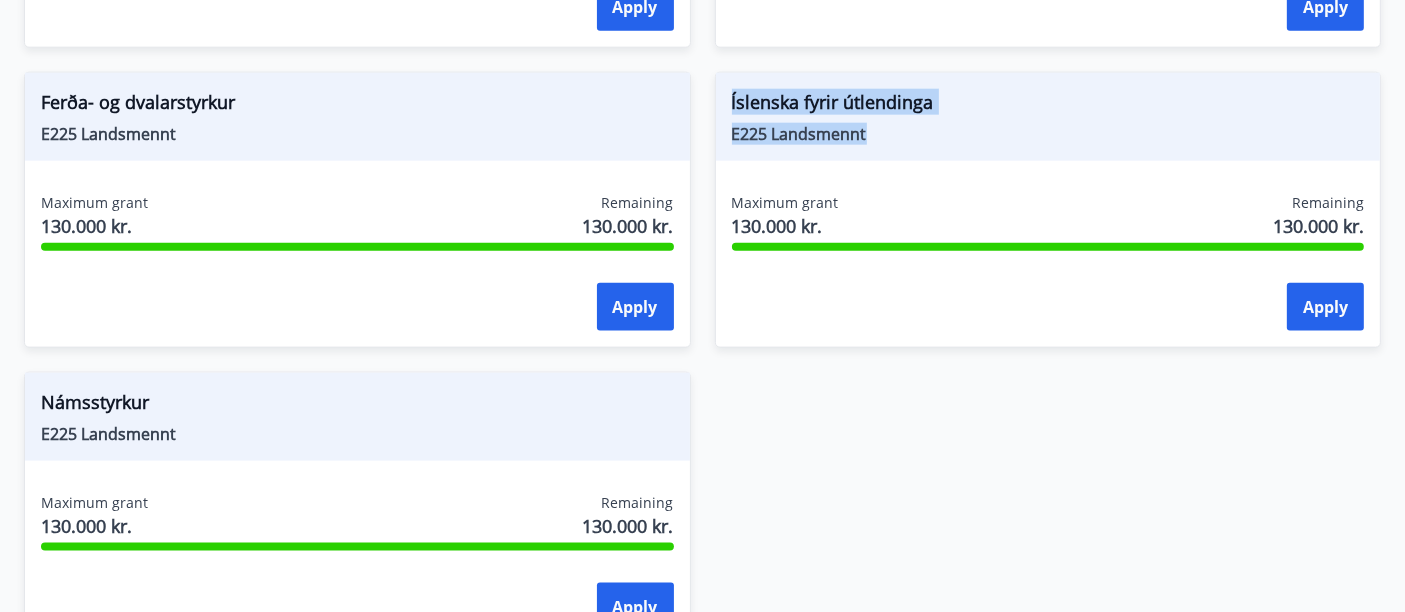 drag, startPoint x: 881, startPoint y: 144, endPoint x: 645, endPoint y: 126, distance: 236.68544 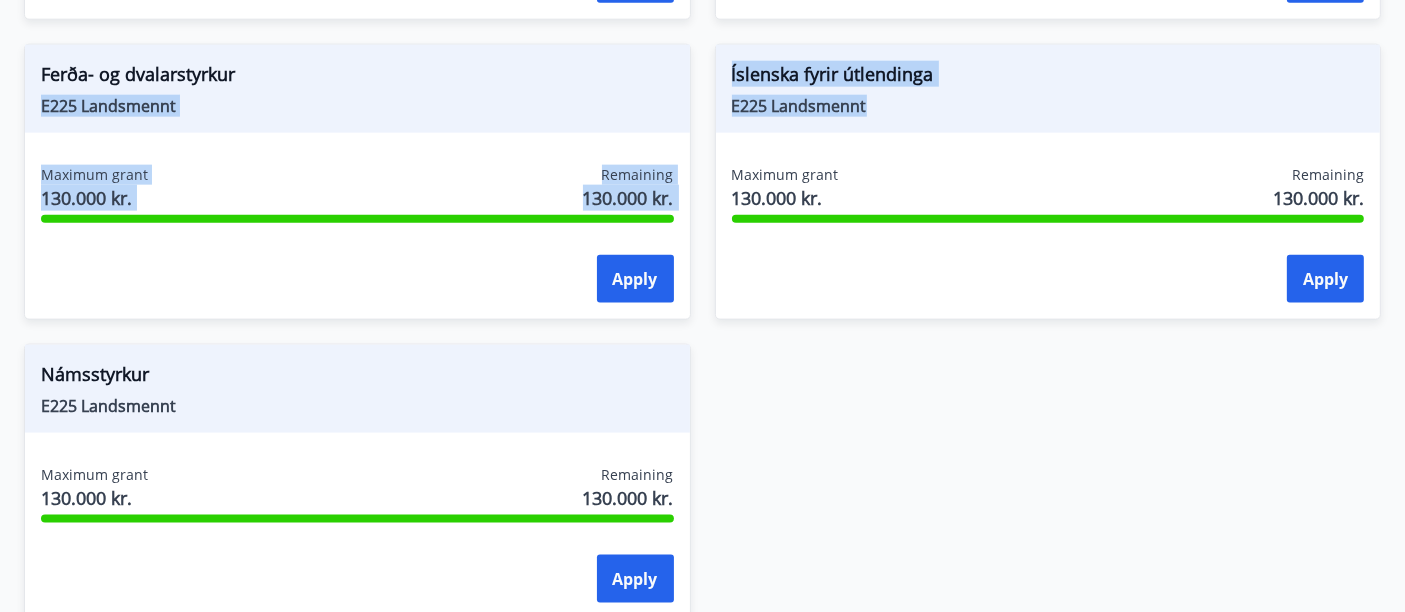 scroll, scrollTop: 2555, scrollLeft: 0, axis: vertical 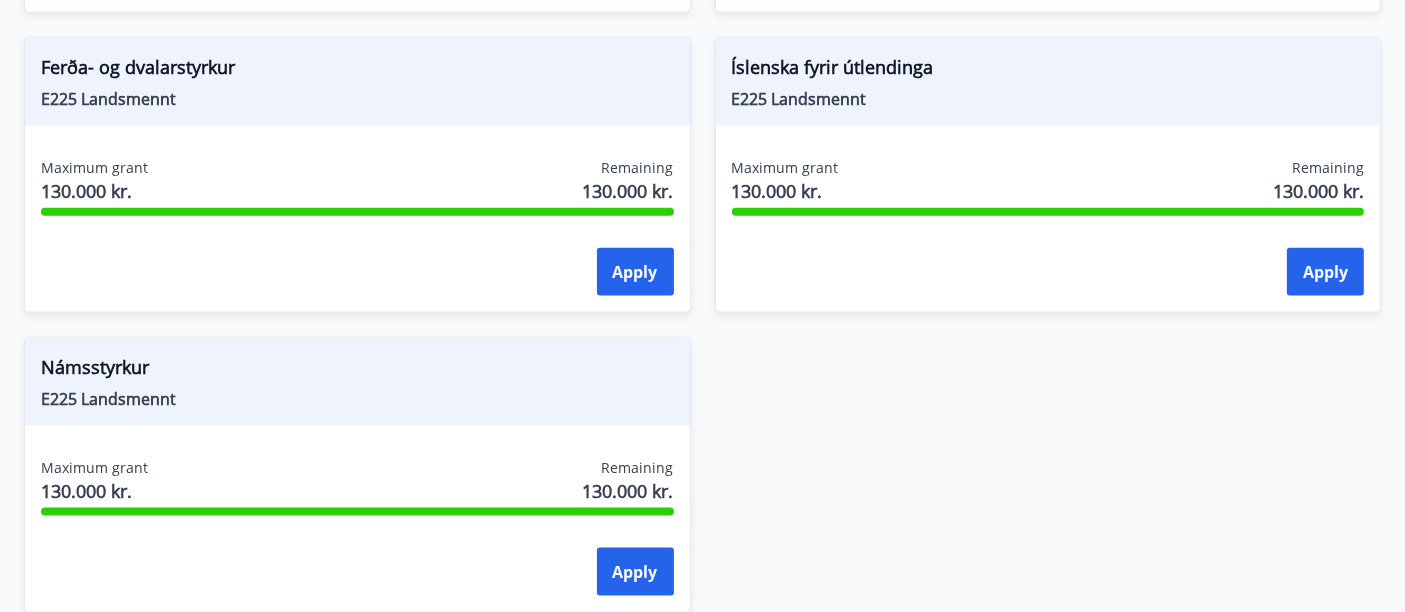 click on "Sjúkradagpeningar Sjúkrasjóður Maximum grant 120 times Remaining 120 times Apply Sjúkradagpeningar vegna maka Sjúkrasjóður Maximum grant 90 times Remaining 90 times Apply Sjúkradagpeningar vegna barna Sjúkrasjóður Maximum grant 90 times Remaining 90 times Apply Fæðingarstyrkur Sjúkrasjóður Maximum grant 153.000 kr. Remaining 153.000 kr. Apply Glasa- og tæknifrjóvgun Sjúkrasjóður Maximum grant 378.000 kr. Remaining 378.000 kr. Apply Dvöl á Heilsustofnun NLFÍ Sjúkrasjóður Maximum grant 28 times Remaining 28 times Apply Krabbameinsleit Sjúkrasjóður Maximum grant 8.291 kr. Remaining 8.291 kr. Apply Krabbameinsskoðun-framhaldsskoðun Sjúkrasjóður Maximum grant 14.500 kr. Remaining 14.500 kr. Apply Viðtalsmeðferðir Sjúkrasjóður Maximum grant 174.000 kr. Remaining 174.000 kr. Apply Sjúkradagpeningar v. meðferðar Sjúkrasjóður Maximum grant 56 times Remaining 56 times Apply Gleraugnastyrkur Sjúkrasjóður Maximum grant 1 times Remaining 1 times Apply Sjúkrasjóður" at bounding box center (690, -587) 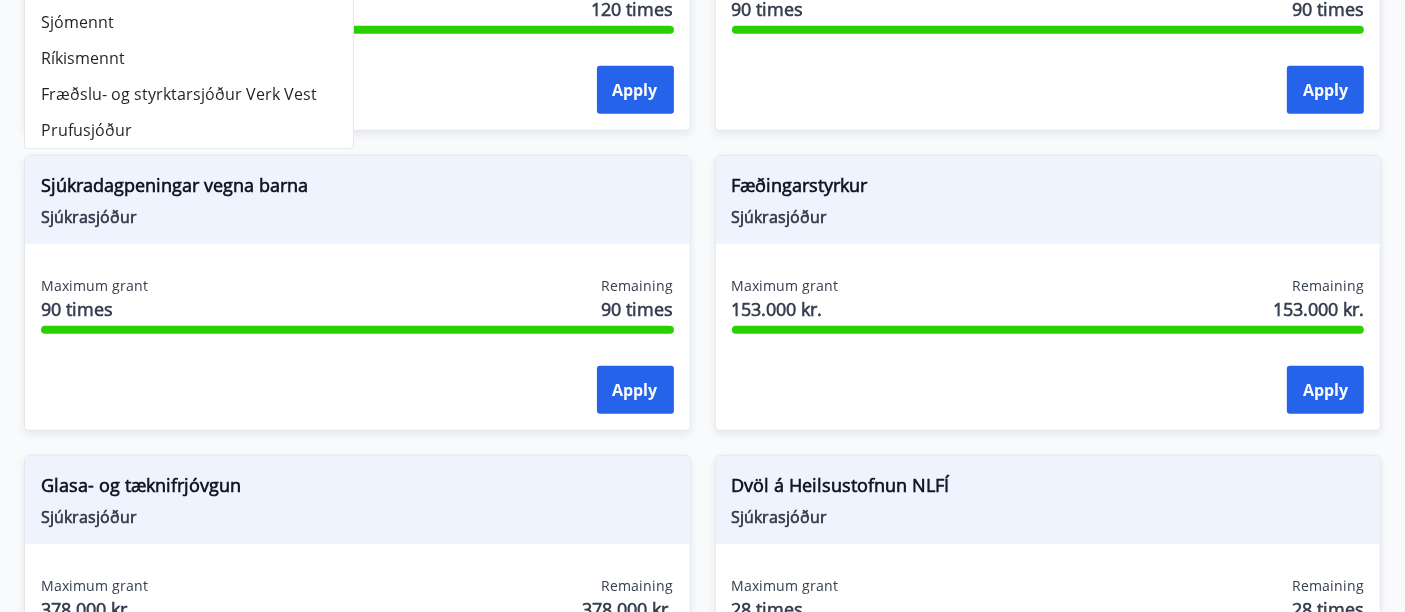 scroll, scrollTop: 888, scrollLeft: 0, axis: vertical 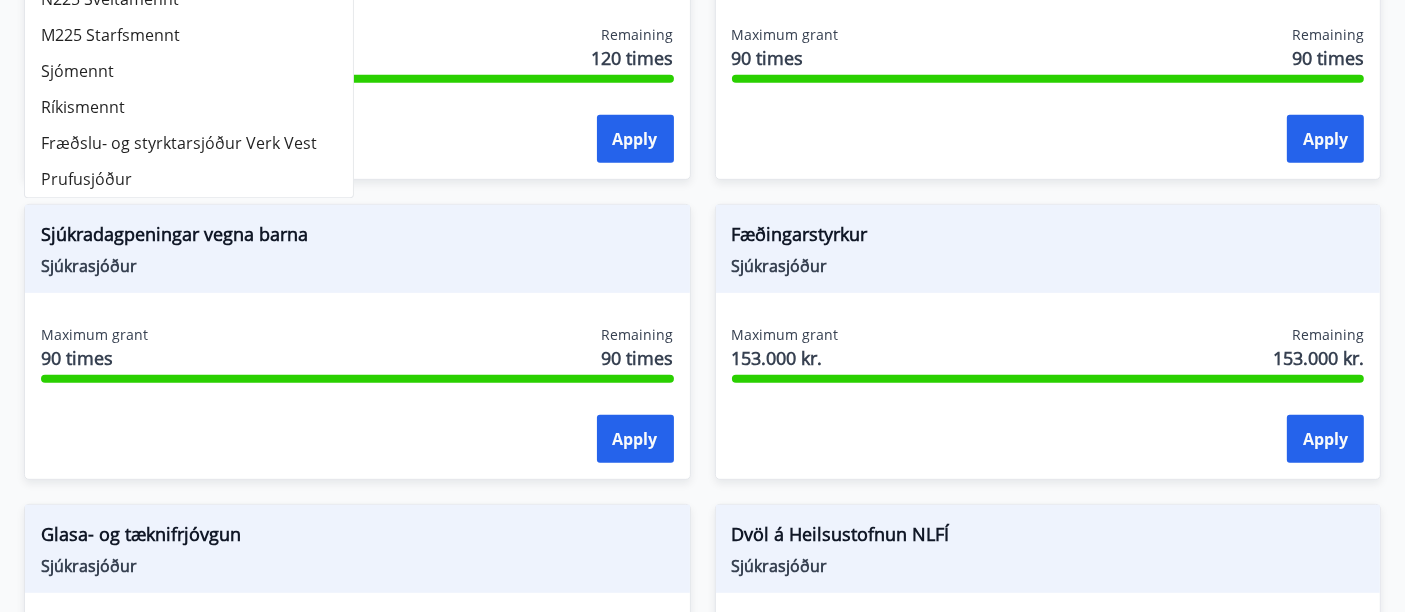 click on "Sjúkradagpeningar vegna barna Sjúkrasjóður Maximum grant 90 times Remaining 90 times Apply" at bounding box center [345, 330] 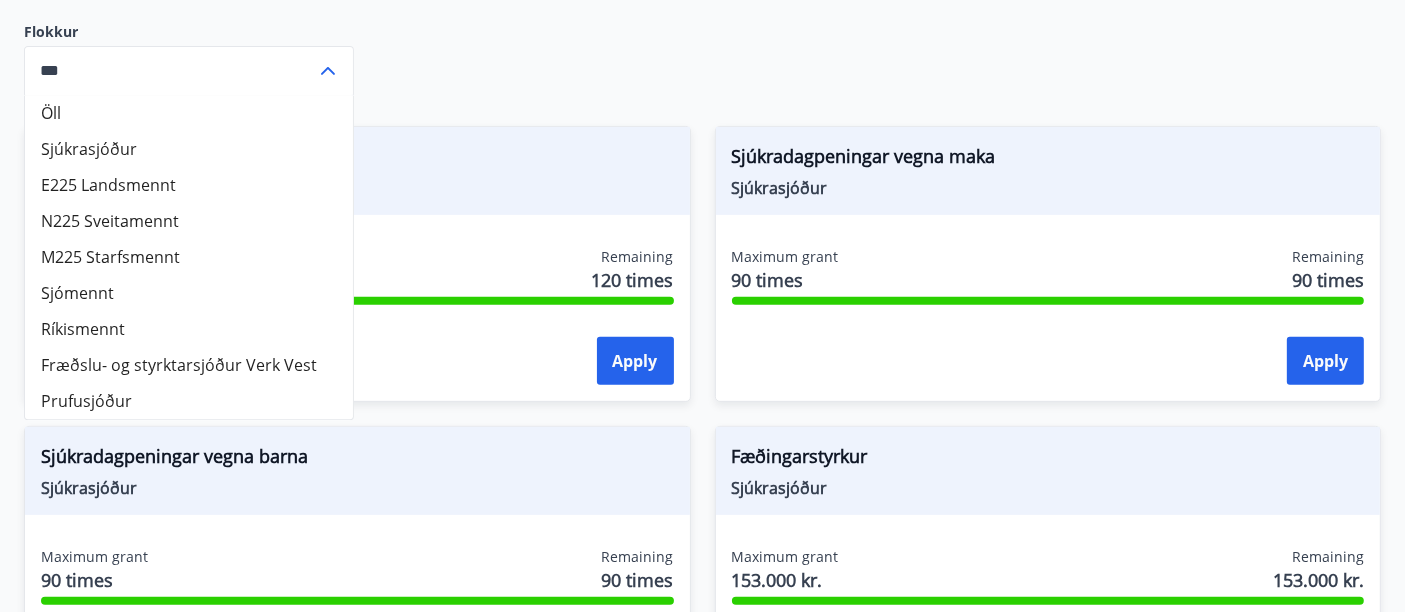 scroll, scrollTop: 1333, scrollLeft: 0, axis: vertical 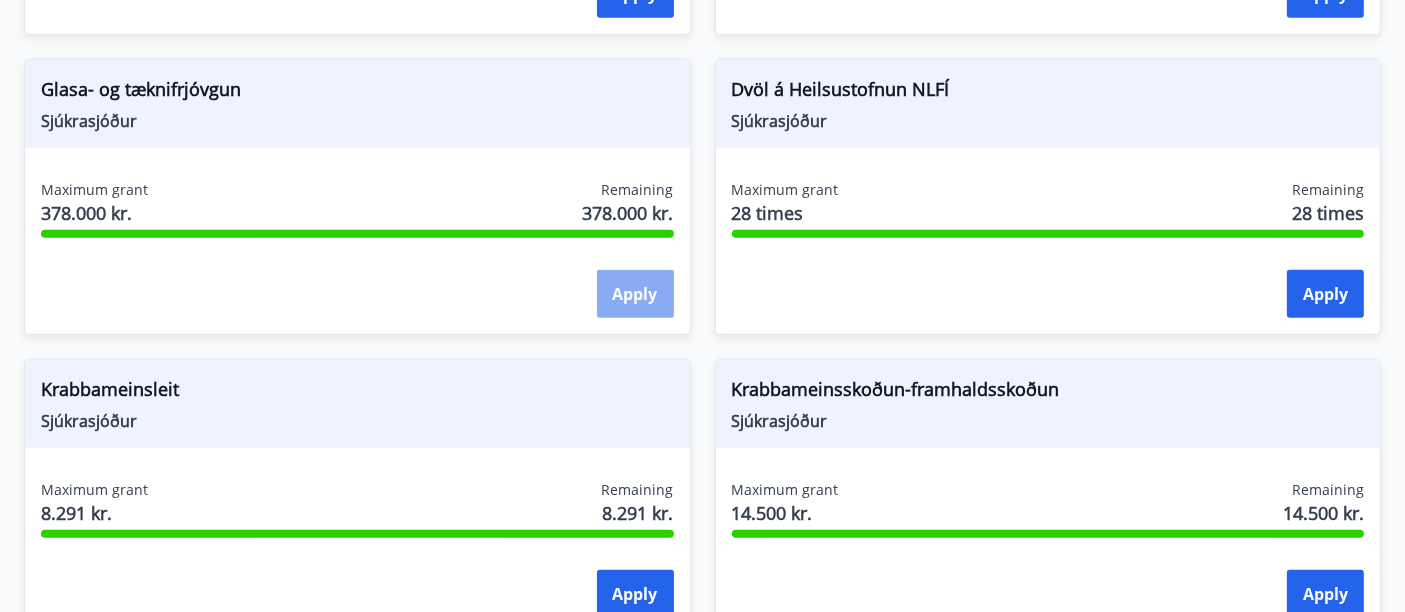 click on "Apply" at bounding box center (635, 294) 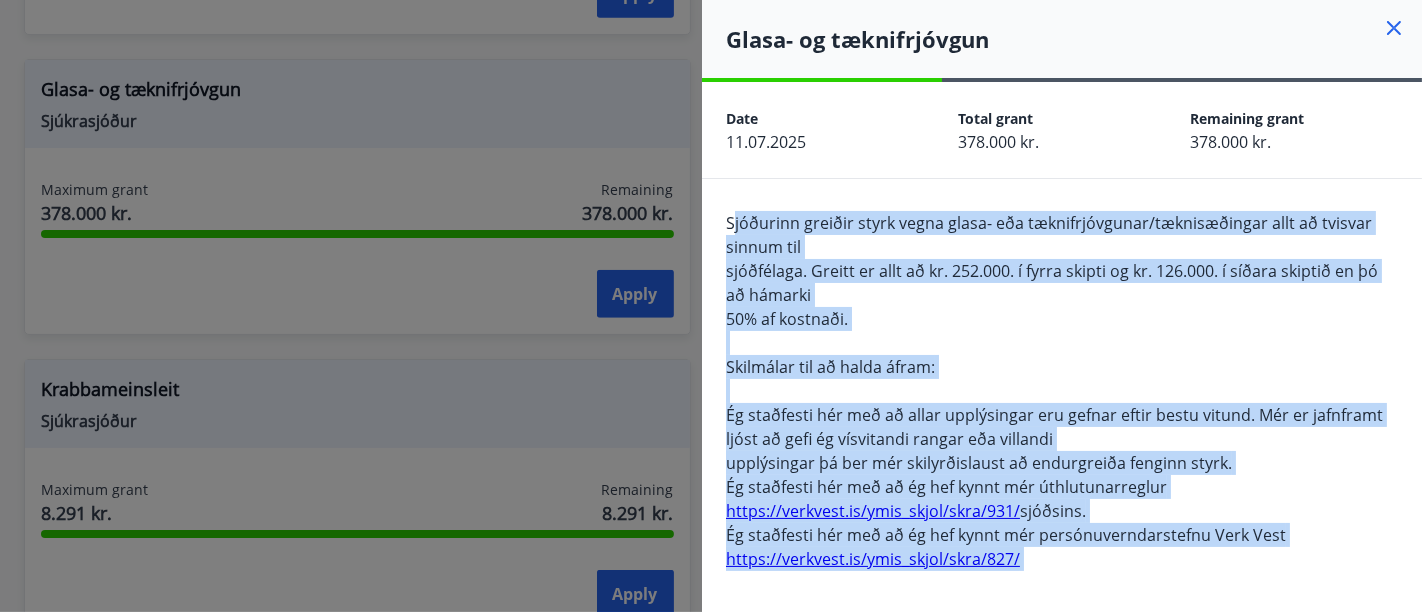 drag, startPoint x: 1077, startPoint y: 564, endPoint x: 734, endPoint y: 219, distance: 486.49152 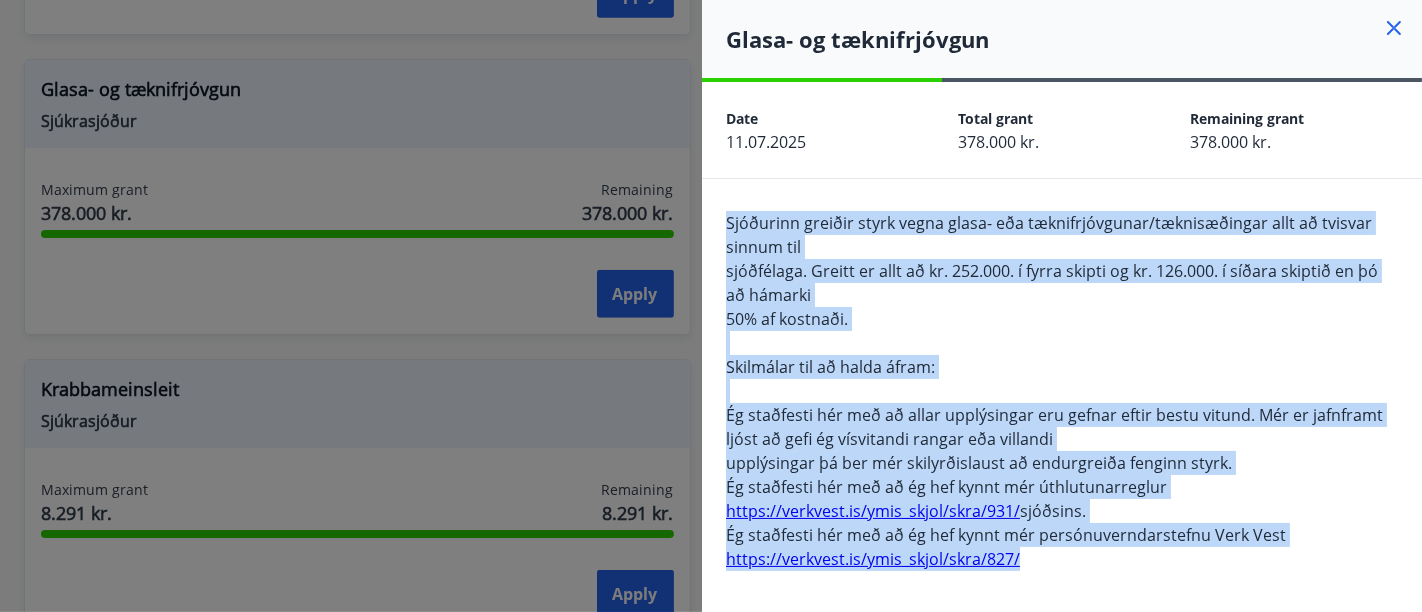 drag, startPoint x: 728, startPoint y: 216, endPoint x: 1165, endPoint y: 554, distance: 552.4609 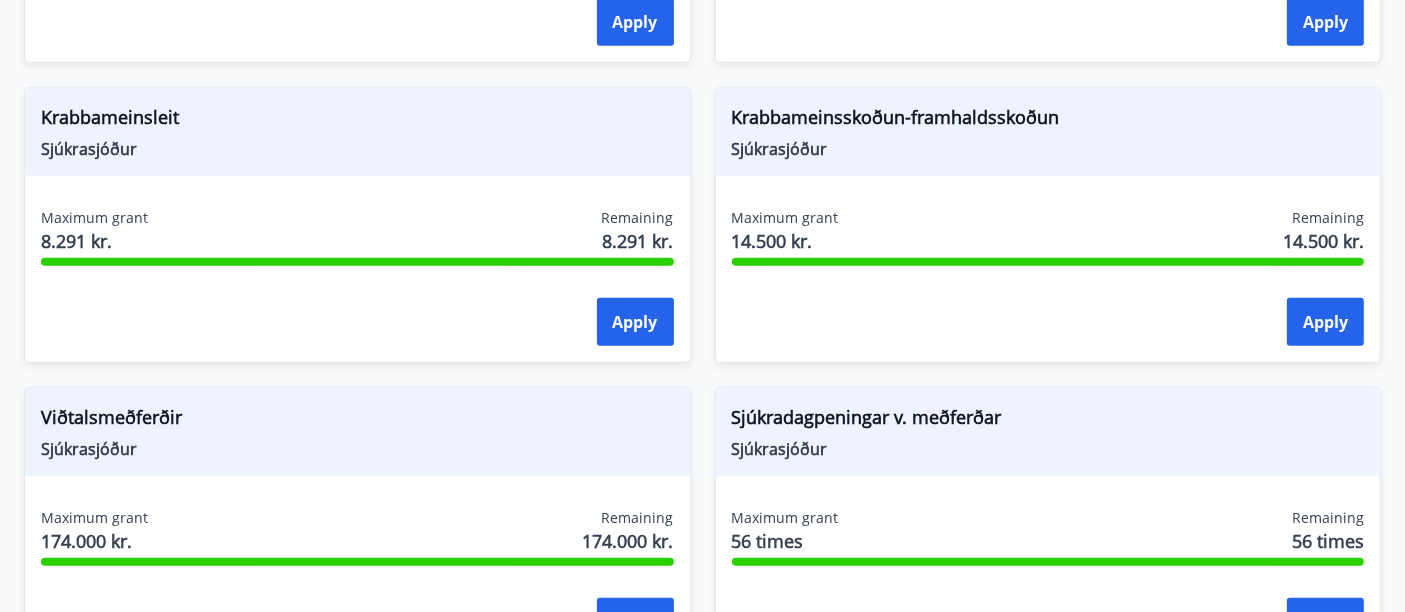 scroll, scrollTop: 1666, scrollLeft: 0, axis: vertical 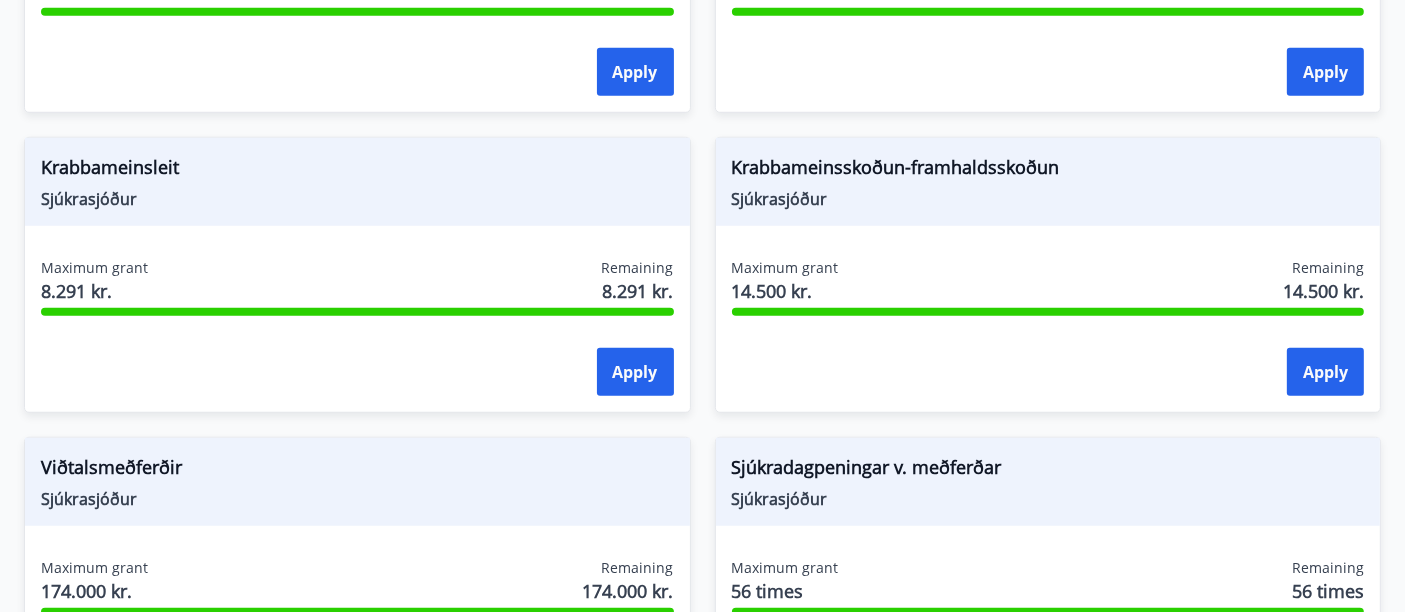click on "Sjúkradagpeningar Sjúkrasjóður Maximum grant 120 times Remaining 120 times Apply Sjúkradagpeningar vegna maka Sjúkrasjóður Maximum grant 90 times Remaining 90 times Apply Sjúkradagpeningar vegna barna Sjúkrasjóður Maximum grant 90 times Remaining 90 times Apply Fæðingarstyrkur Sjúkrasjóður Maximum grant 153.000 kr. Remaining 153.000 kr. Apply Glasa- og tæknifrjóvgun Sjúkrasjóður Maximum grant 378.000 kr. Remaining 378.000 kr. Apply Dvöl á Heilsustofnun NLFÍ Sjúkrasjóður Maximum grant 28 times Remaining 28 times Apply Krabbameinsleit Sjúkrasjóður Maximum grant 8.291 kr. Remaining 8.291 kr. Apply Krabbameinsskoðun-framhaldsskoðun Sjúkrasjóður Maximum grant 14.500 kr. Remaining 14.500 kr. Apply Viðtalsmeðferðir Sjúkrasjóður Maximum grant 174.000 kr. Remaining 174.000 kr. Apply Sjúkradagpeningar v. meðferðar Sjúkrasjóður Maximum grant 56 times Remaining 56 times Apply Gleraugnastyrkur Sjúkrasjóður Maximum grant 1 times Remaining 1 times Apply Sjúkrasjóður" at bounding box center [690, 413] 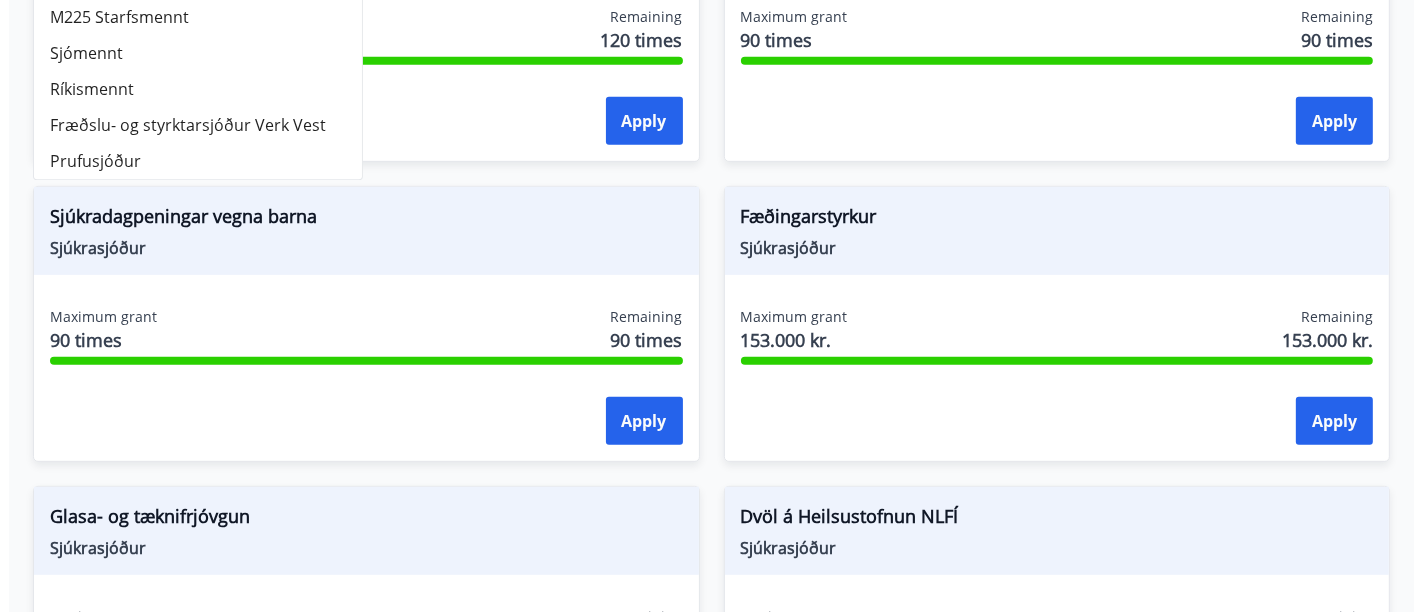 scroll, scrollTop: 1075, scrollLeft: 0, axis: vertical 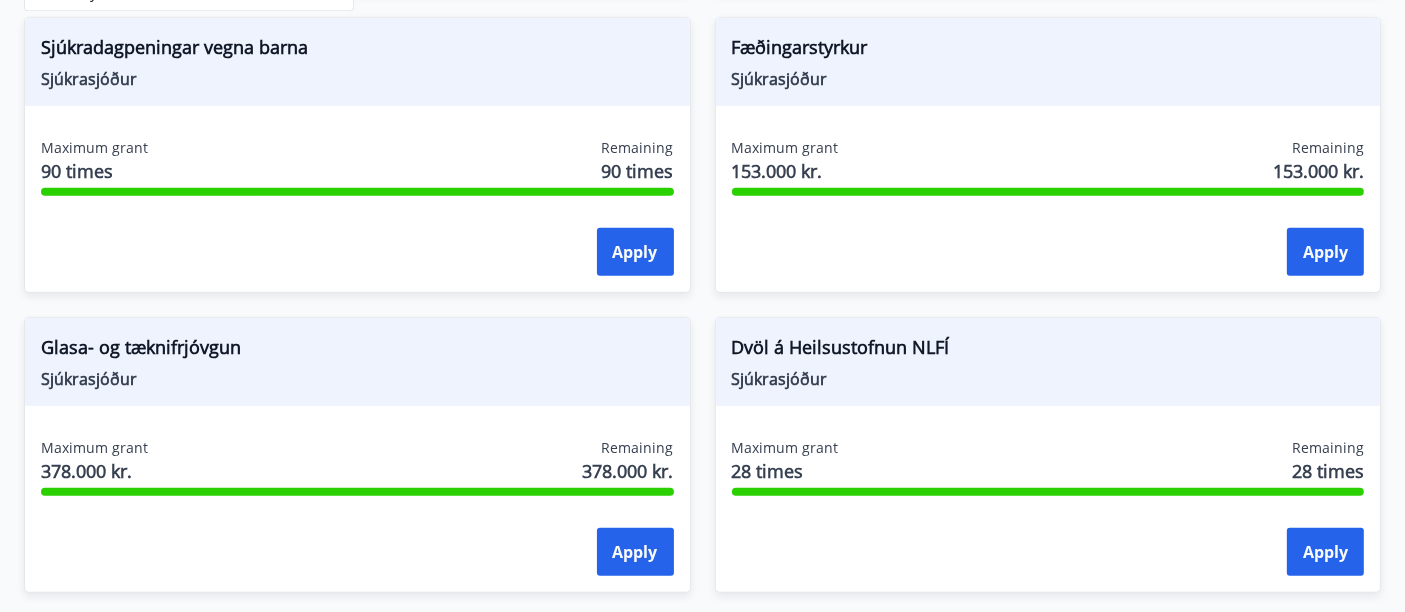 click on "Apply" at bounding box center [357, 253] 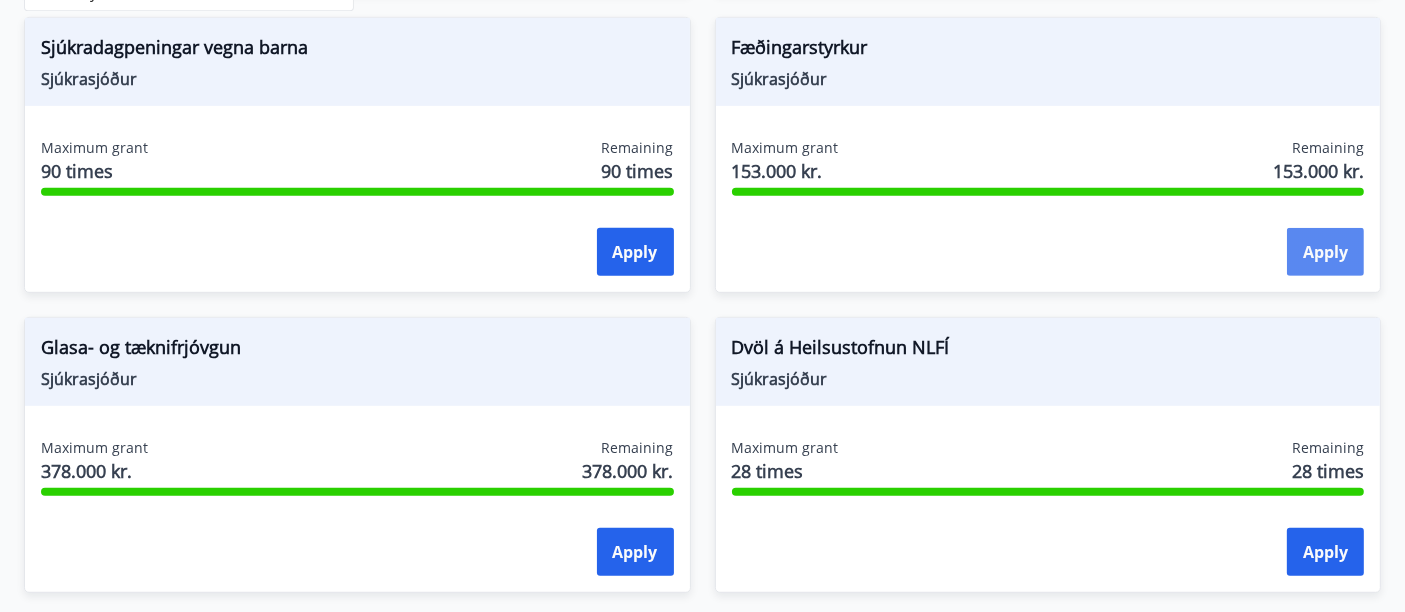 click on "Apply" at bounding box center [1325, 252] 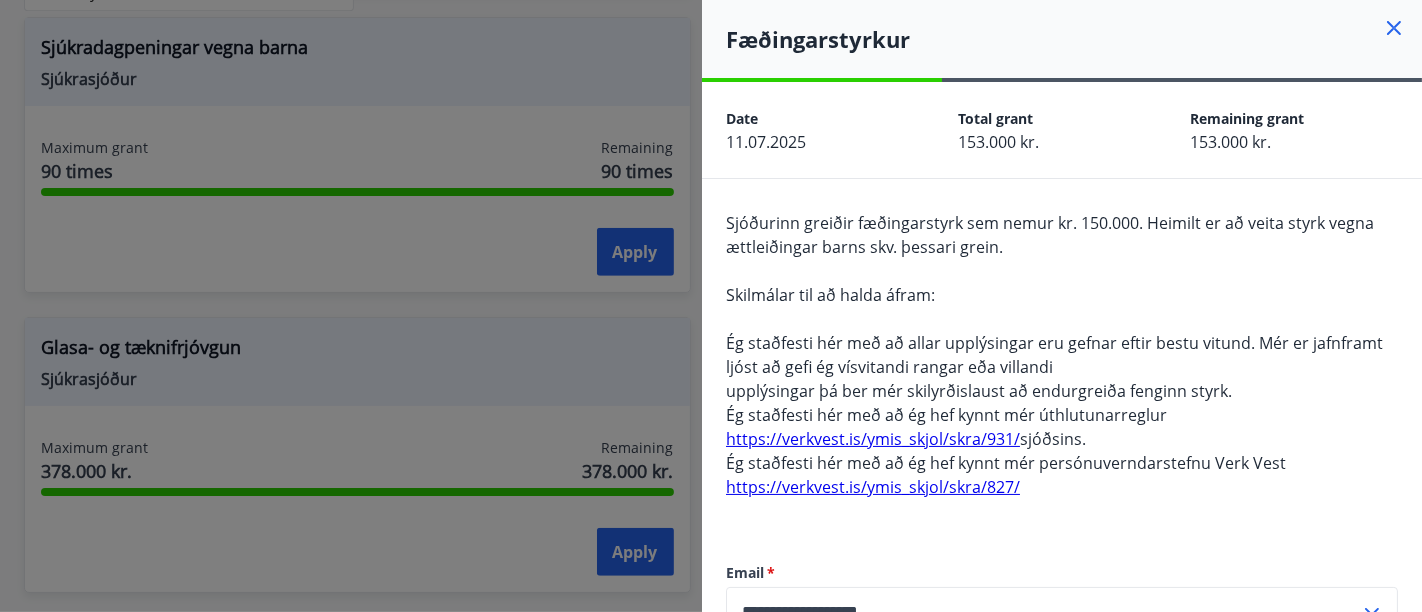drag, startPoint x: 1049, startPoint y: 487, endPoint x: 780, endPoint y: 276, distance: 341.8801 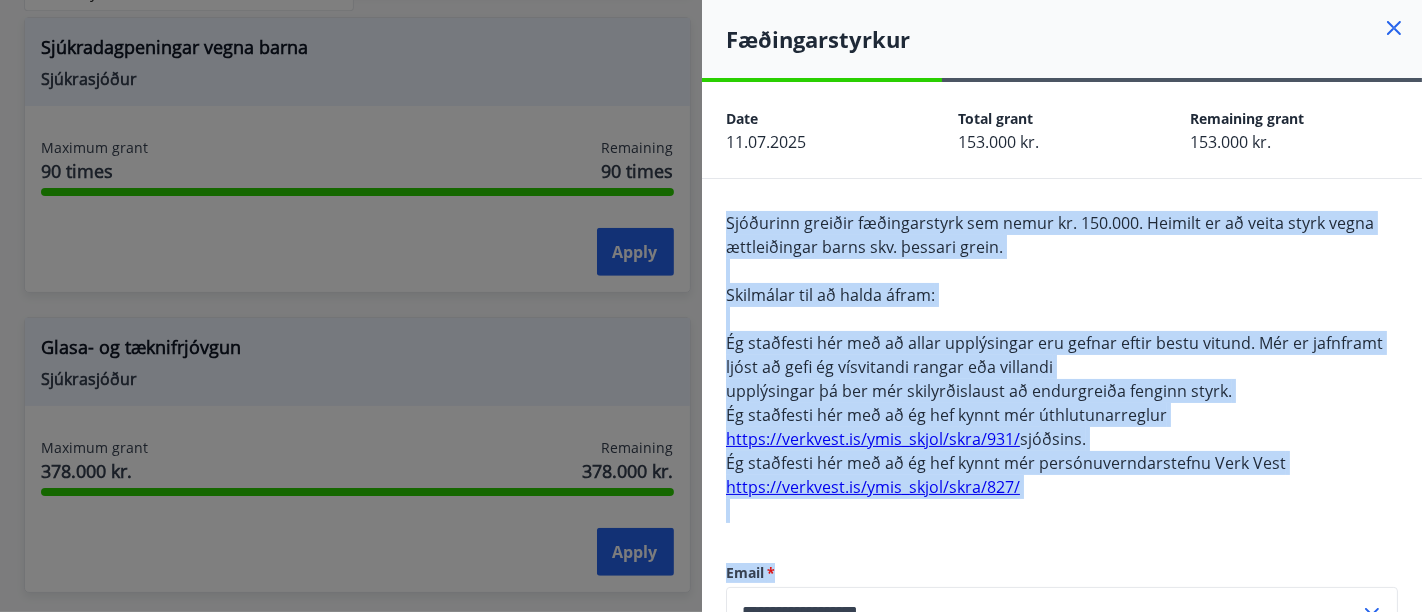 drag, startPoint x: 780, startPoint y: 276, endPoint x: 1094, endPoint y: 503, distance: 387.4597 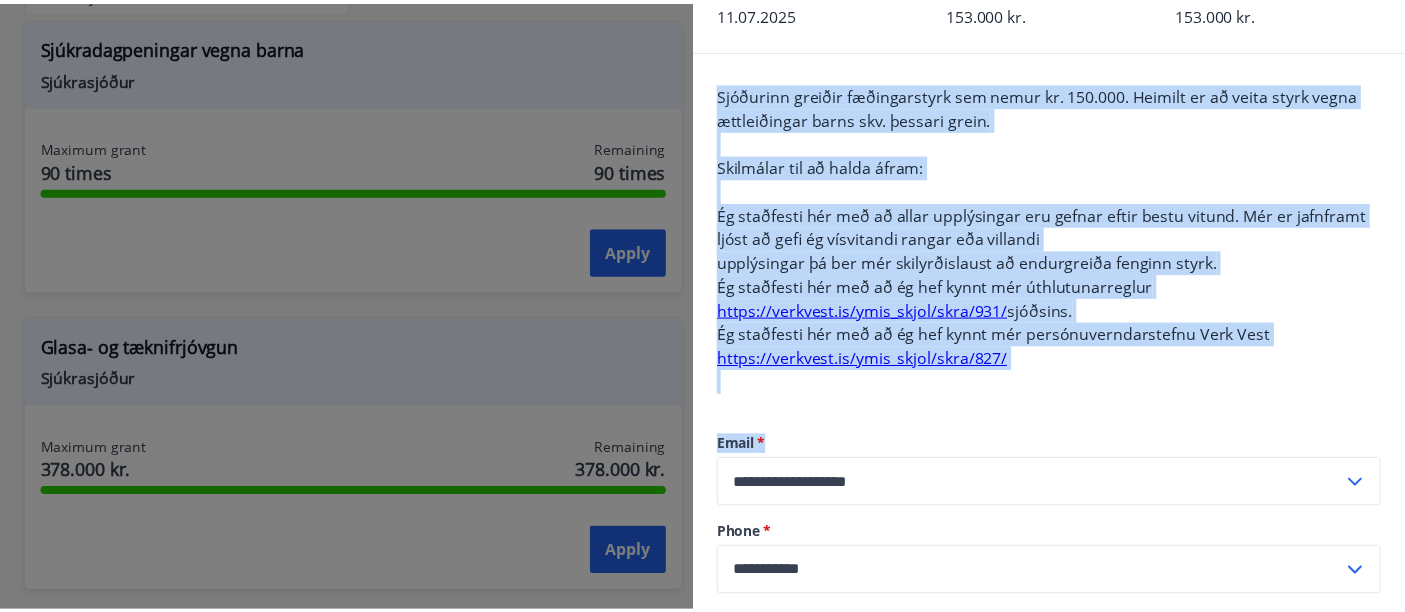 scroll, scrollTop: 222, scrollLeft: 0, axis: vertical 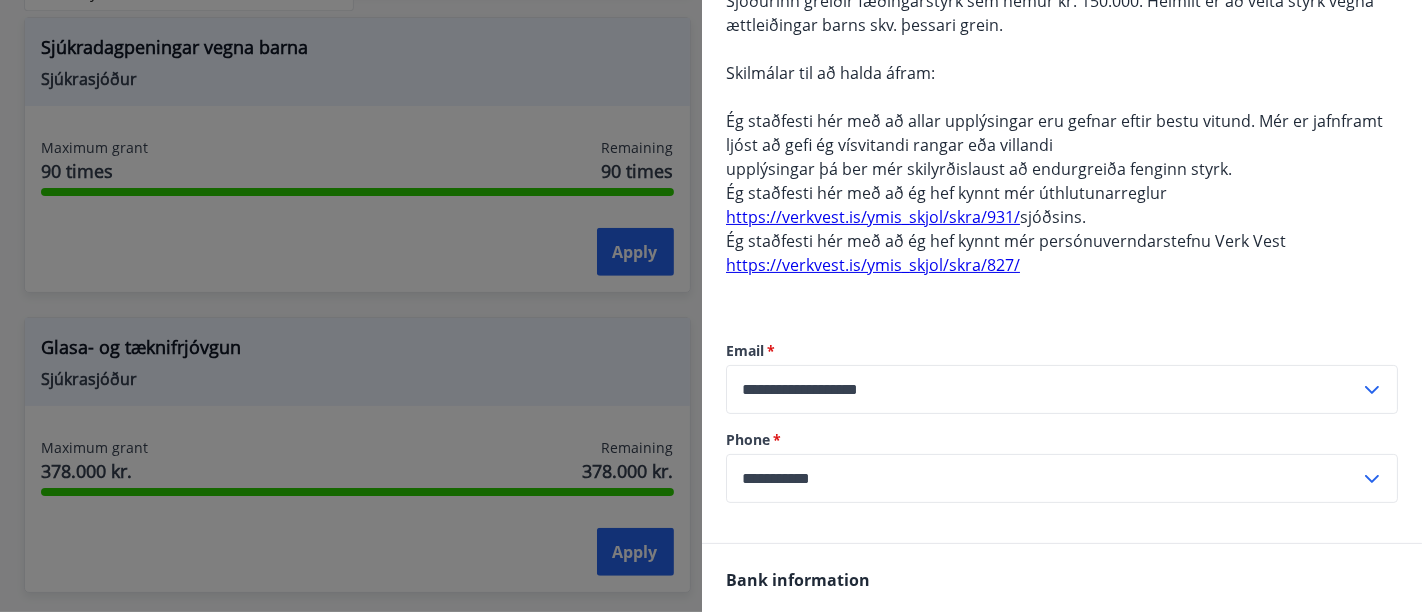 click at bounding box center [711, 306] 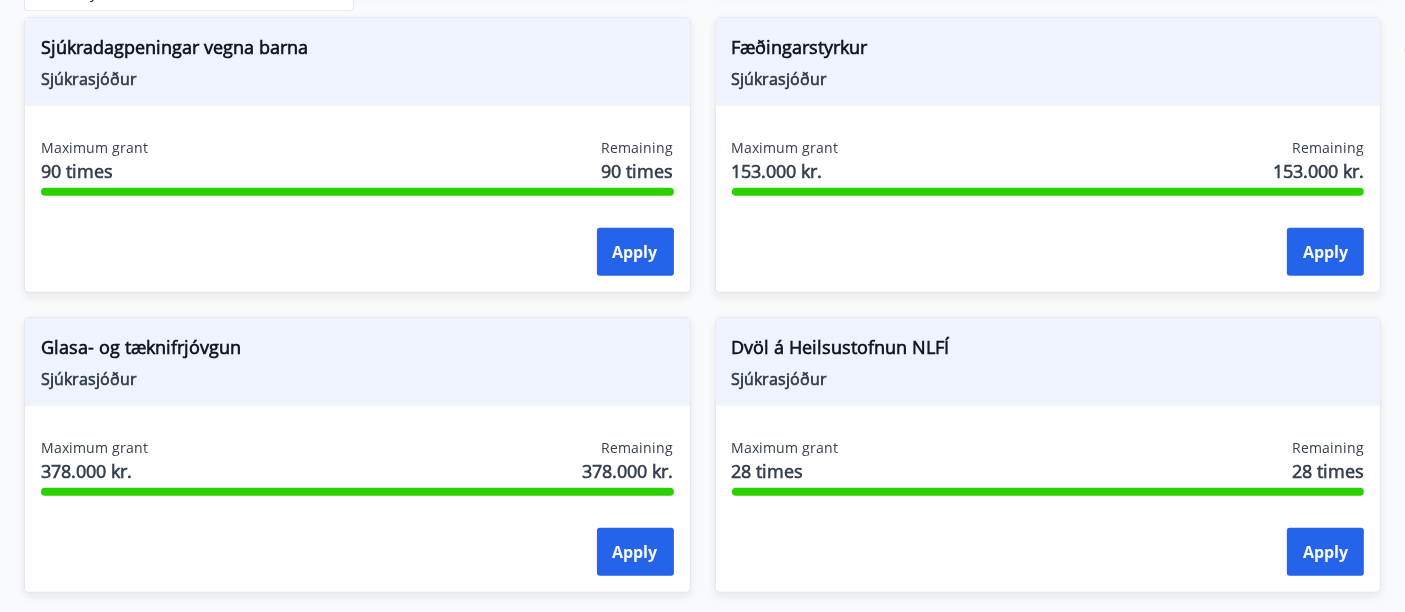 scroll, scrollTop: 0, scrollLeft: 0, axis: both 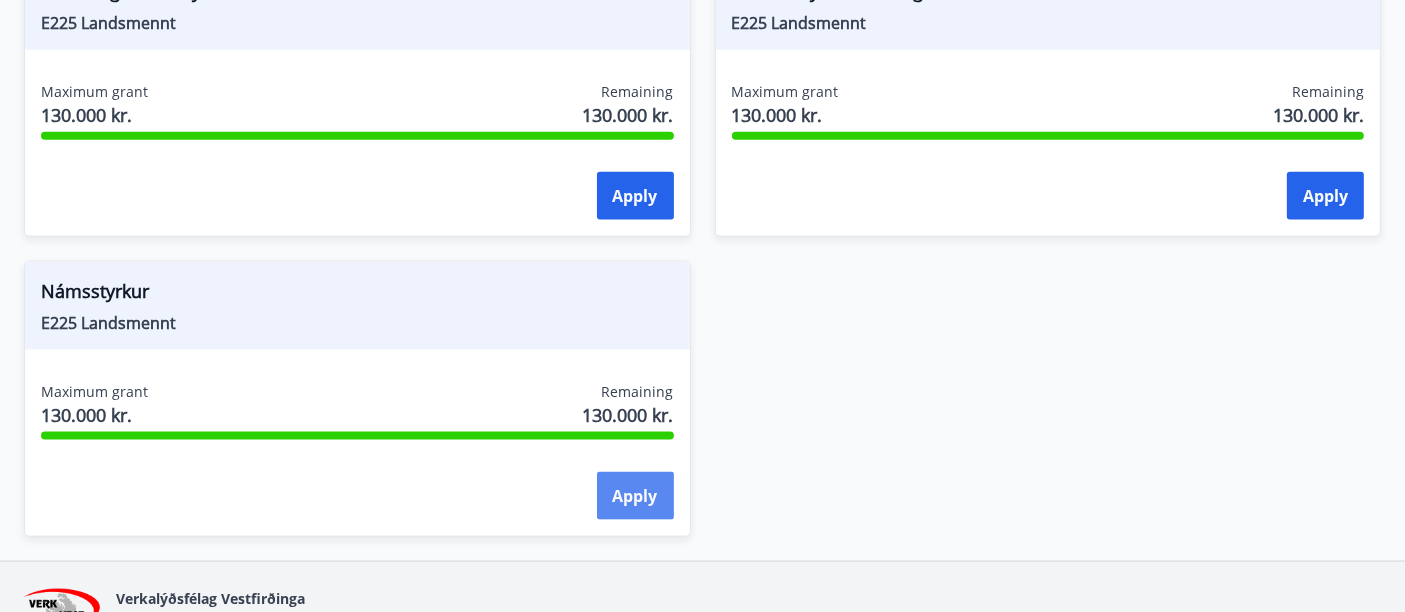click on "Apply" at bounding box center (635, 496) 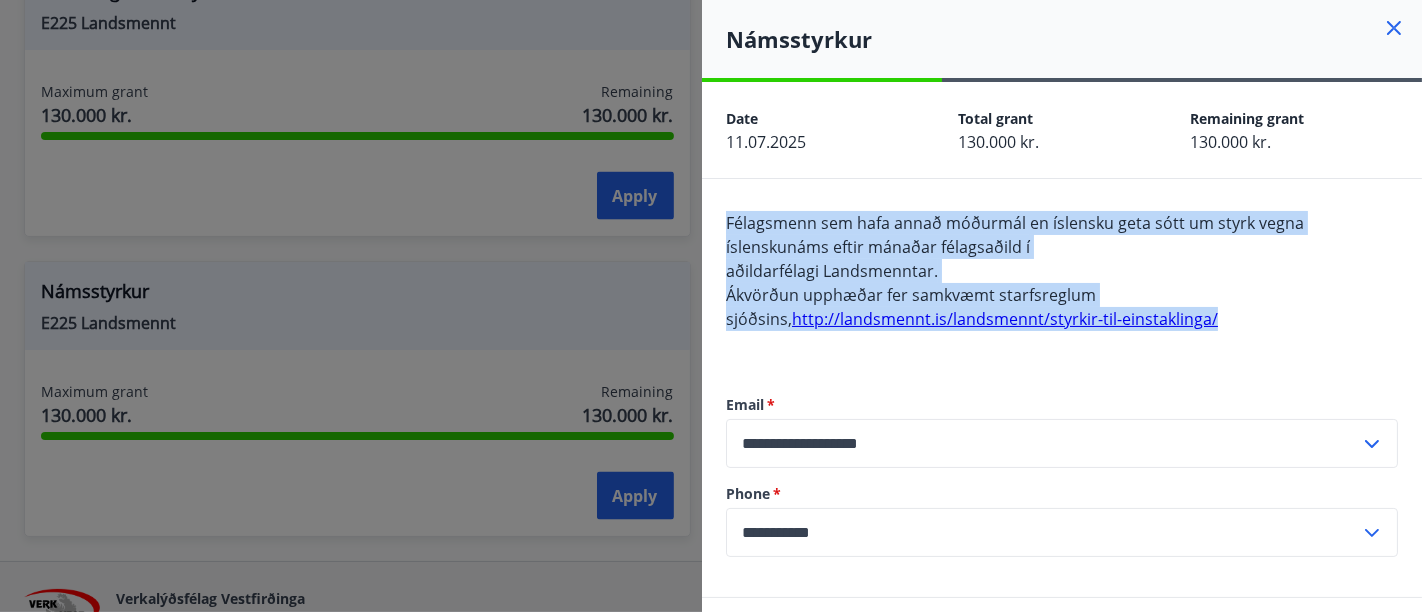 drag, startPoint x: 1180, startPoint y: 321, endPoint x: 704, endPoint y: 224, distance: 485.78287 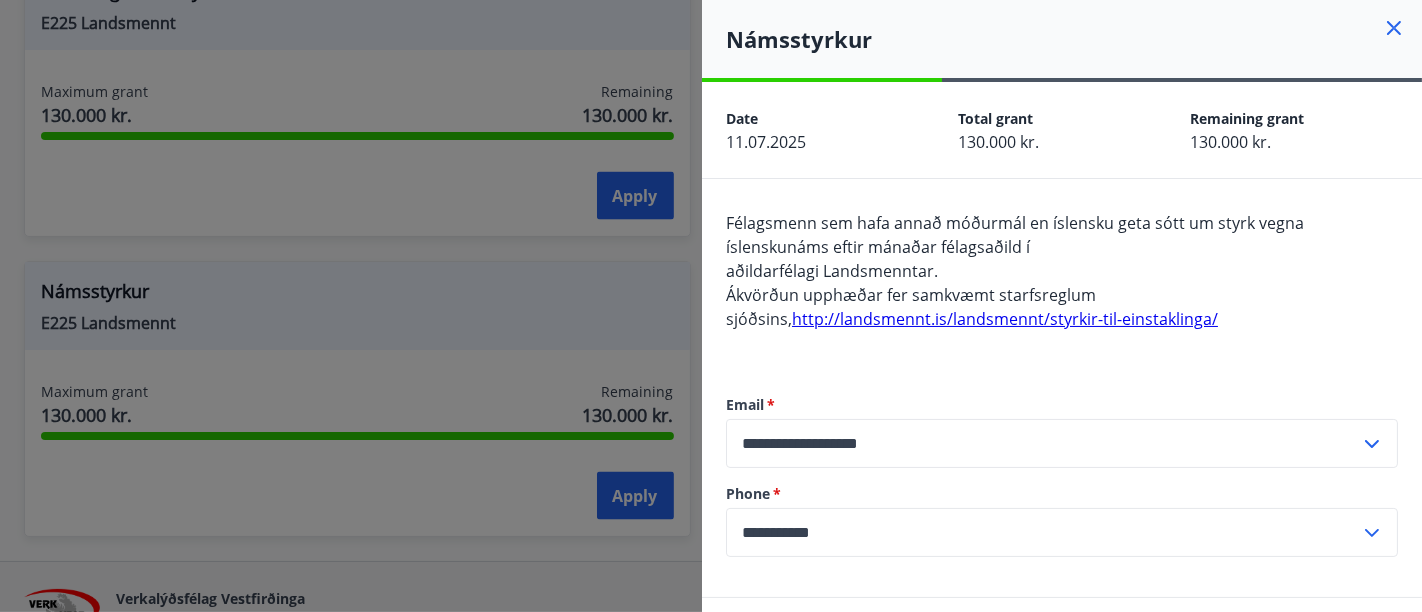 click at bounding box center (711, 306) 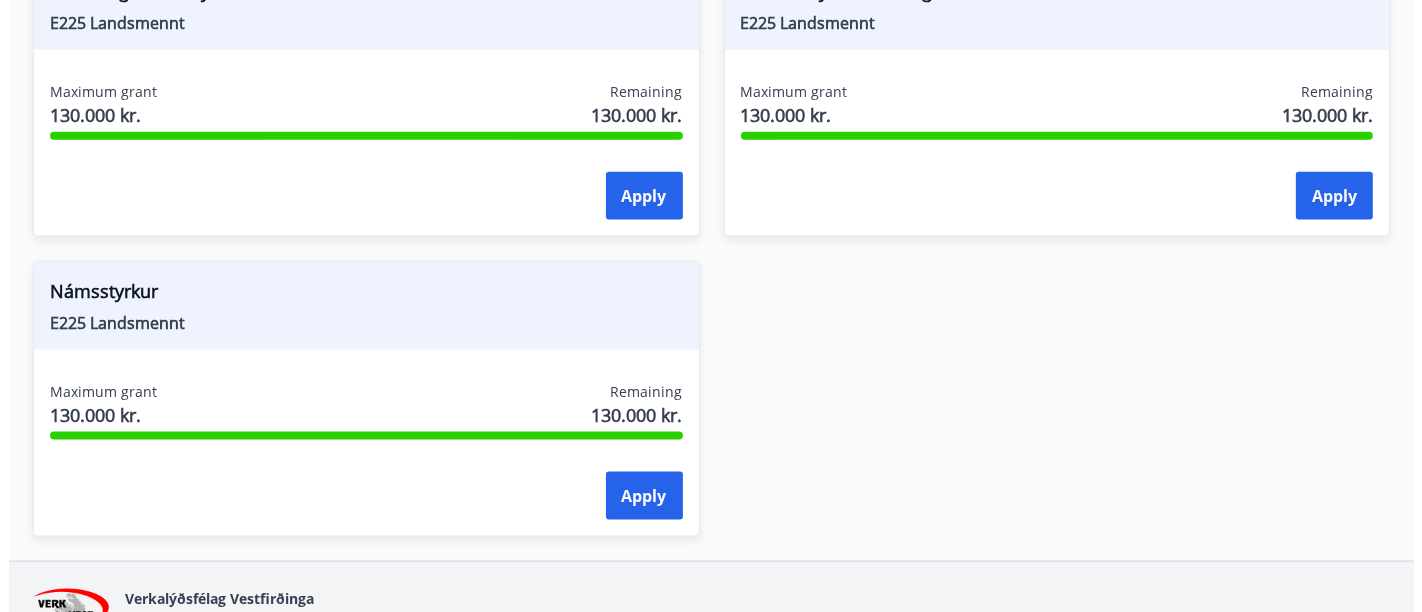 scroll, scrollTop: 2520, scrollLeft: 0, axis: vertical 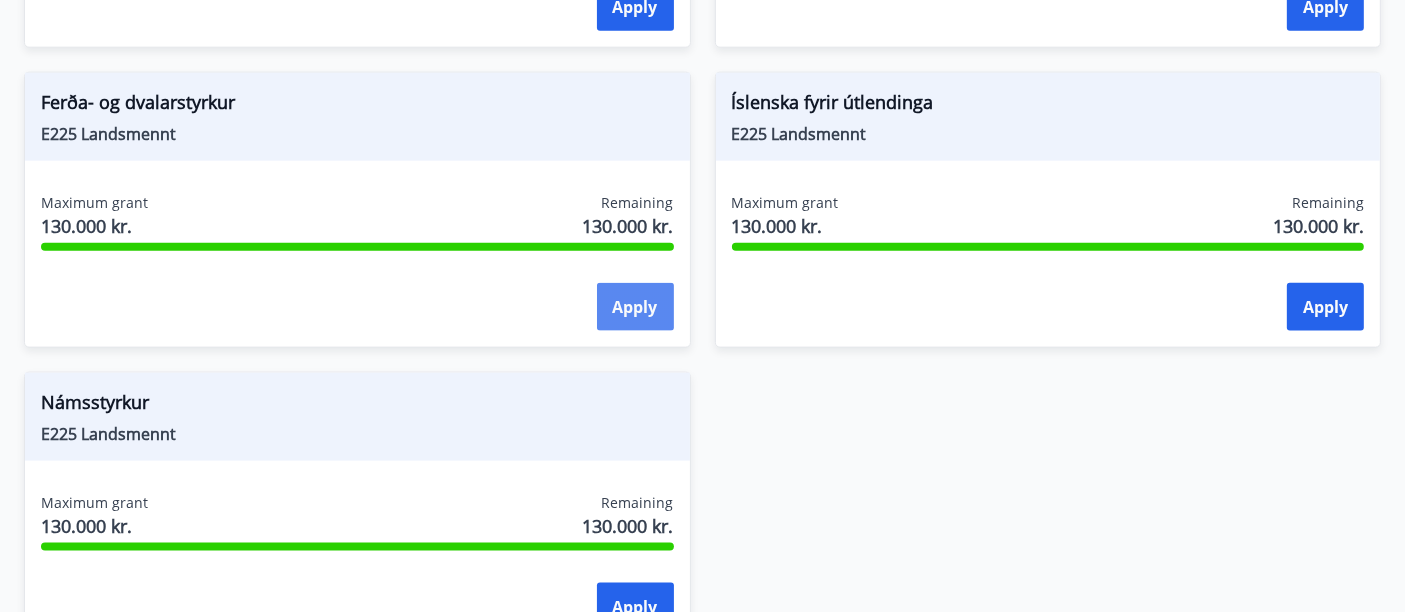 click on "Apply" at bounding box center [635, 307] 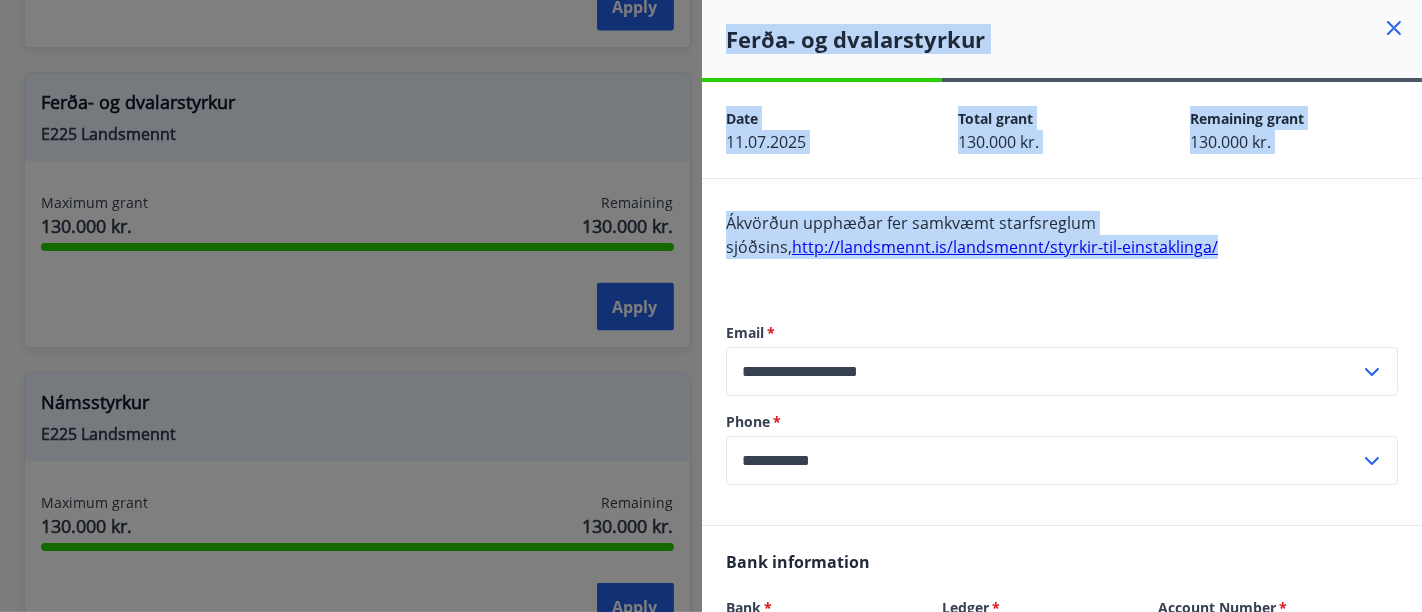 drag, startPoint x: 1142, startPoint y: 247, endPoint x: 699, endPoint y: 227, distance: 443.45123 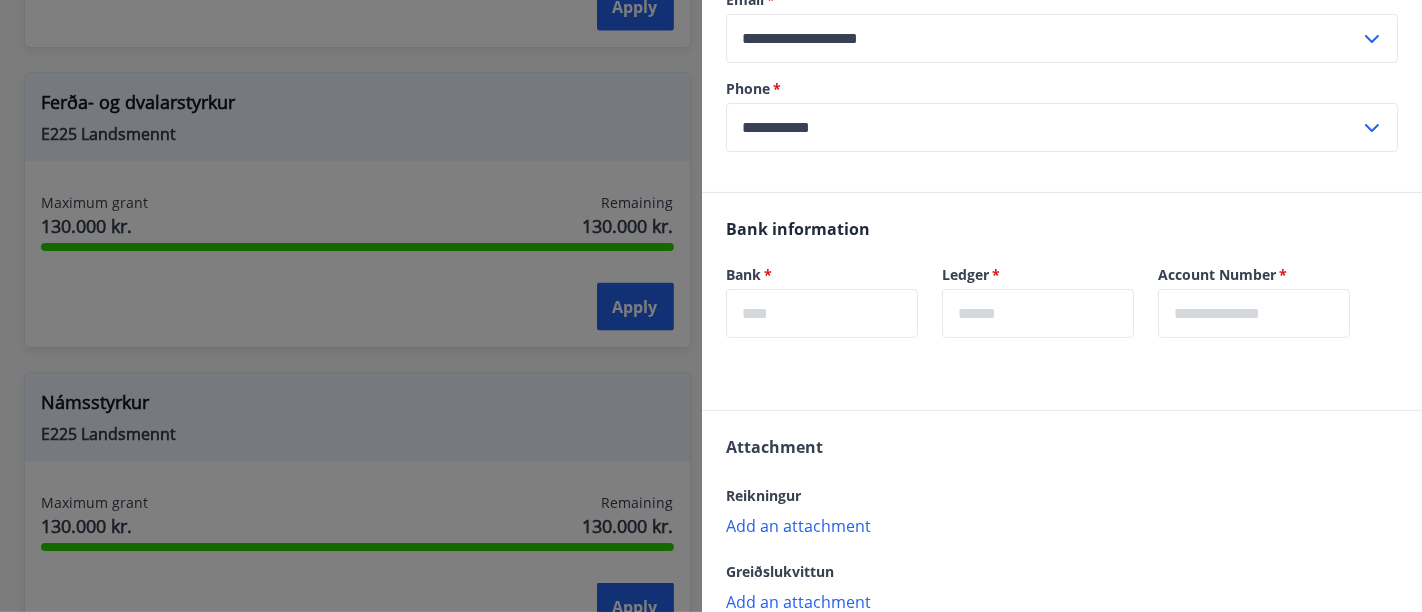 scroll, scrollTop: 444, scrollLeft: 0, axis: vertical 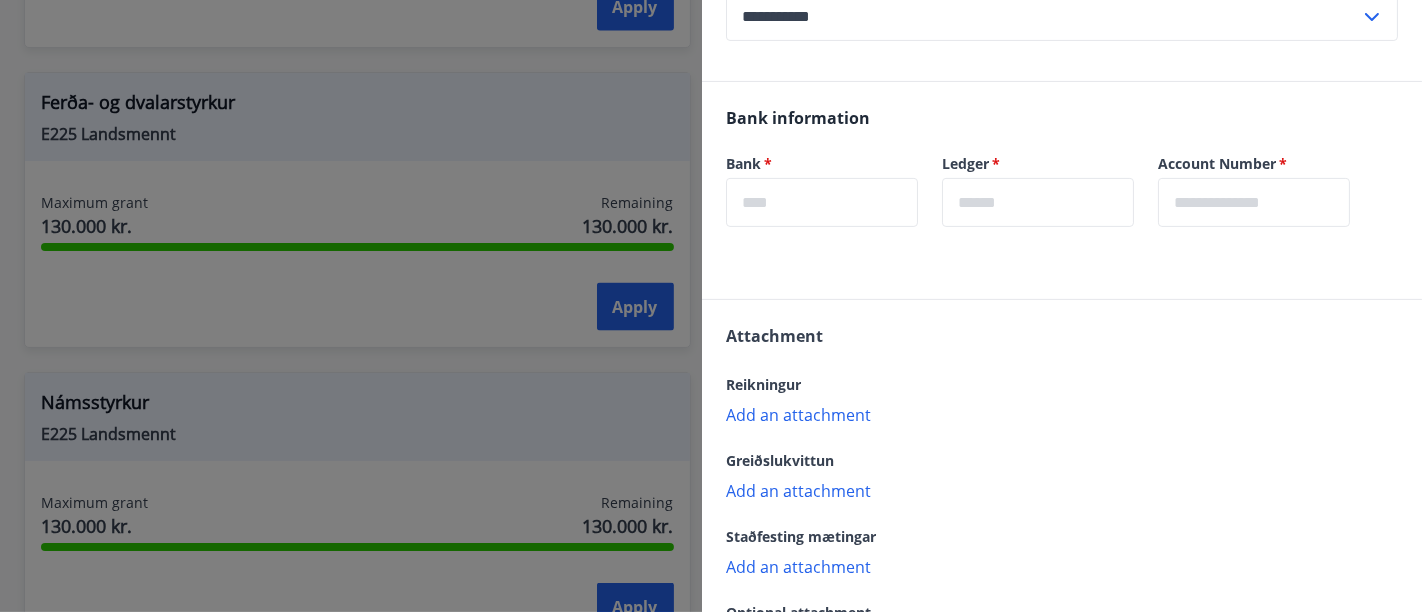 click on "Attachment Reikningur   Add an attachment {error_attachment_undefined} Greiðslukvittun   Add an attachment {error_attachment_undefined} Staðfesting mætingar   Add an attachment {error_attachment_undefined} Optional attachment Add an attachment {error_attachment_undefined}" at bounding box center (1062, 488) 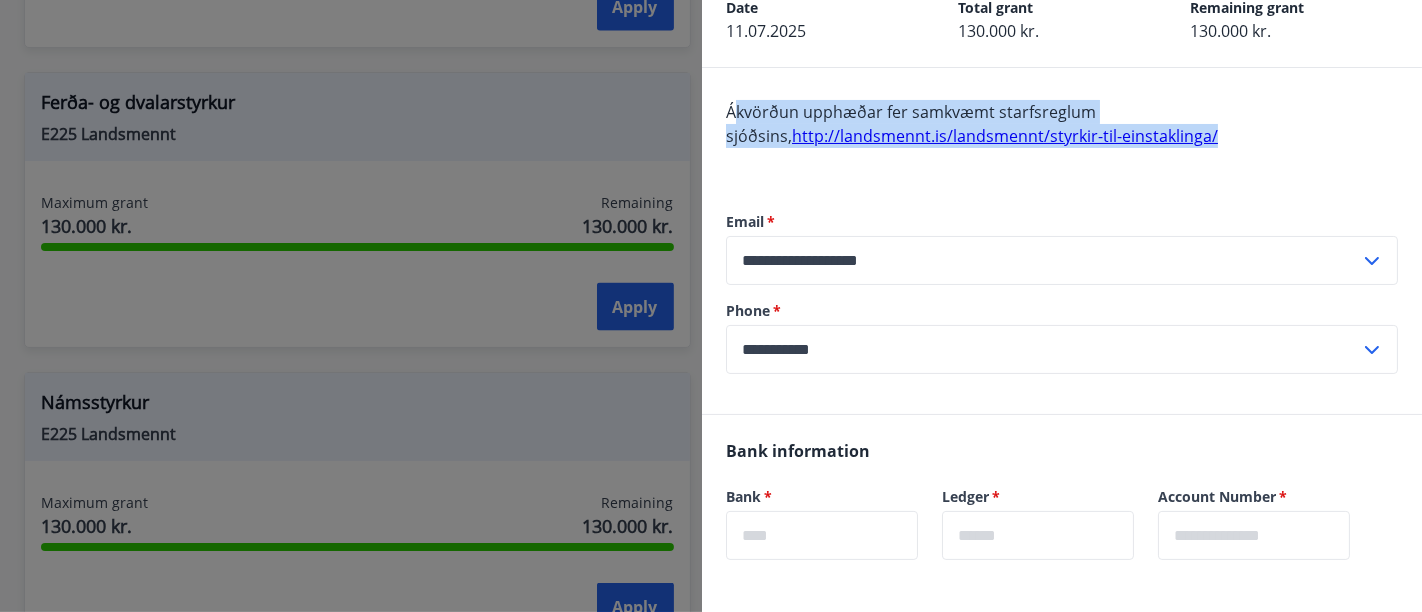 drag, startPoint x: 726, startPoint y: 110, endPoint x: 1150, endPoint y: 136, distance: 424.79642 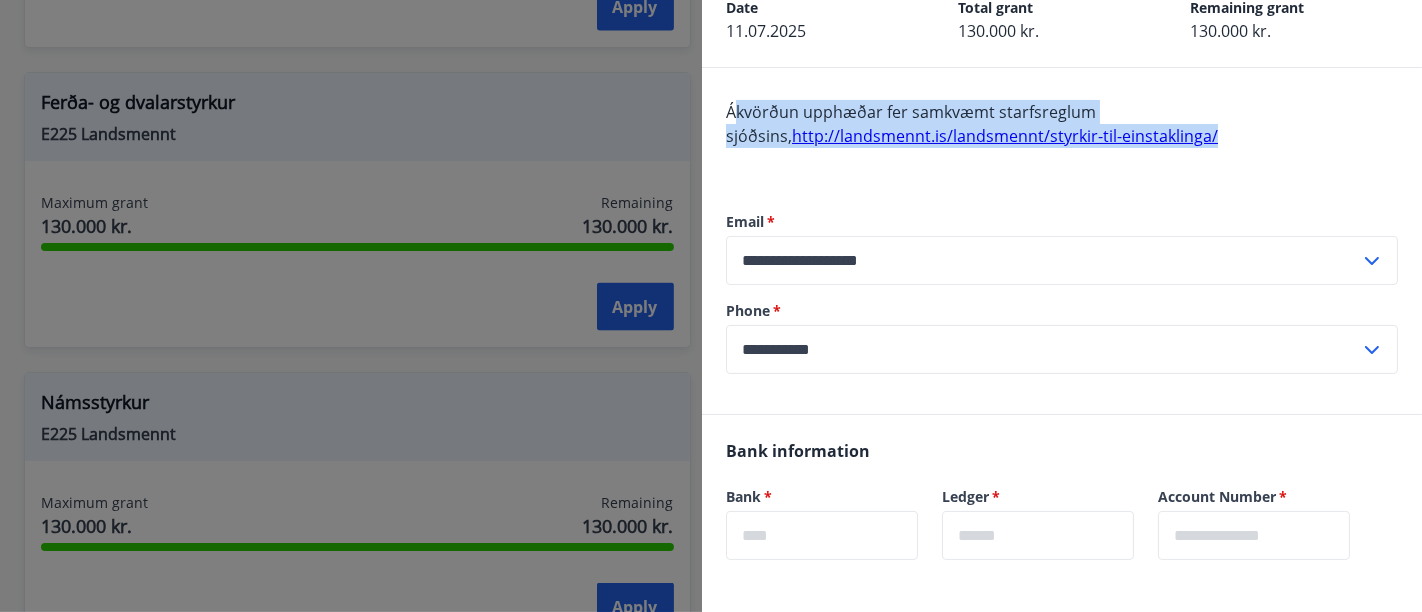 click on "Ákvörðun upphæðar fer samkvæmt starfsreglum sjóðsins,  http://landsmennt.is/landsmennt/styrkir-til-einstaklinga/" at bounding box center [1062, 136] 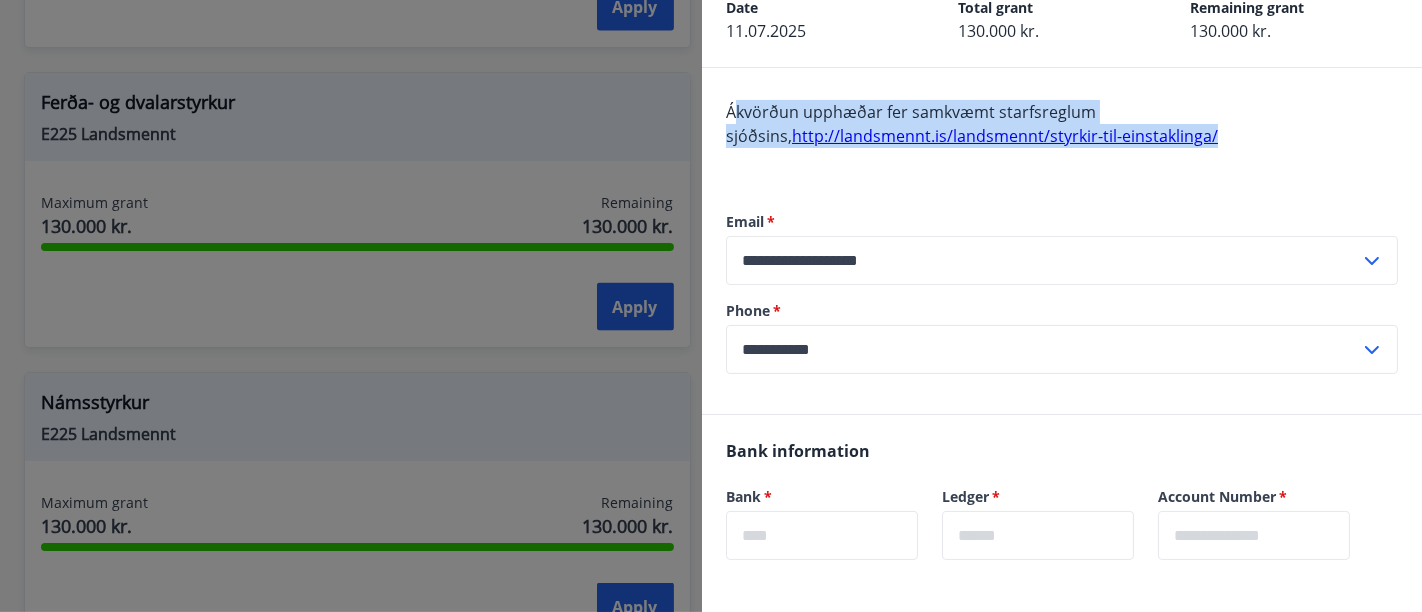 copy on "Ákvörðun upphæðar fer samkvæmt starfsreglum sjóðsins,  http://landsmennt.is/landsmennt/styrkir-til-einstaklinga/" 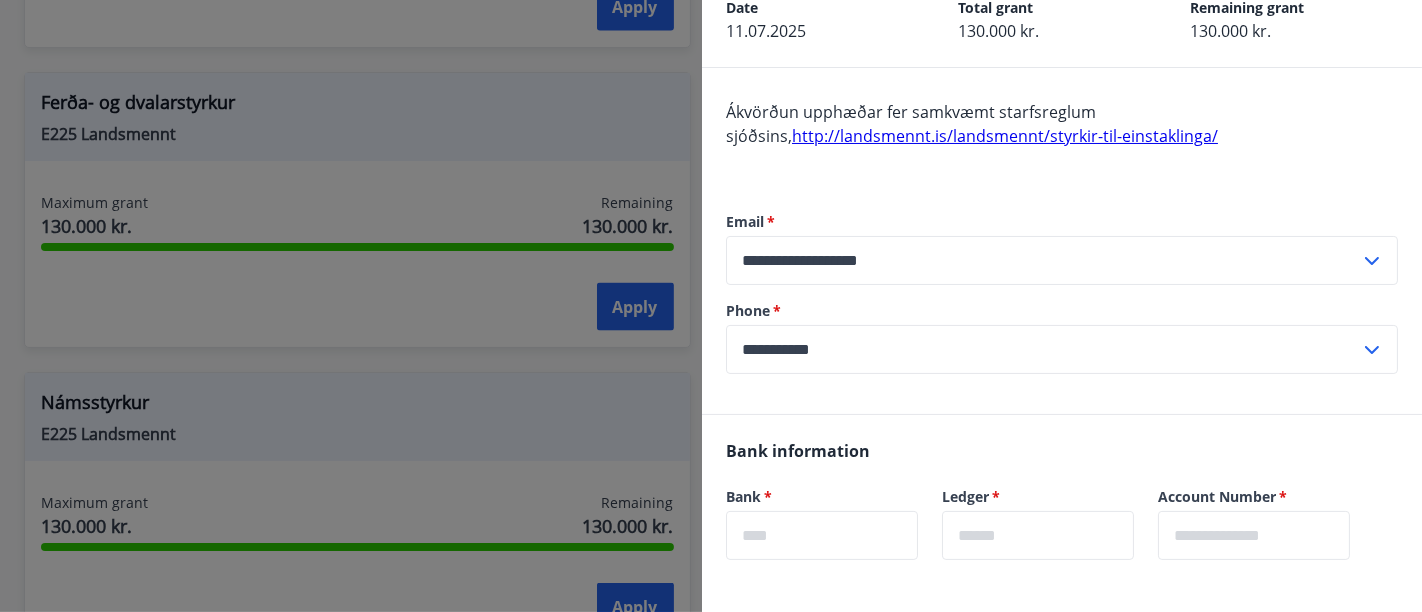 click on "Ákvörðun upphæðar fer samkvæmt starfsreglum sjóðsins,  http://landsmennt.is/landsmennt/styrkir-til-einstaklinga/" at bounding box center [1062, 136] 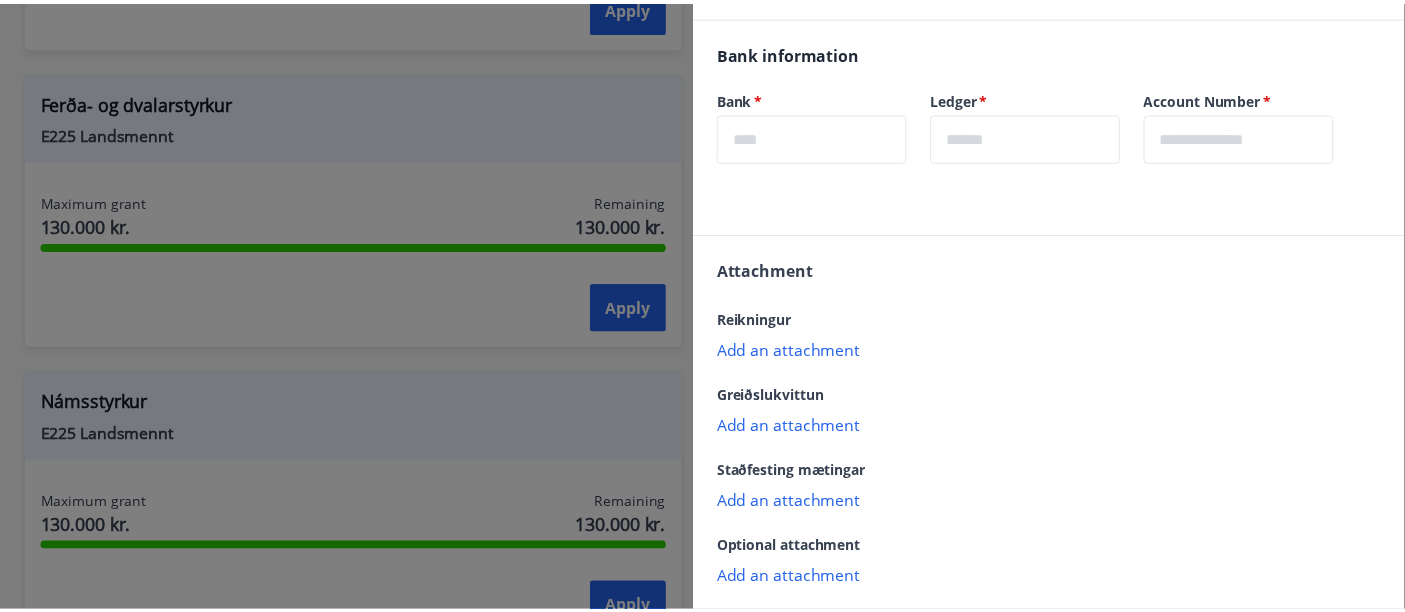 scroll, scrollTop: 606, scrollLeft: 0, axis: vertical 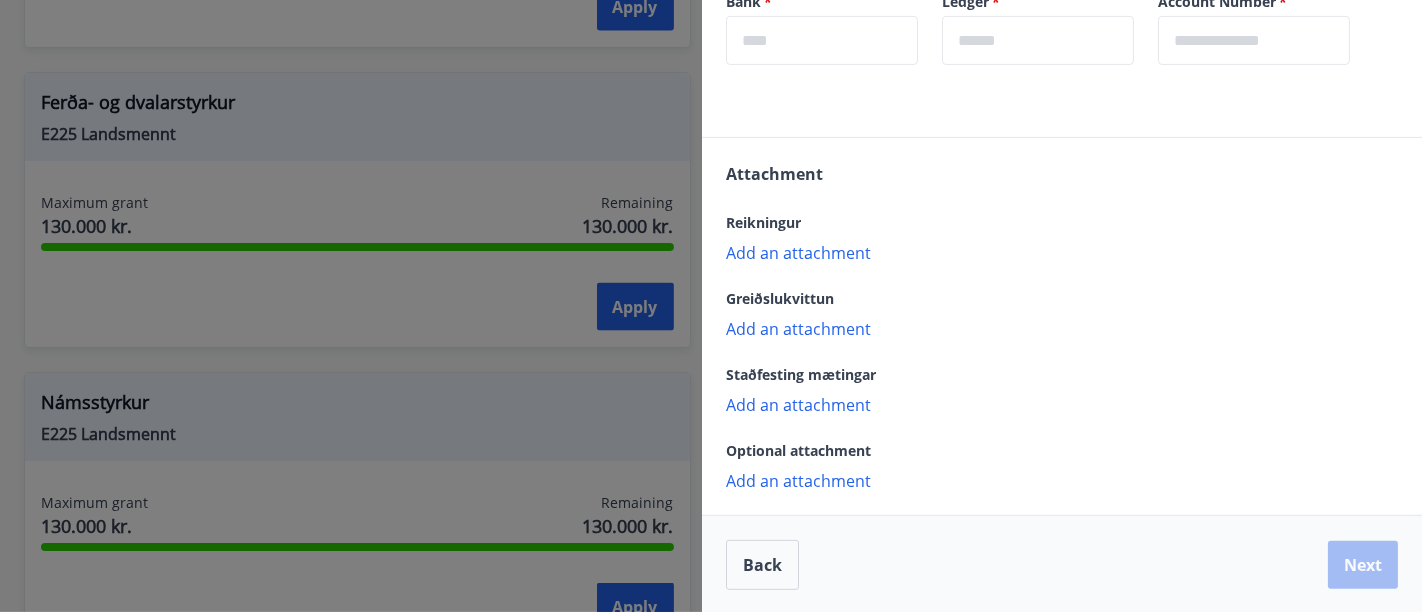 drag, startPoint x: 948, startPoint y: 260, endPoint x: 569, endPoint y: 51, distance: 432.80713 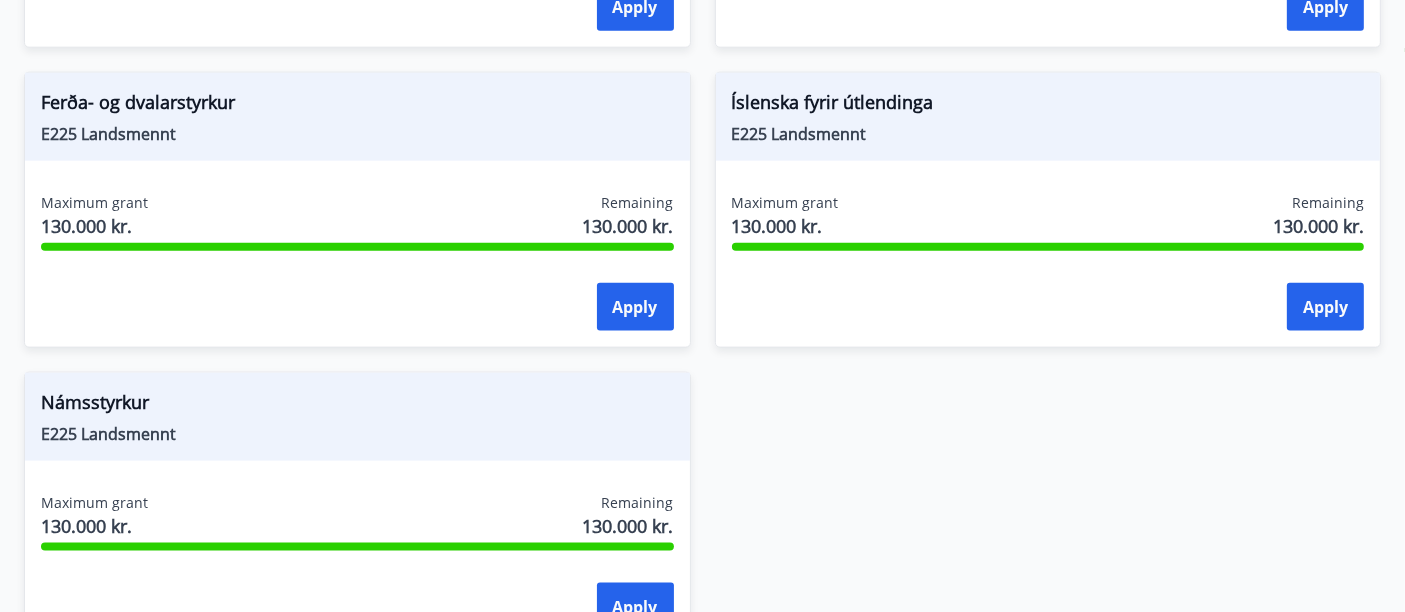 scroll, scrollTop: 0, scrollLeft: 0, axis: both 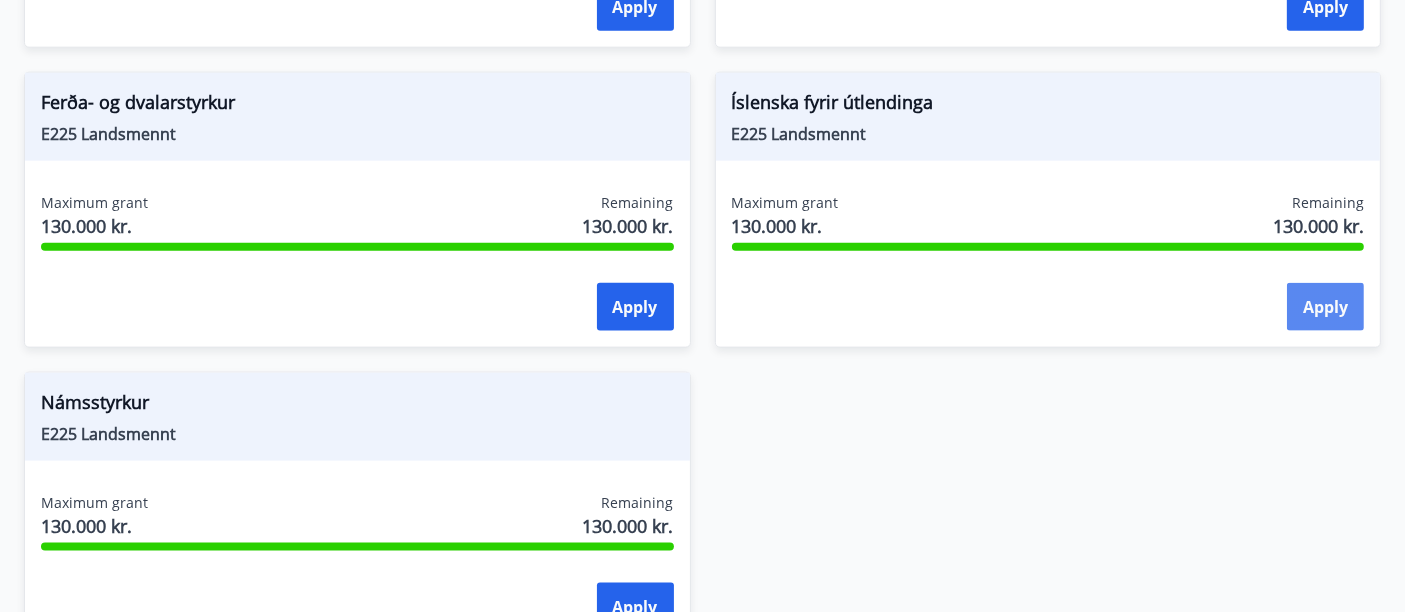 click on "Apply" at bounding box center (1325, 307) 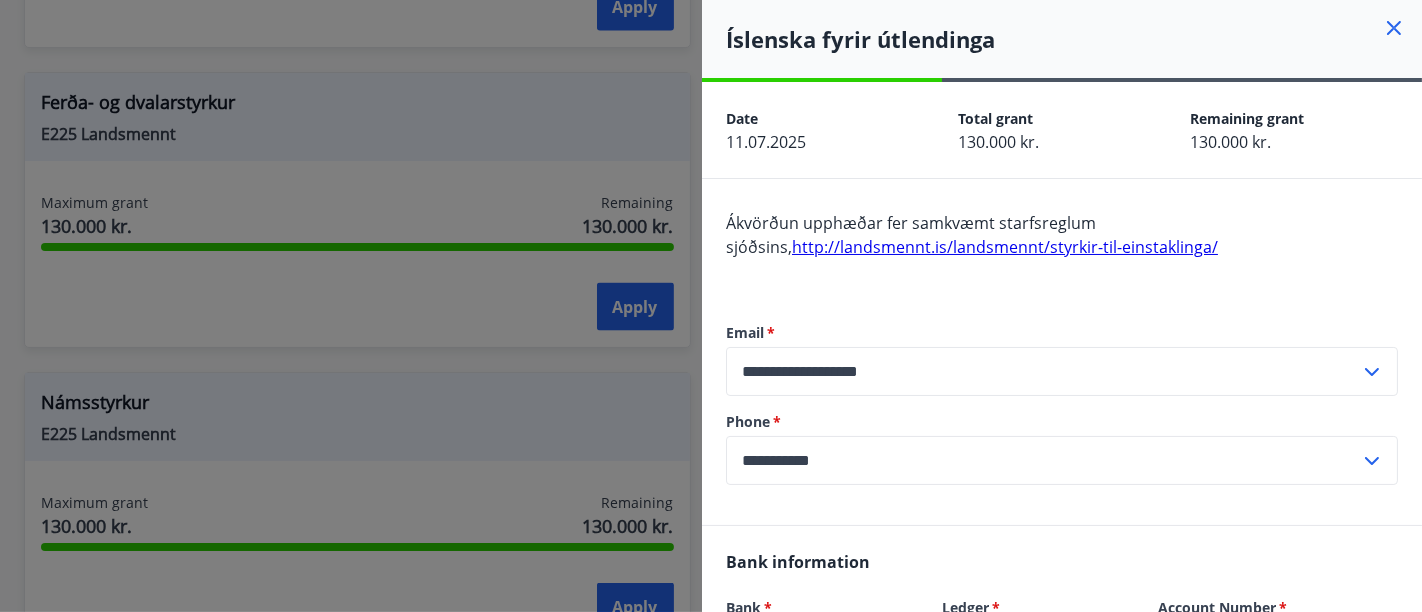 click at bounding box center (711, 306) 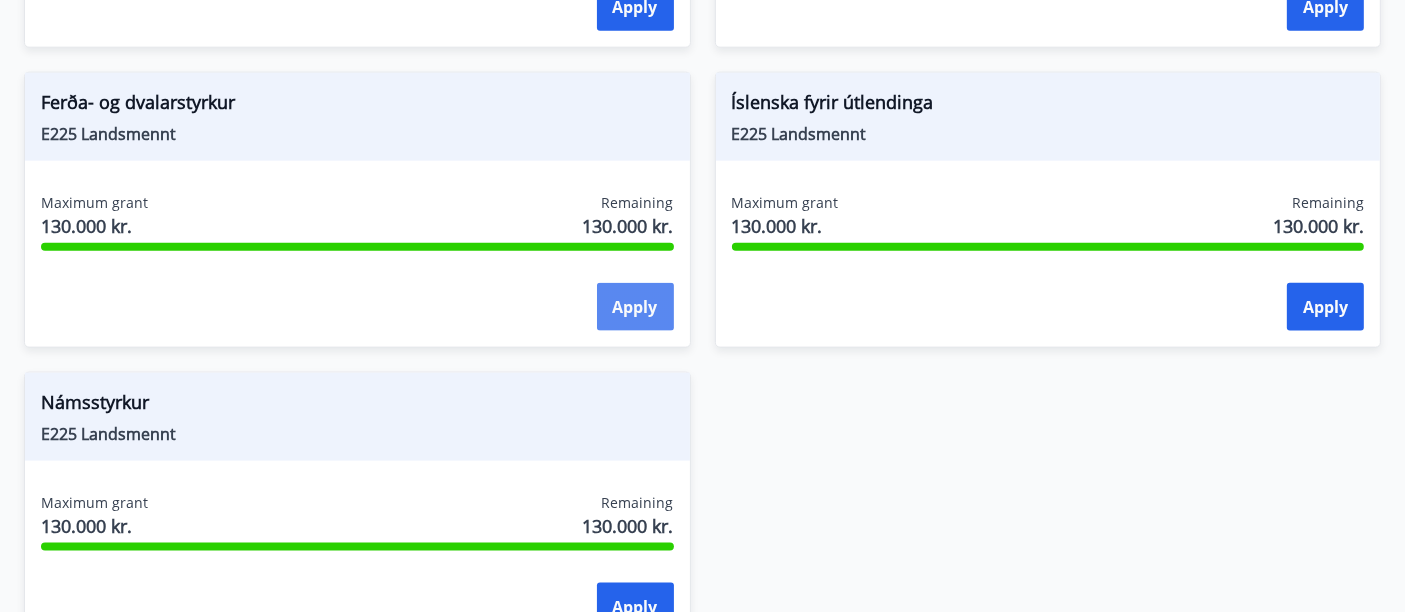 click on "Apply" at bounding box center (635, 307) 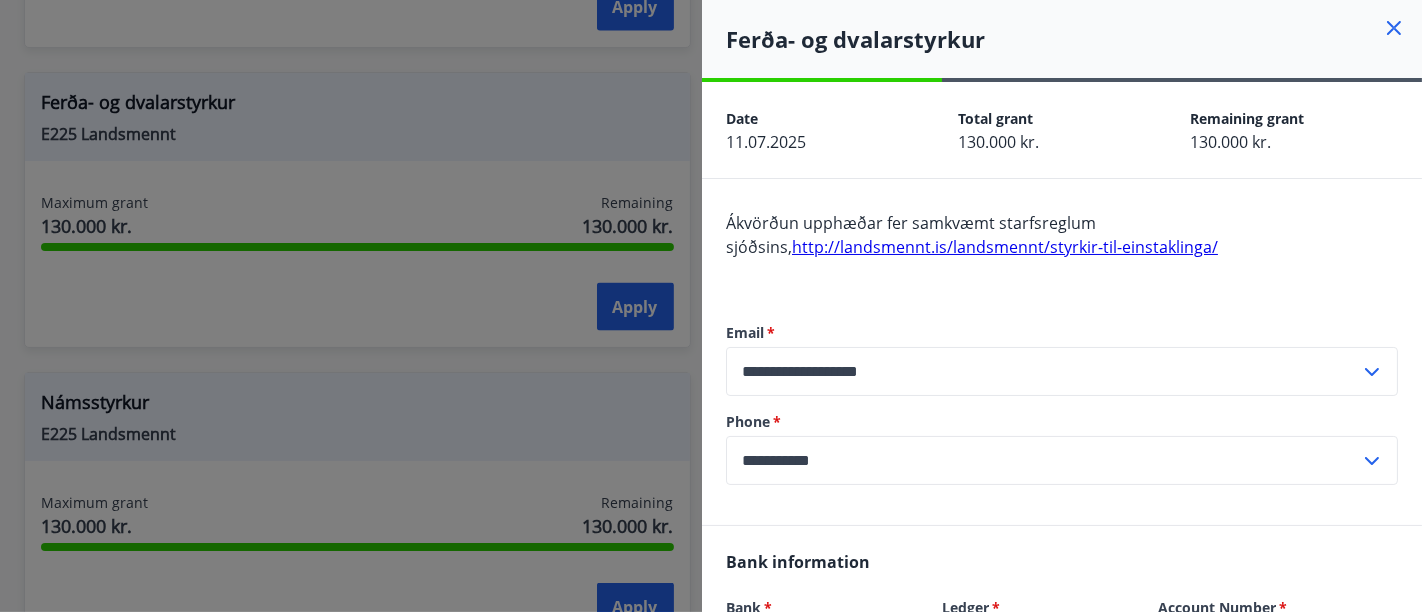 click at bounding box center (711, 306) 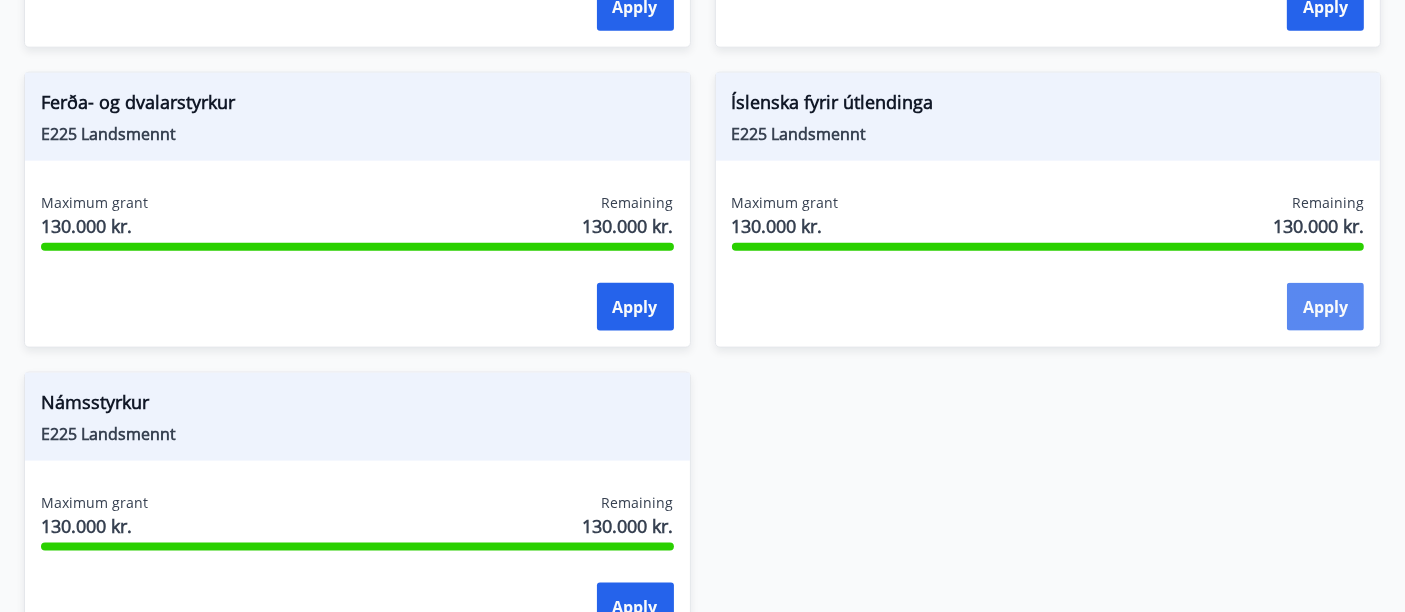 click on "Apply" at bounding box center [1325, 307] 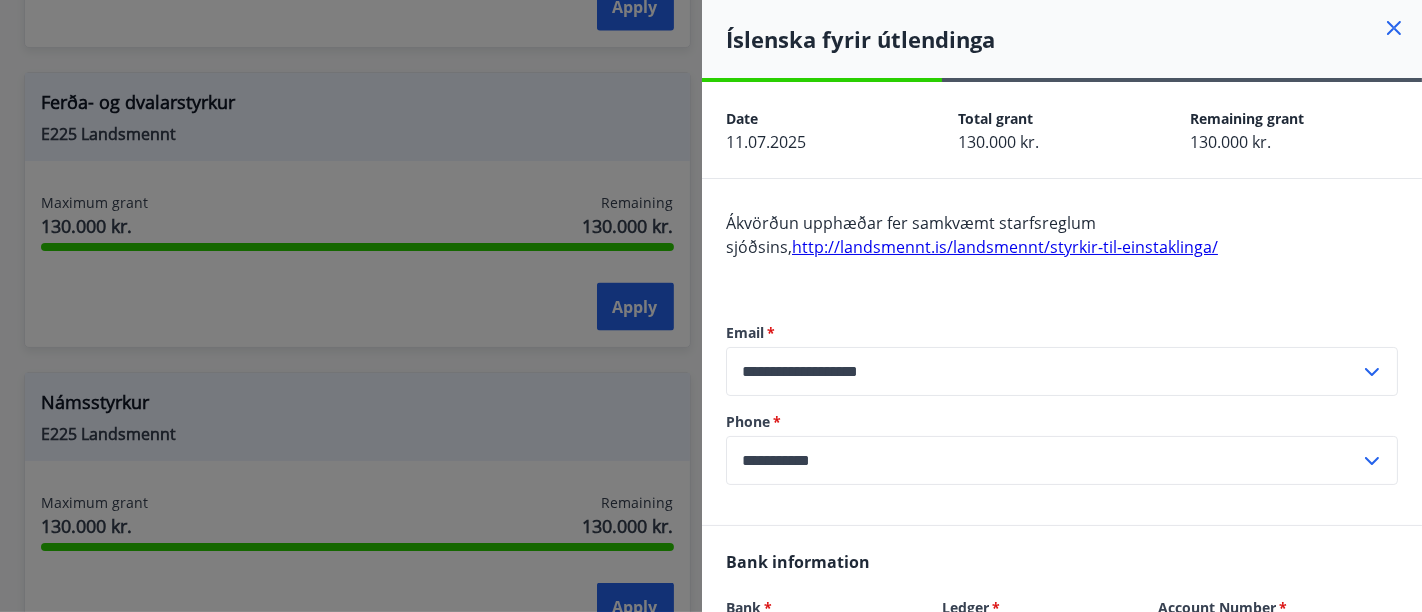 click at bounding box center [711, 306] 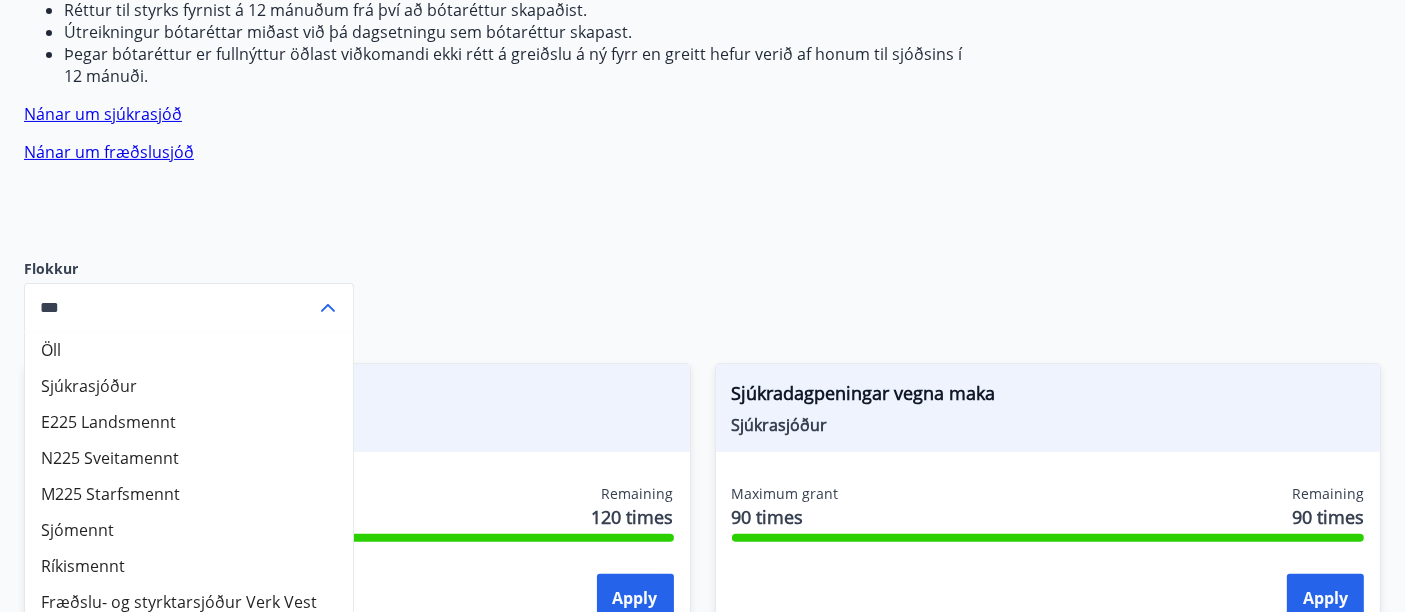 scroll, scrollTop: 631, scrollLeft: 0, axis: vertical 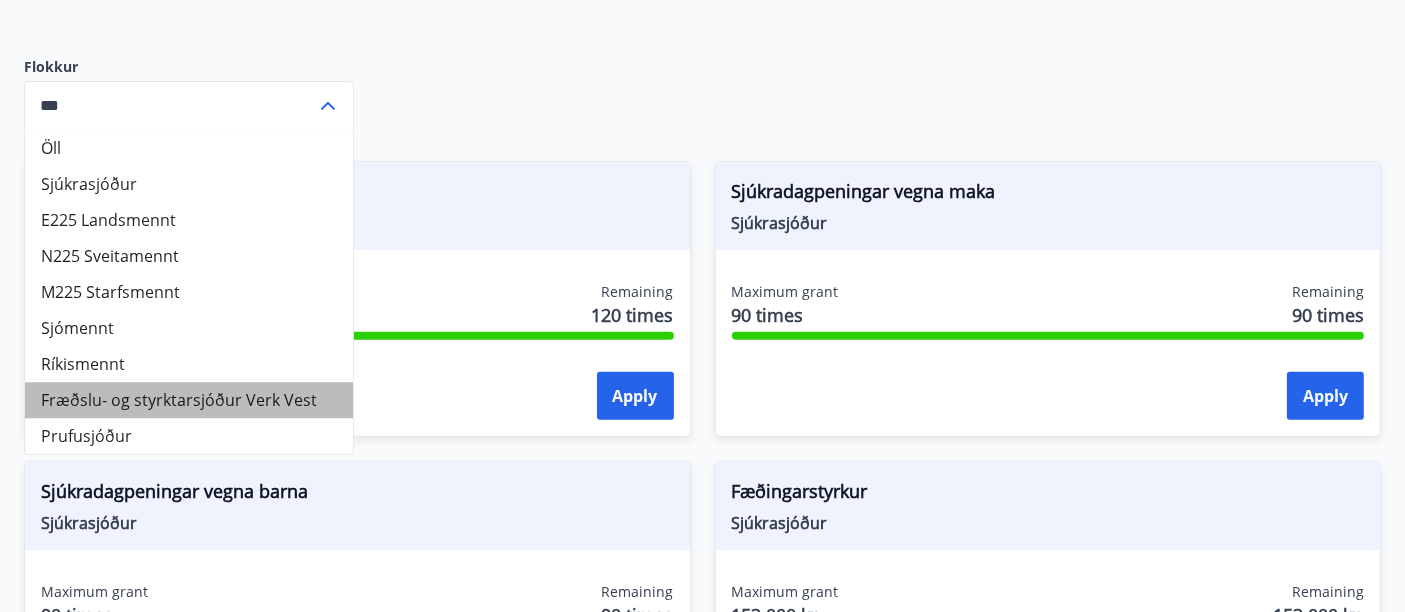 click on "Fræðslu- og styrktarsjóður Verk Vest" at bounding box center [189, 400] 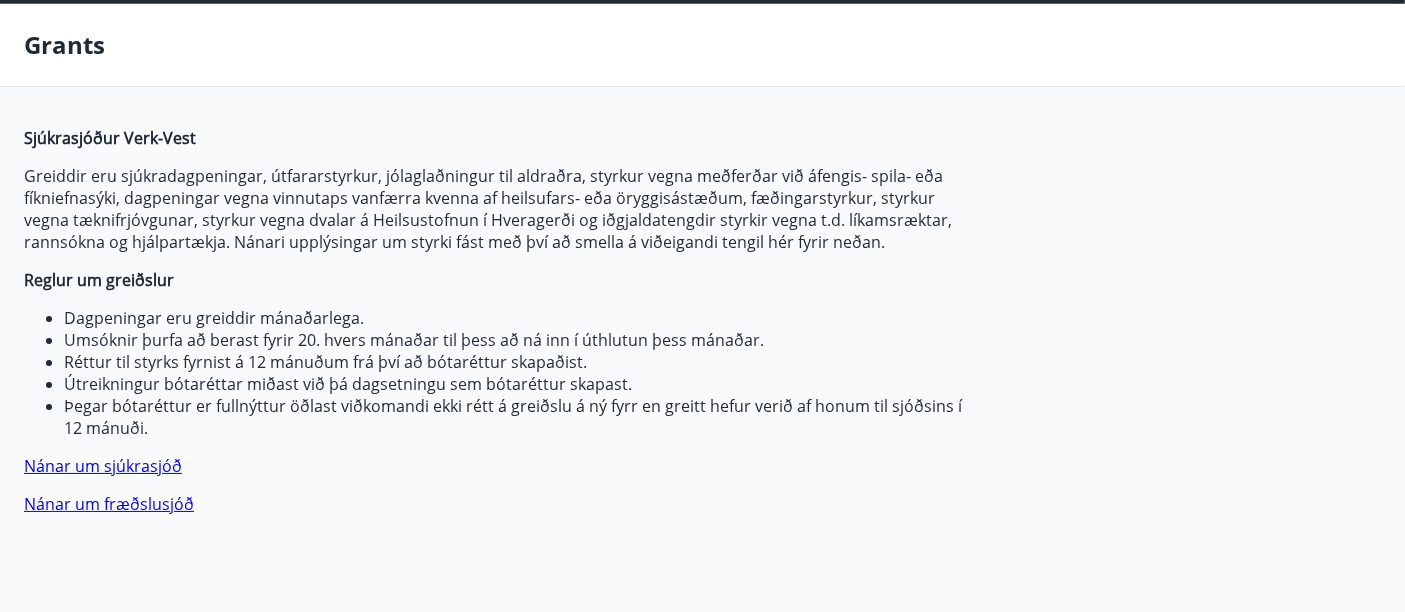 scroll, scrollTop: 111, scrollLeft: 0, axis: vertical 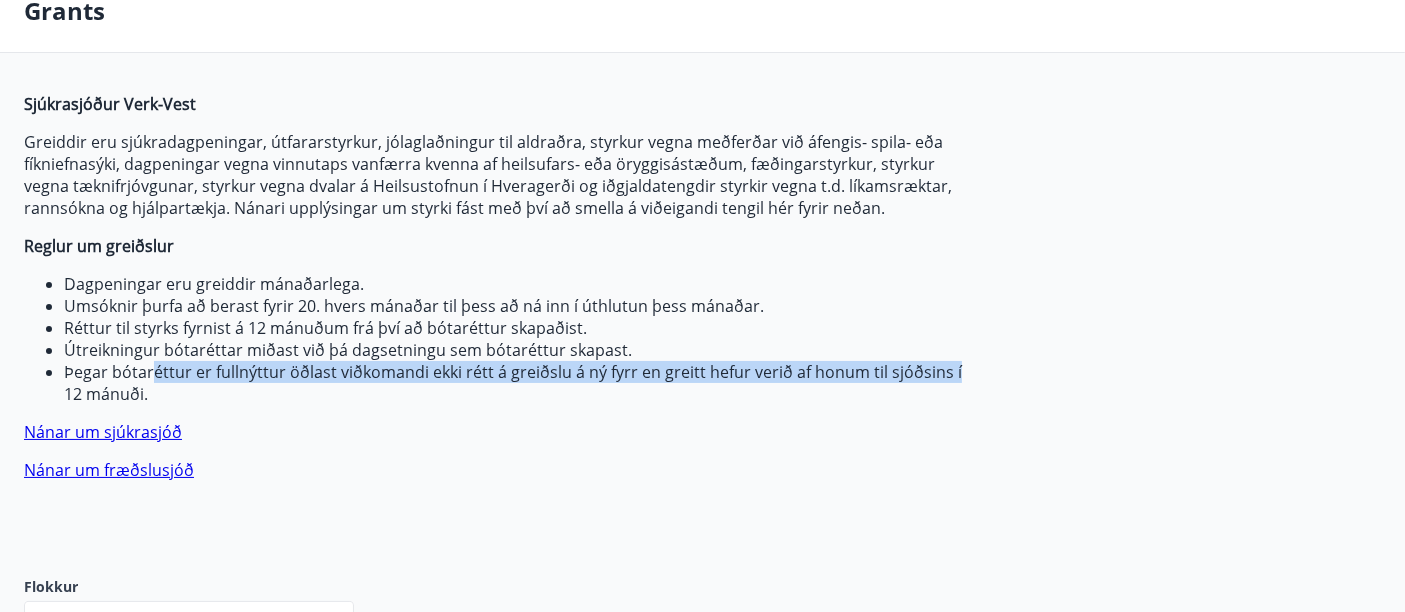 drag, startPoint x: 711, startPoint y: 344, endPoint x: 154, endPoint y: 374, distance: 557.8073 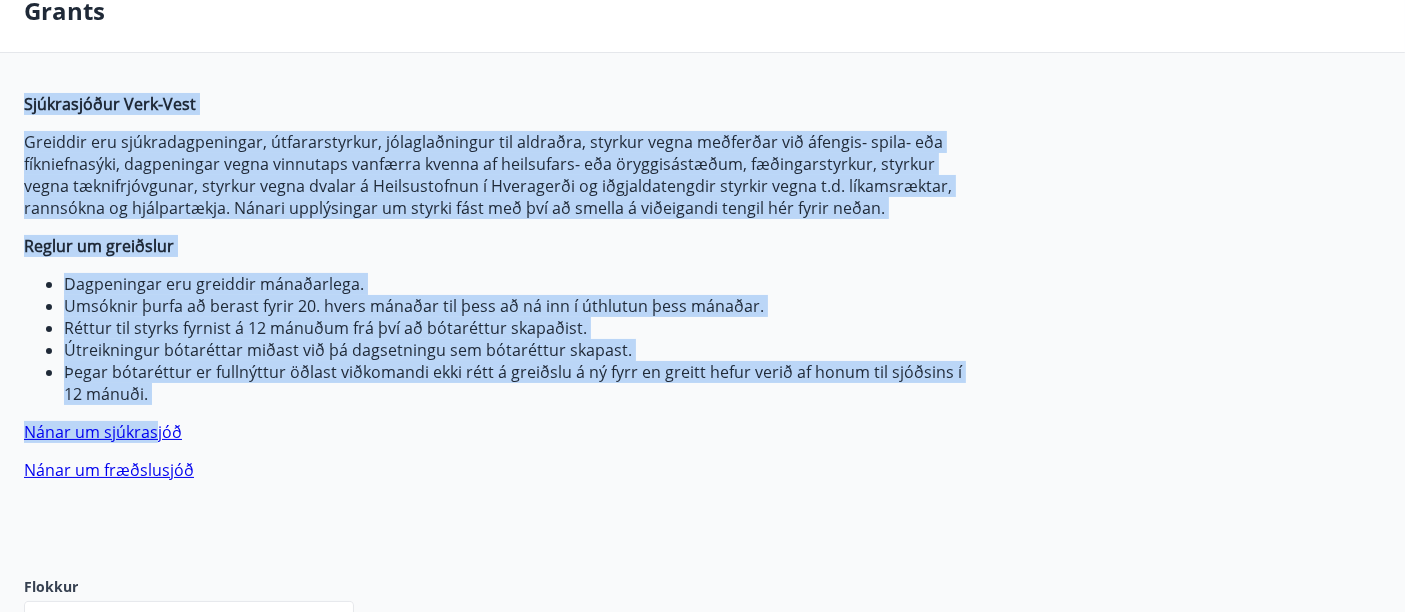 drag, startPoint x: 154, startPoint y: 407, endPoint x: 15, endPoint y: 98, distance: 338.82443 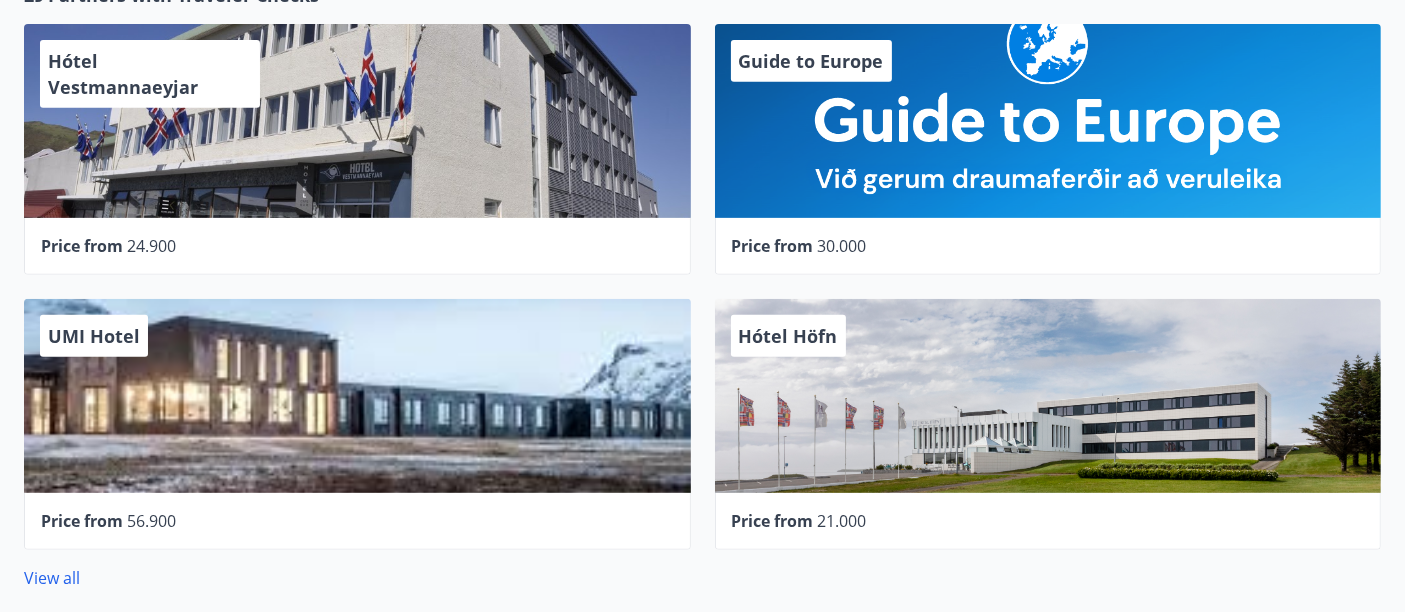 scroll, scrollTop: 0, scrollLeft: 0, axis: both 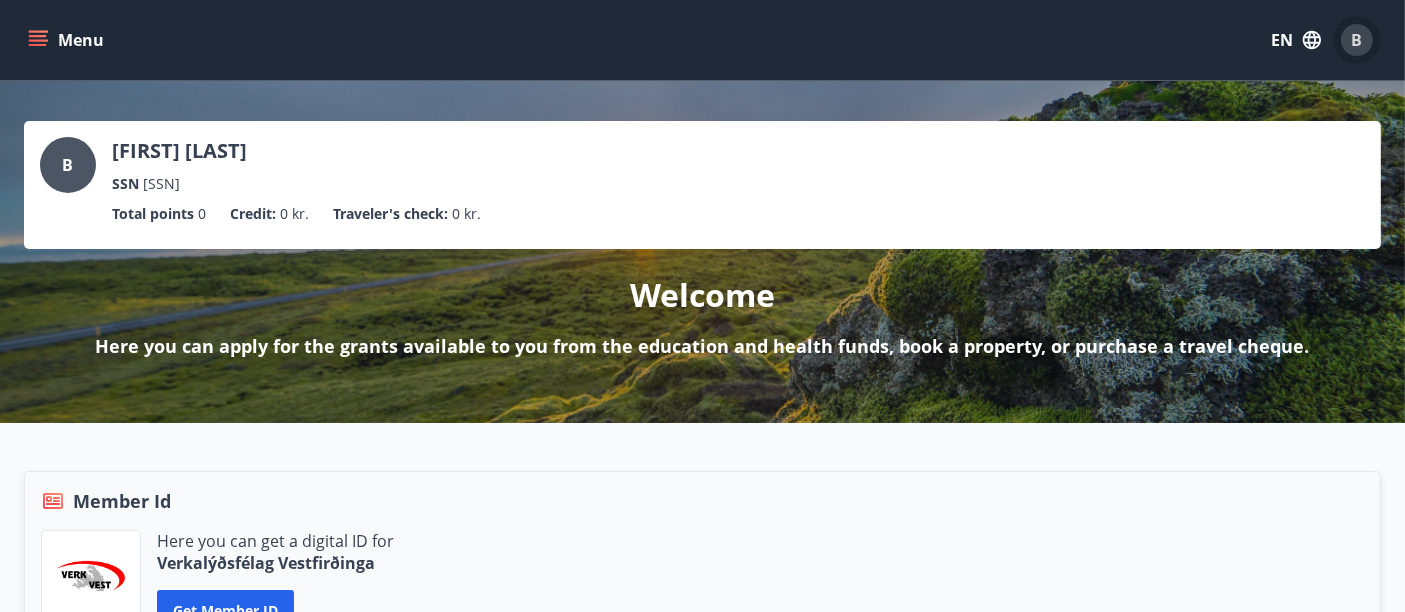click on "B" at bounding box center [1357, 40] 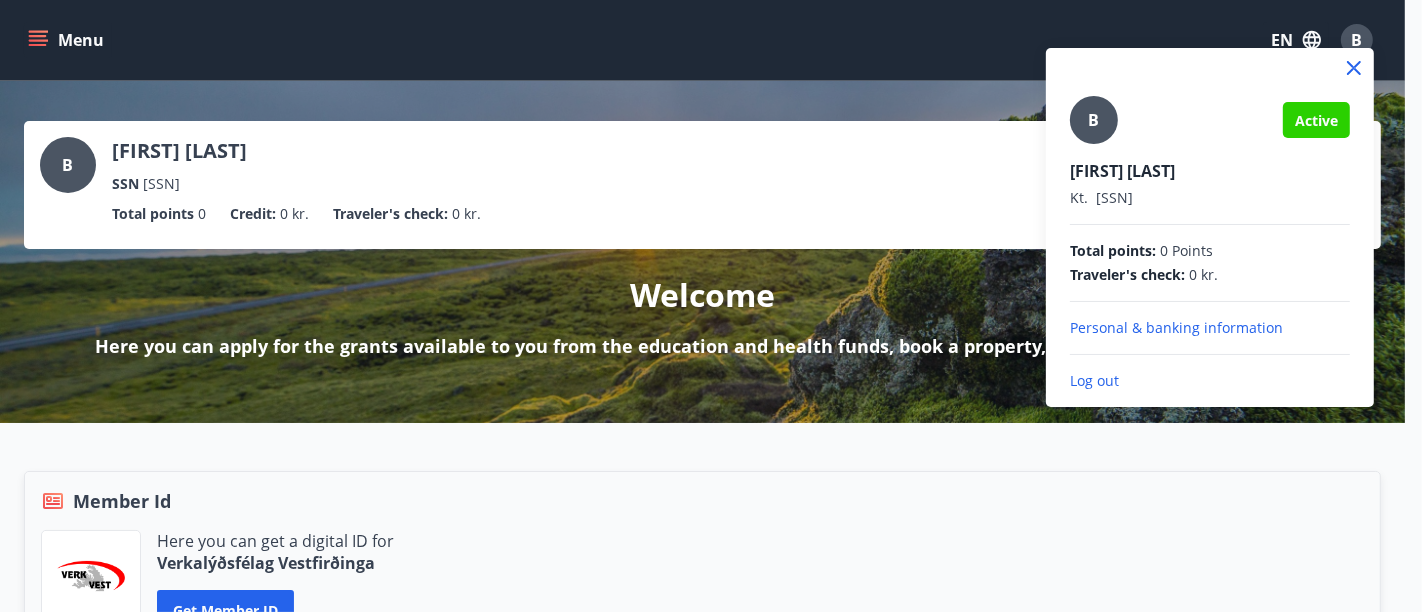 click at bounding box center [711, 306] 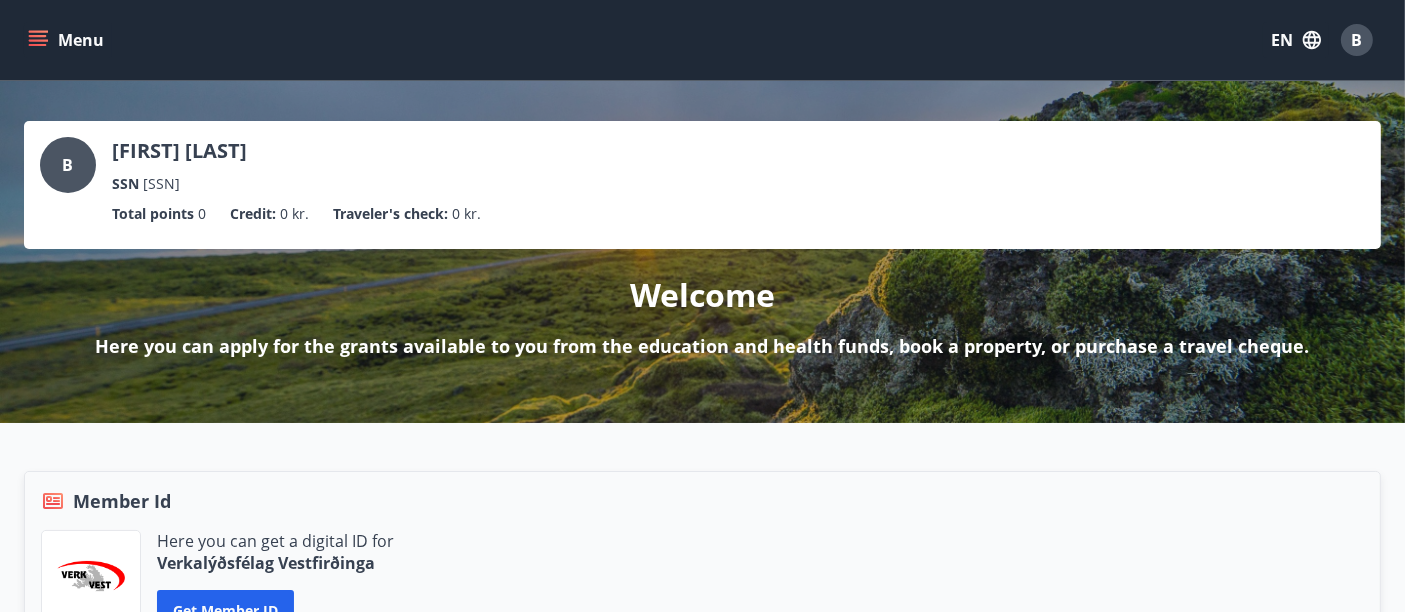 click 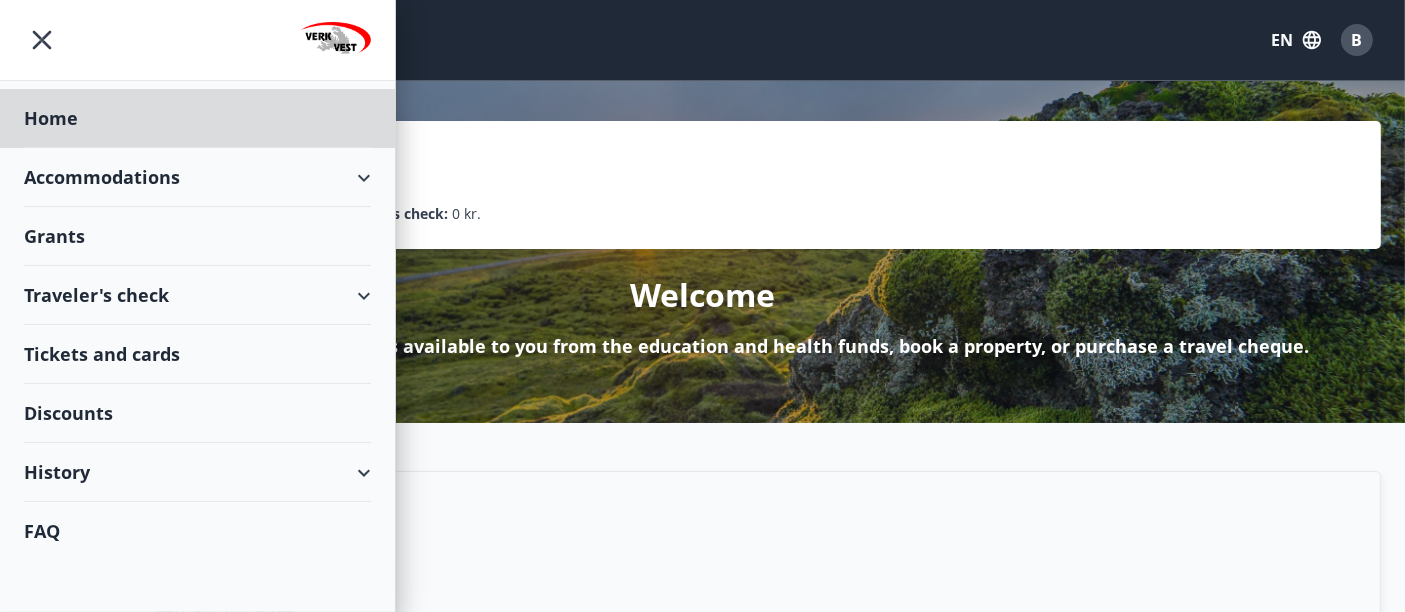 click on "Grants" at bounding box center [197, 118] 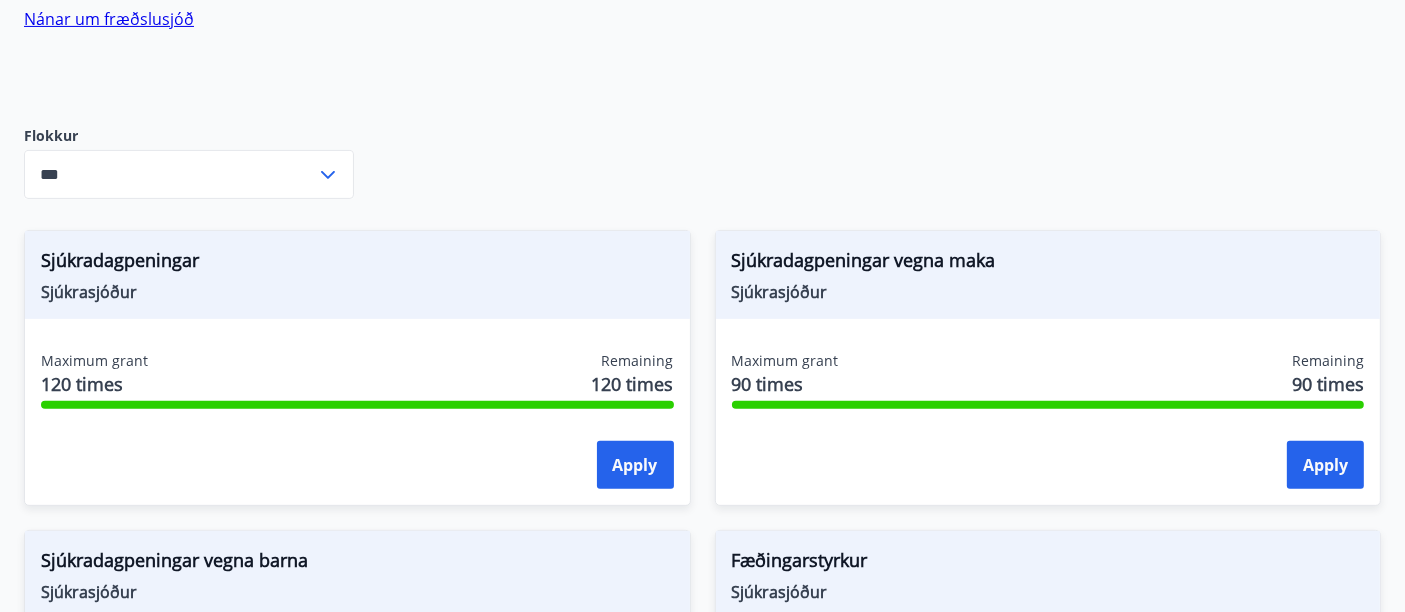 scroll, scrollTop: 555, scrollLeft: 0, axis: vertical 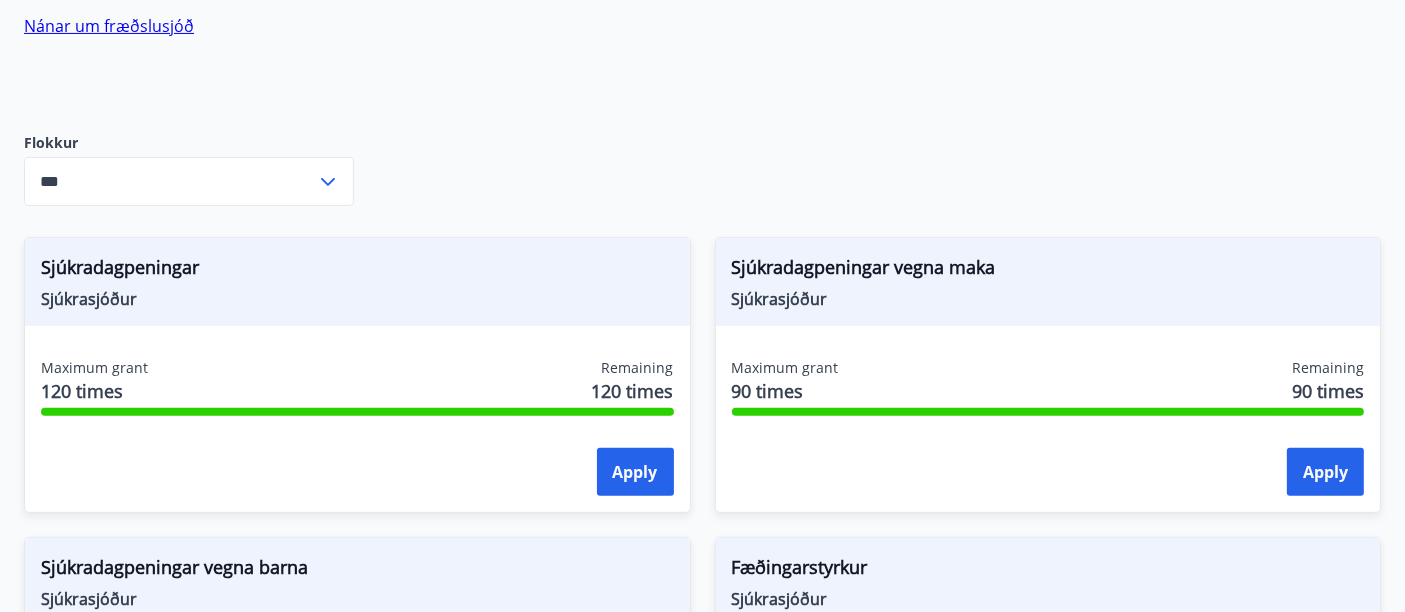click on "***" at bounding box center (170, 181) 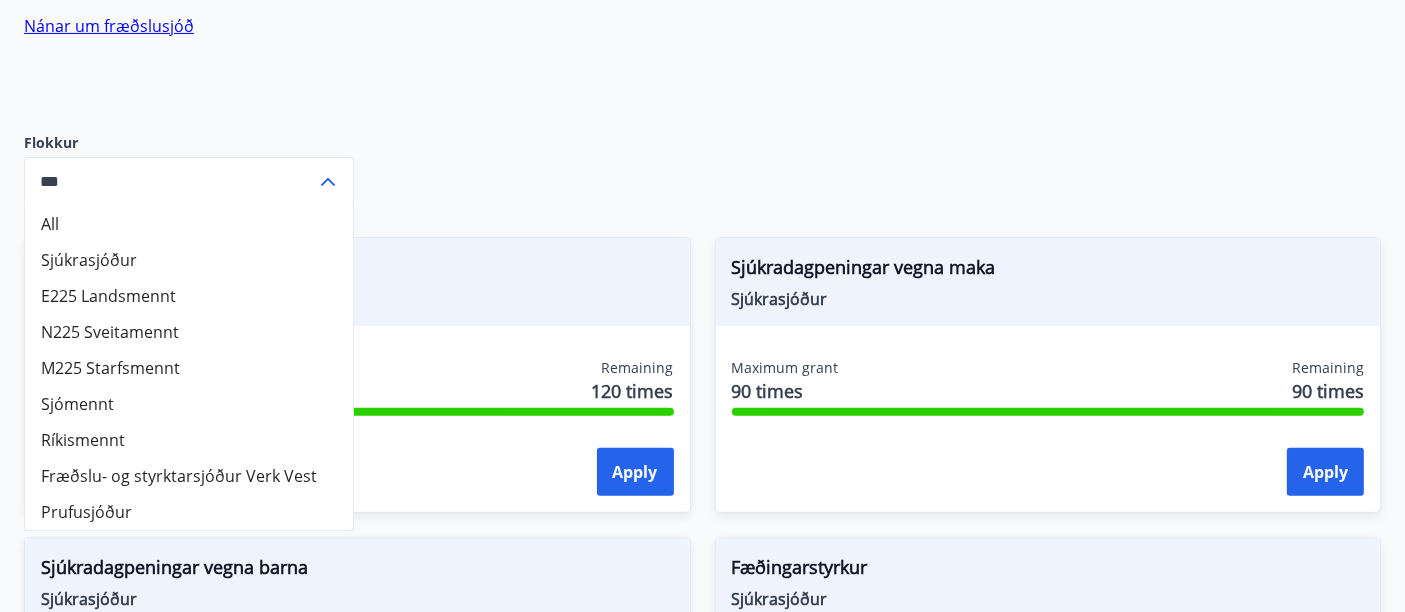 click on "Fræðslu- og styrktarsjóður Verk Vest" at bounding box center (189, 476) 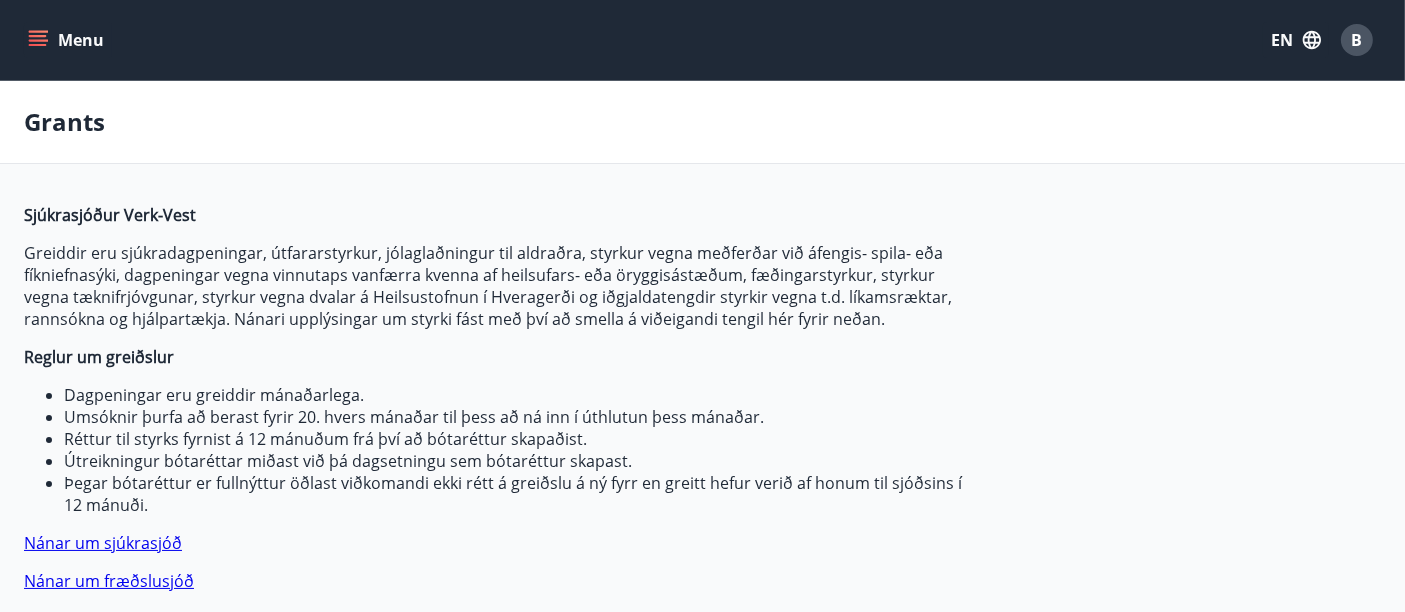 scroll, scrollTop: 346, scrollLeft: 0, axis: vertical 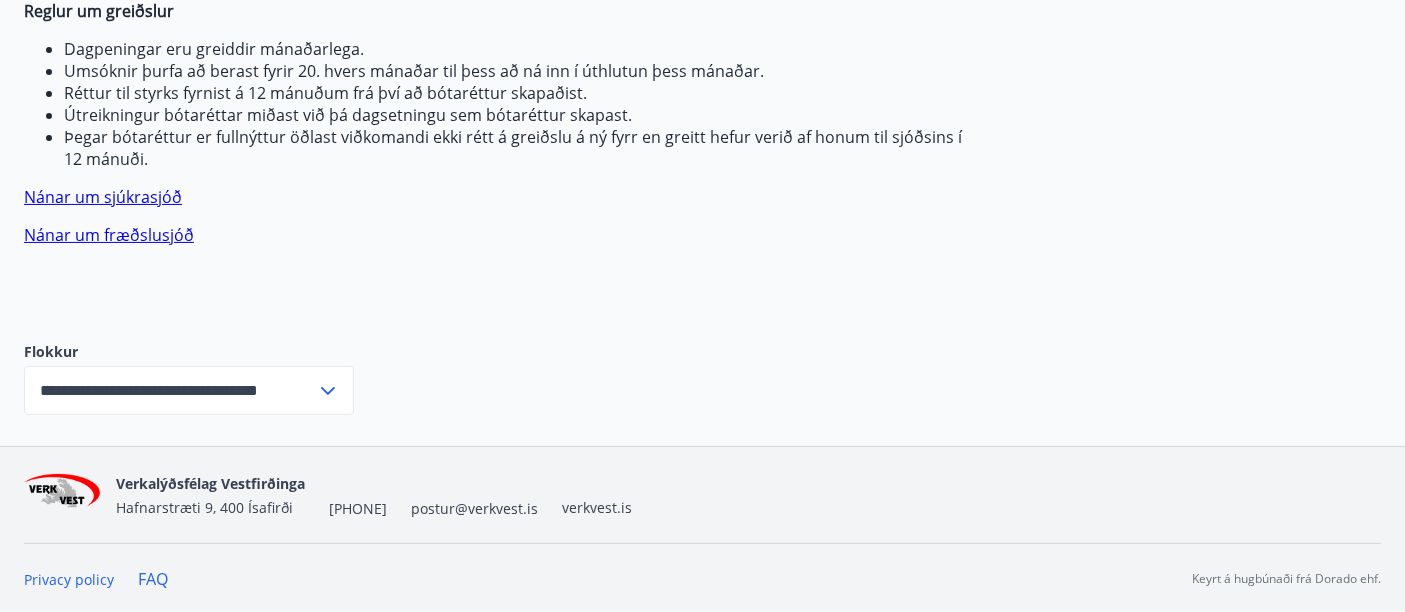 click on "**********" at bounding box center [170, 390] 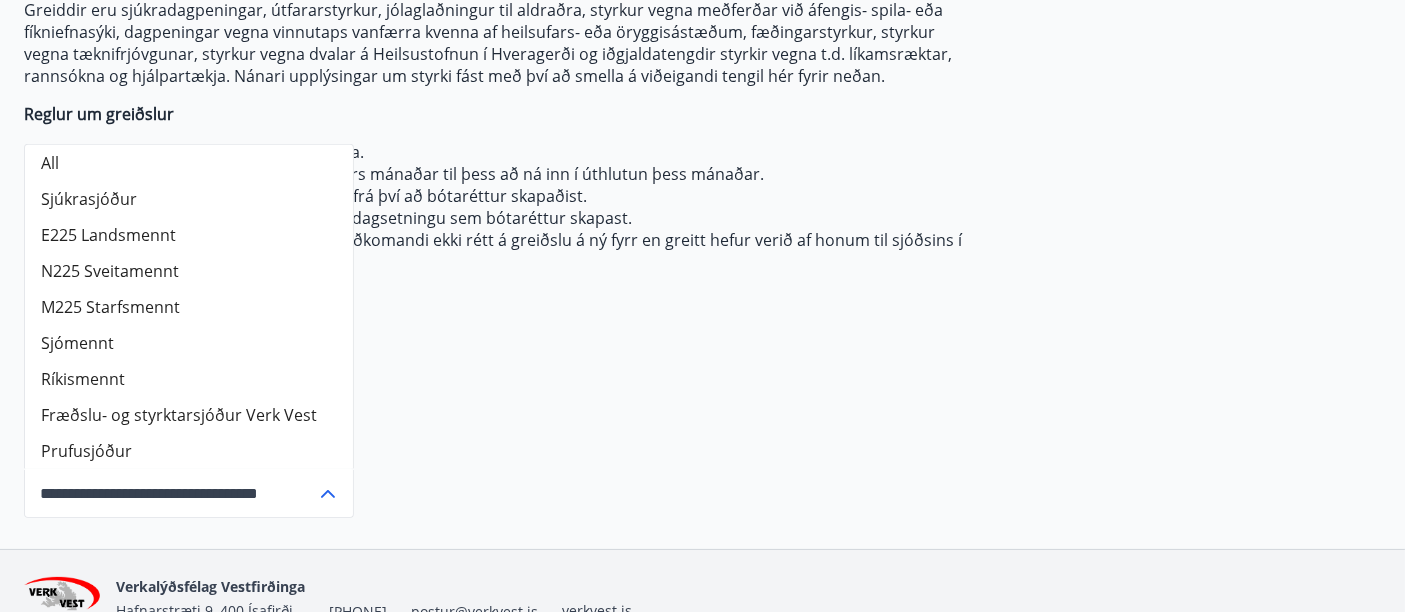 scroll, scrollTop: 124, scrollLeft: 0, axis: vertical 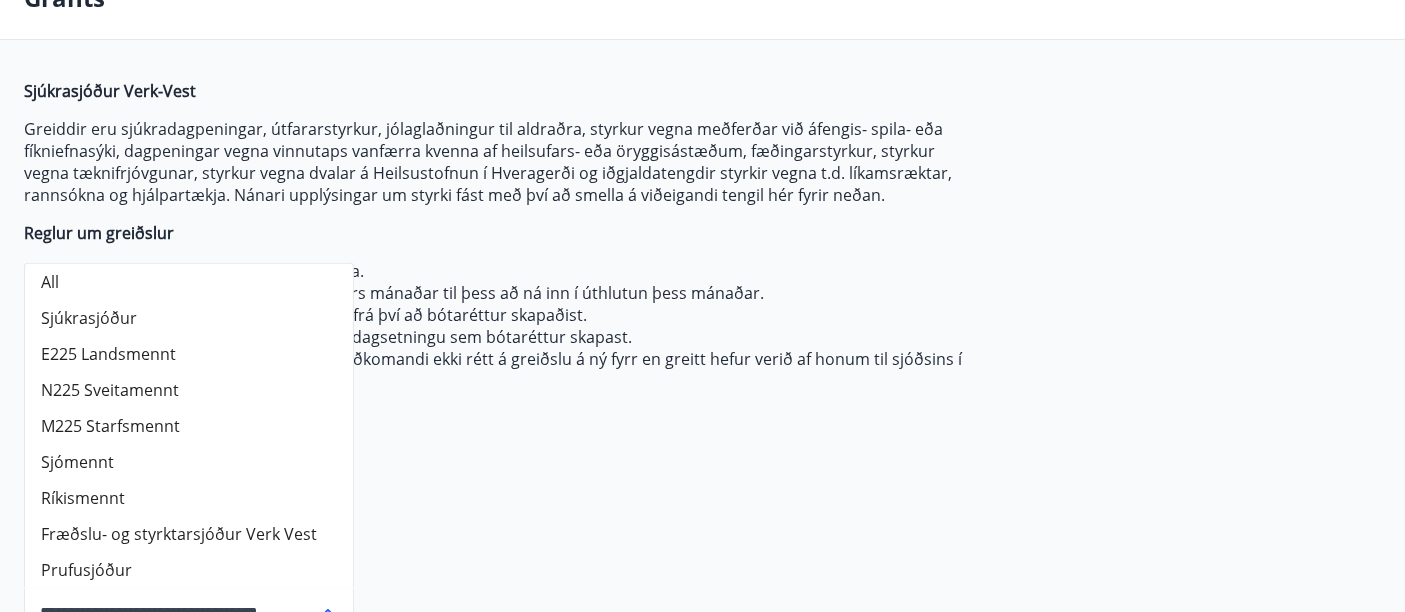click on "Fræðslu- og styrktarsjóður Verk Vest" at bounding box center (189, 534) 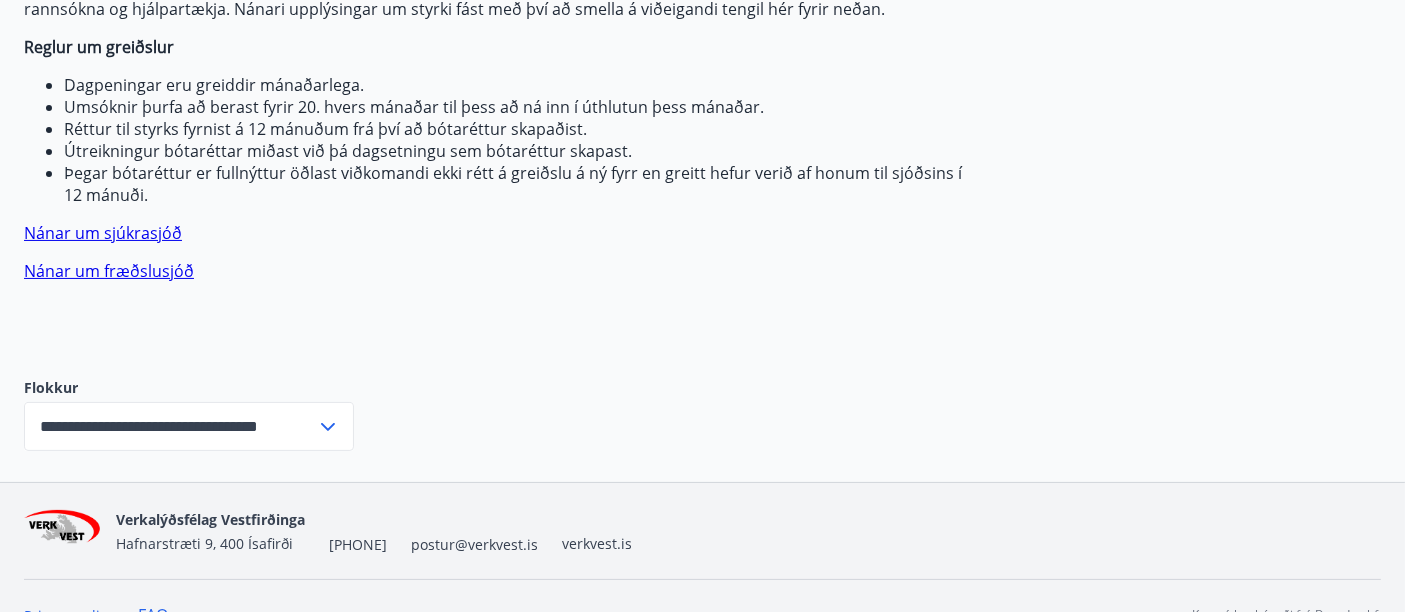 scroll, scrollTop: 235, scrollLeft: 0, axis: vertical 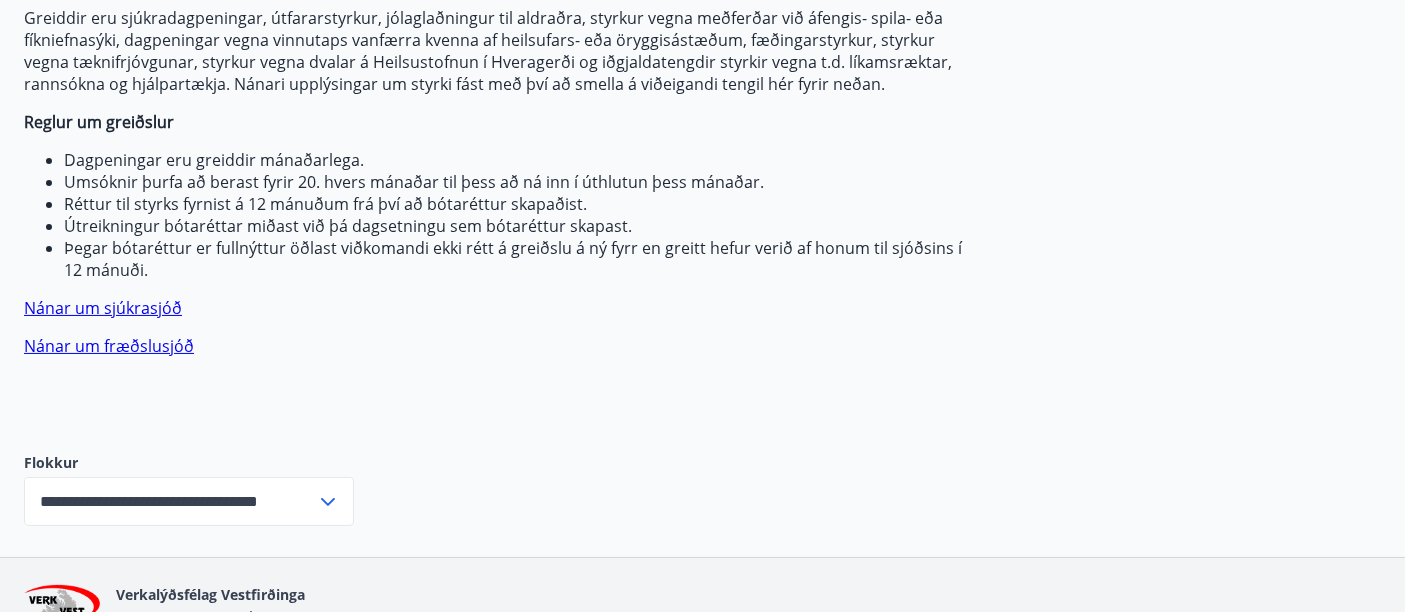 click on "**********" at bounding box center [189, 489] 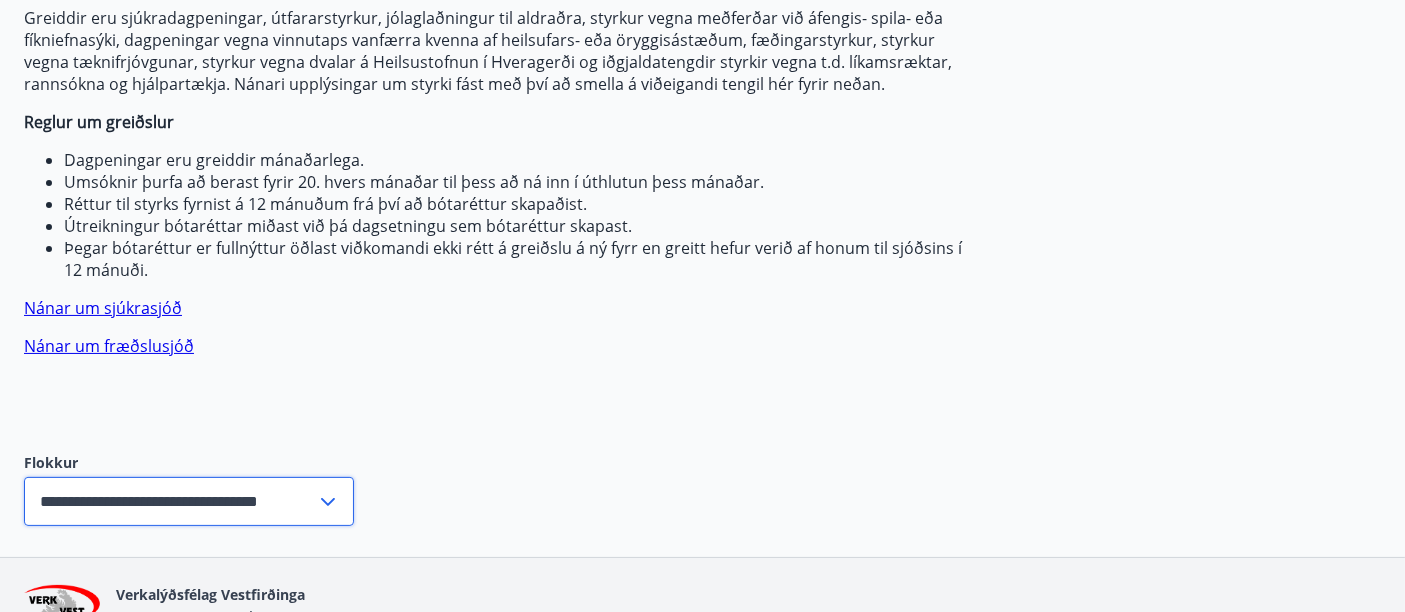 click on "**********" at bounding box center (170, 501) 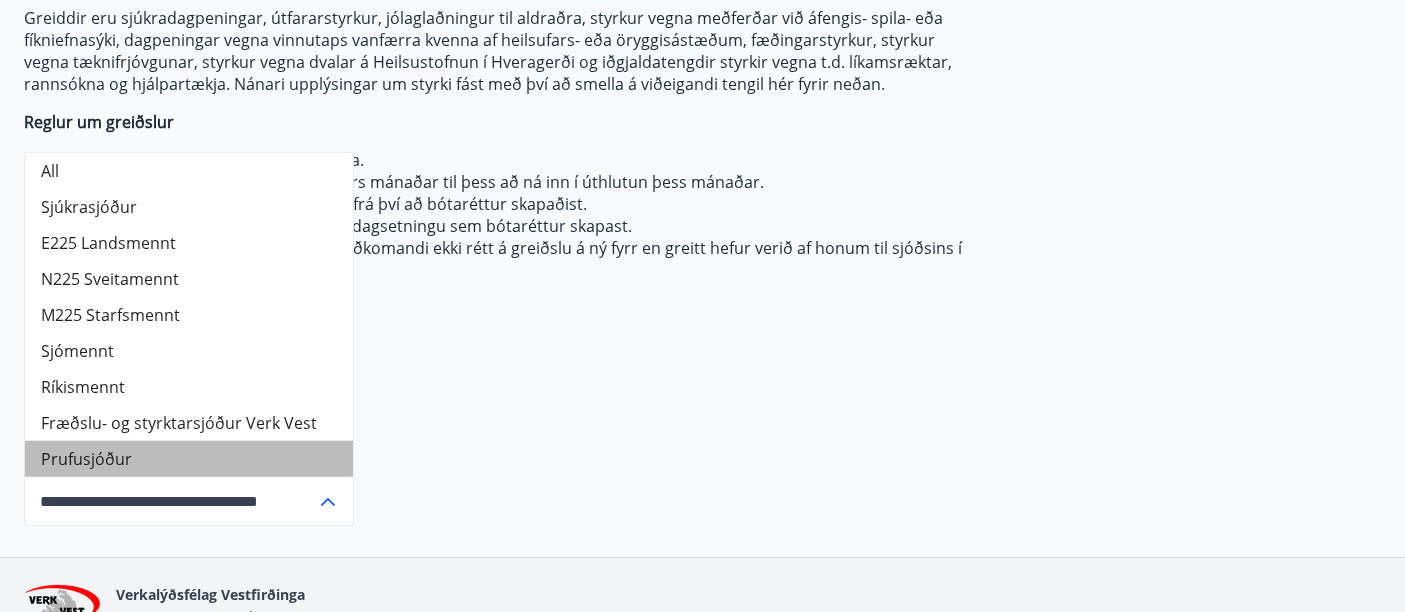 click on "Prufusjóður" at bounding box center [189, 459] 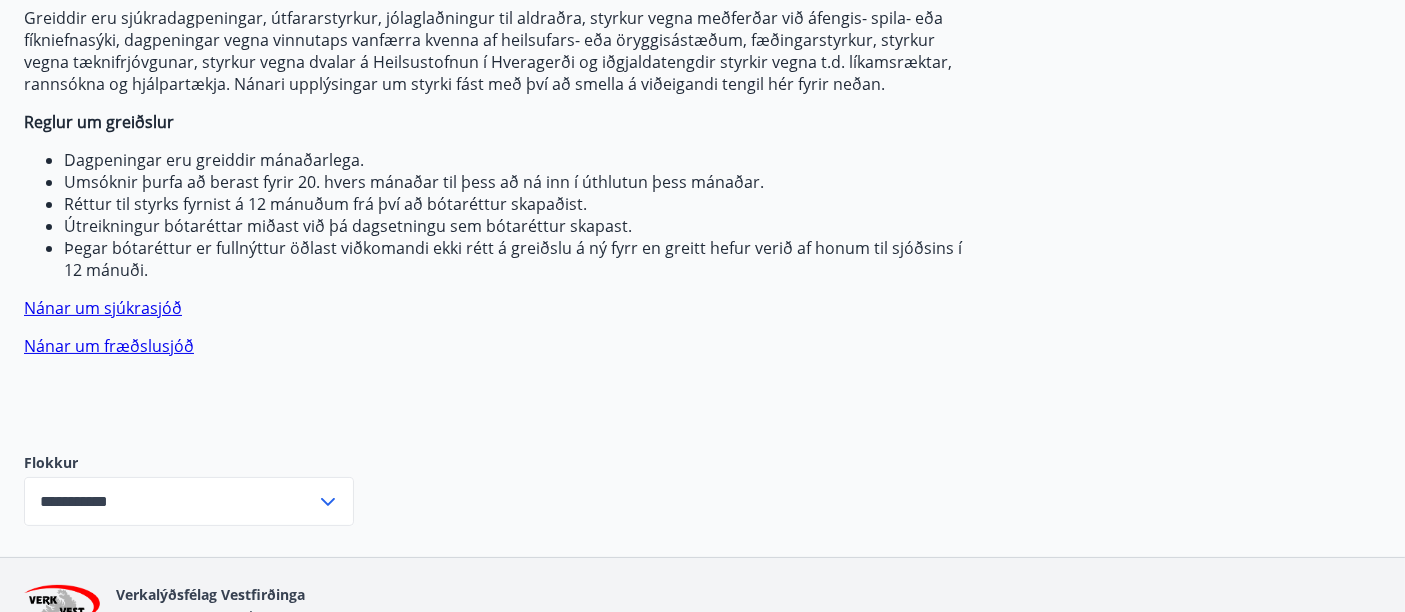 click on "**********" at bounding box center [170, 501] 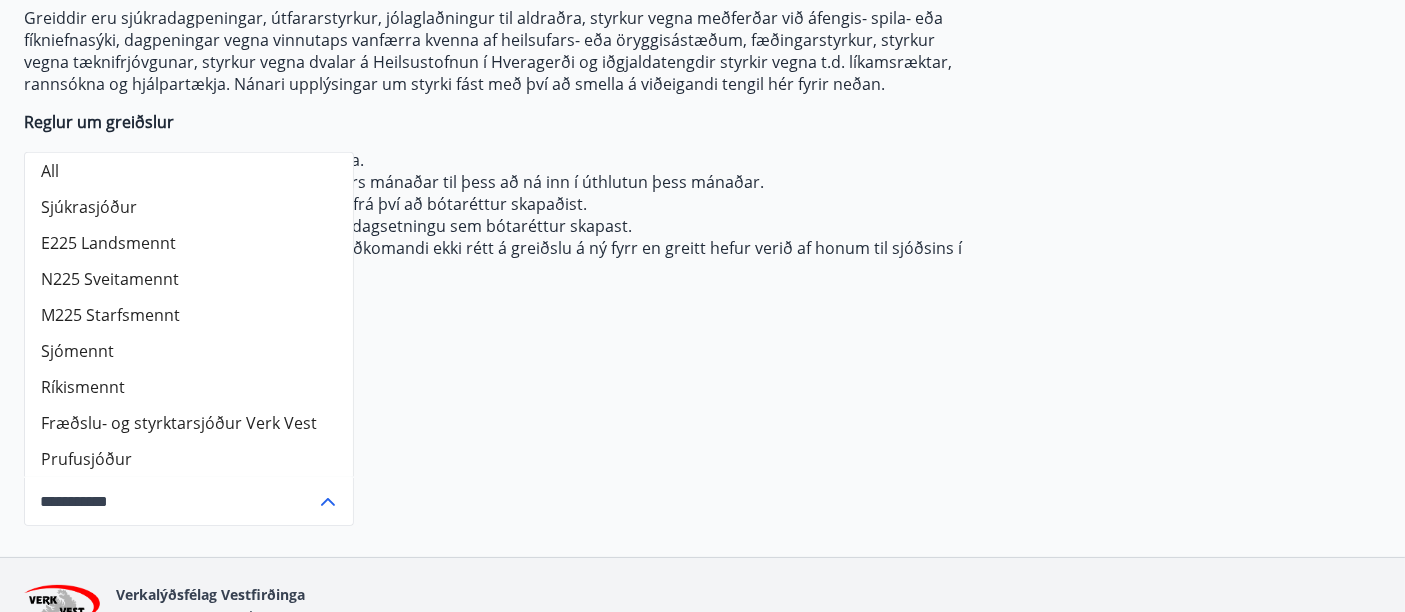 click on "Ríkismennt" at bounding box center (189, 387) 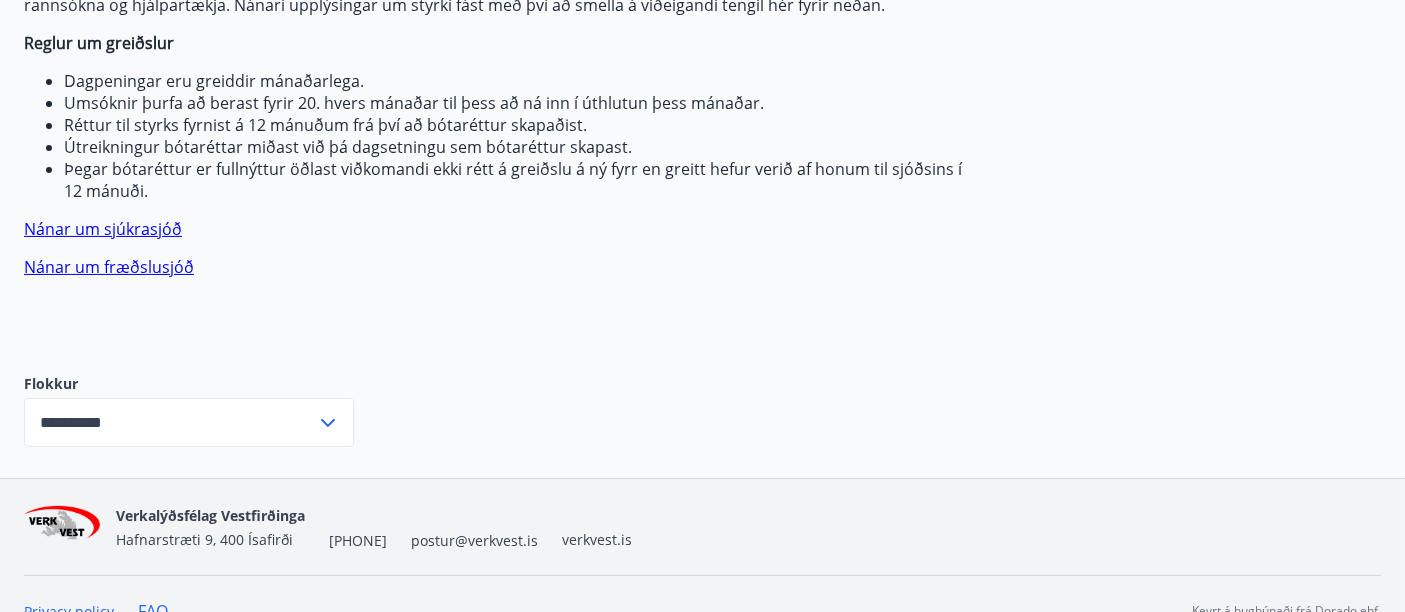 scroll, scrollTop: 346, scrollLeft: 0, axis: vertical 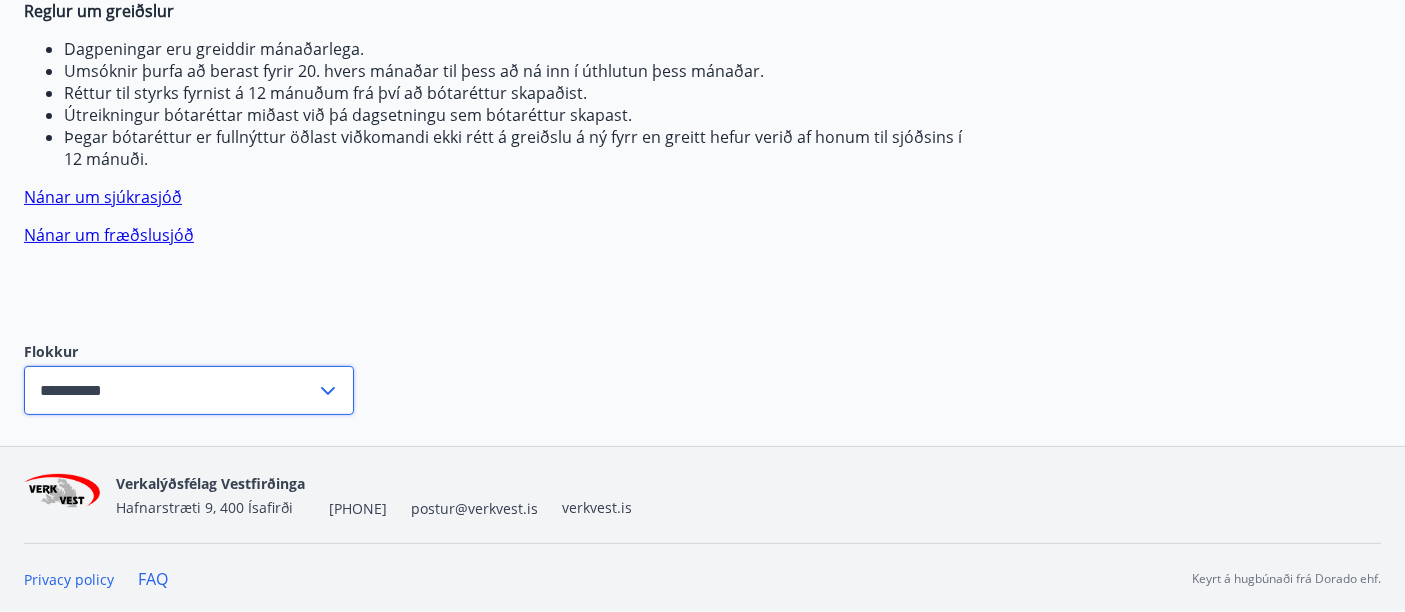 click on "**********" at bounding box center [170, 390] 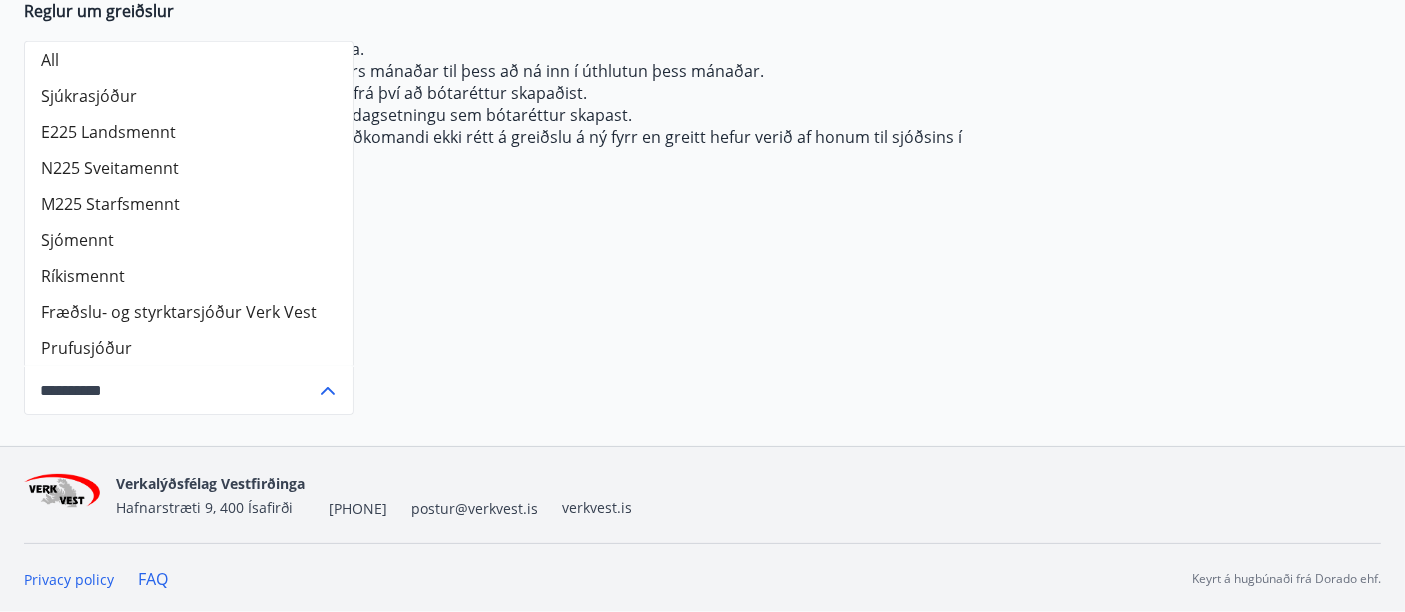 click on "Ríkismennt" at bounding box center (189, 276) 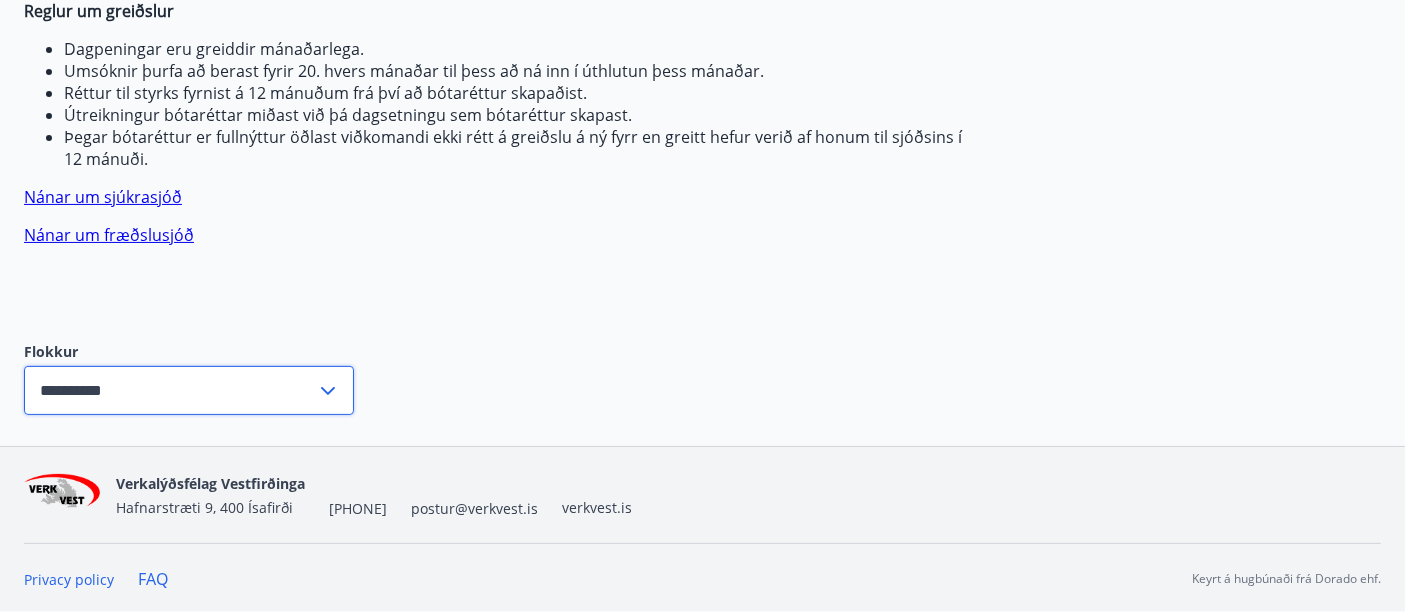click on "**********" at bounding box center [170, 390] 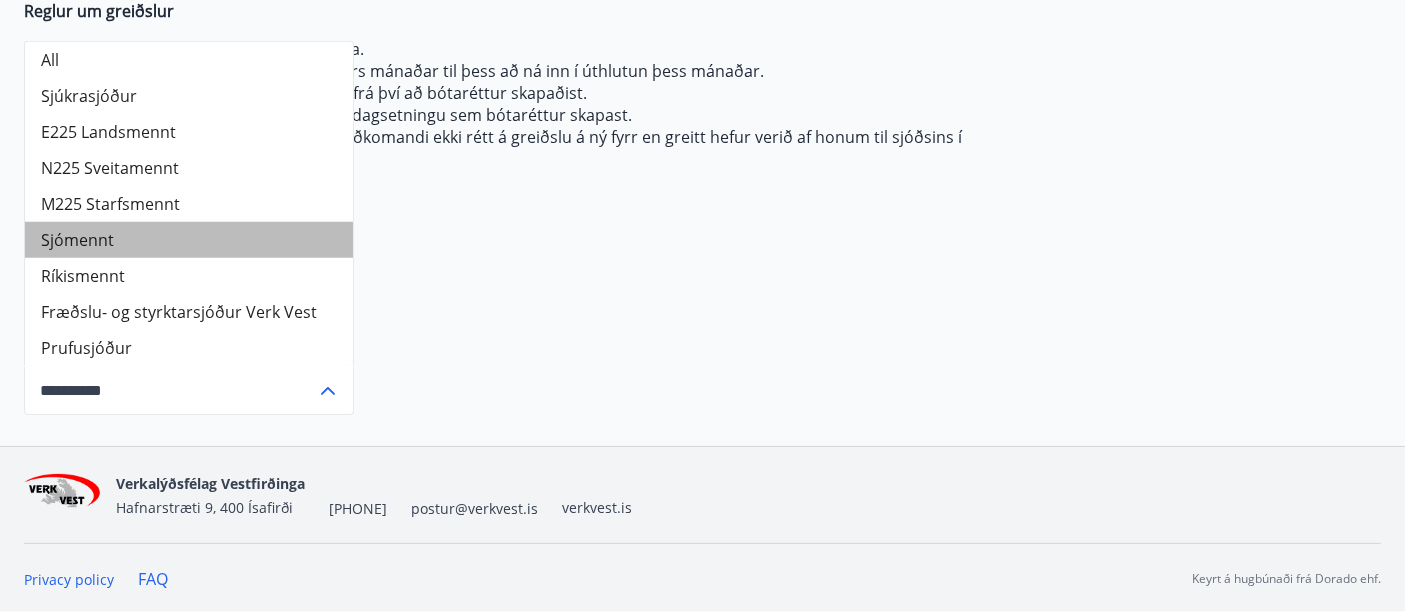 click on "Sjómennt" at bounding box center [189, 240] 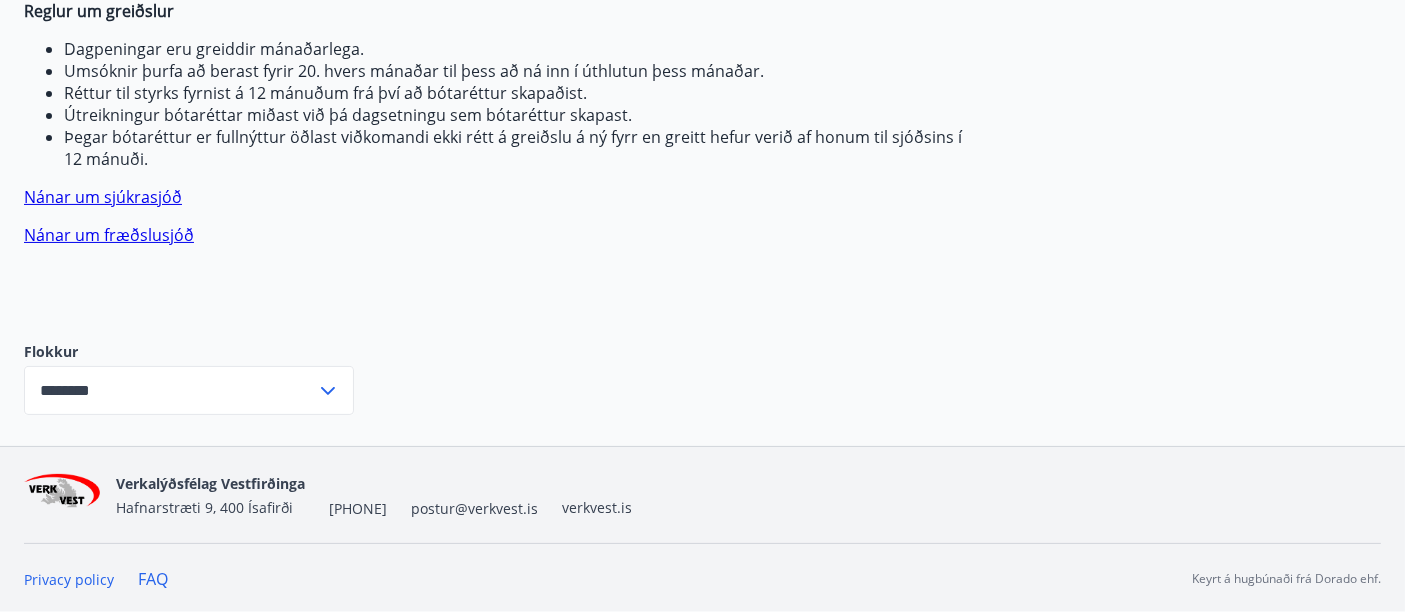 drag, startPoint x: 159, startPoint y: 405, endPoint x: 146, endPoint y: 379, distance: 29.068884 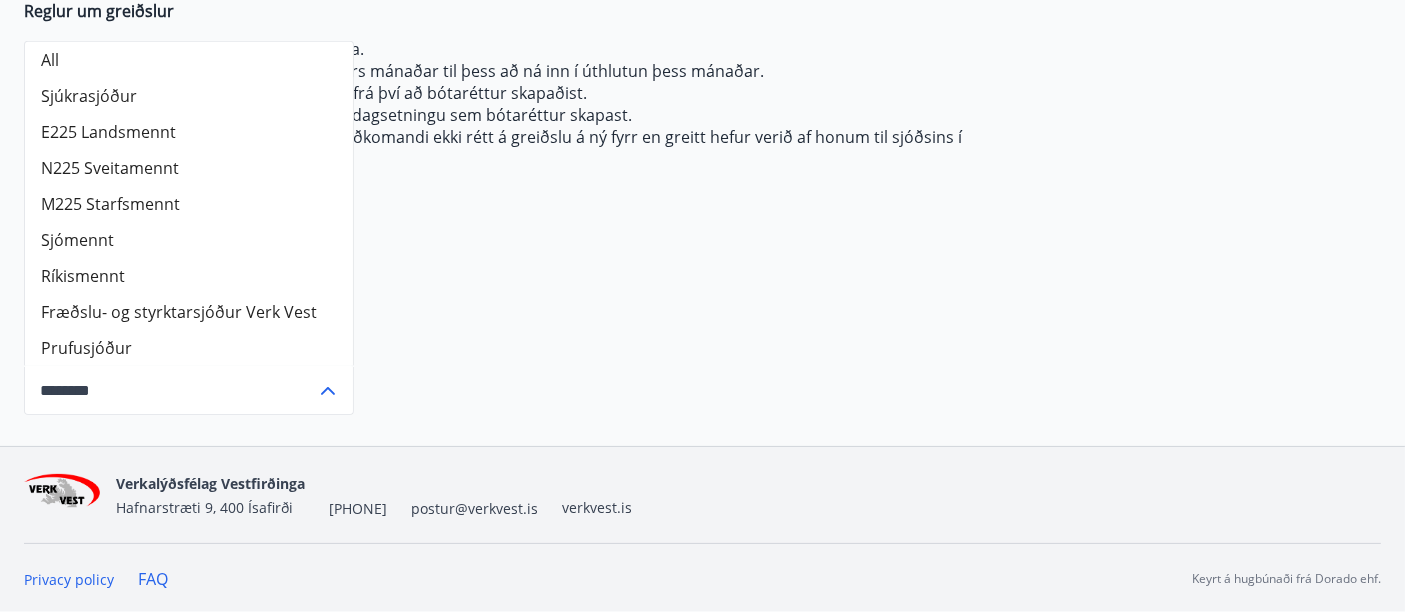 click on "All" at bounding box center [189, 60] 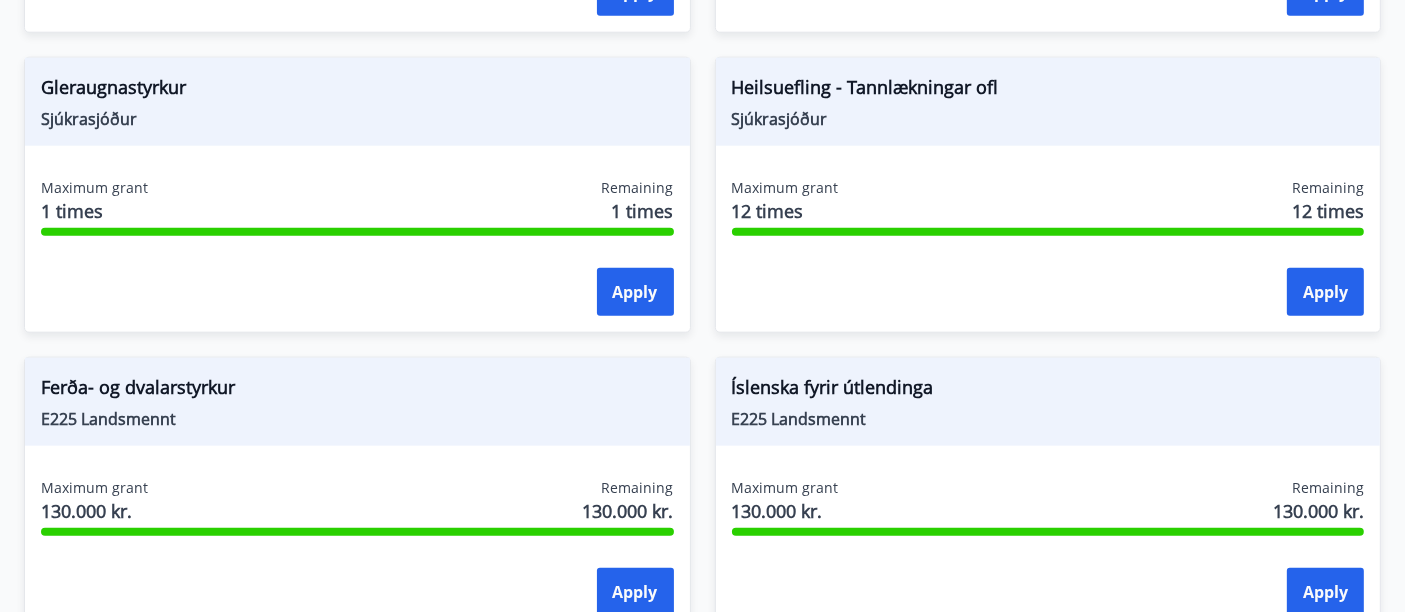 scroll, scrollTop: 2568, scrollLeft: 0, axis: vertical 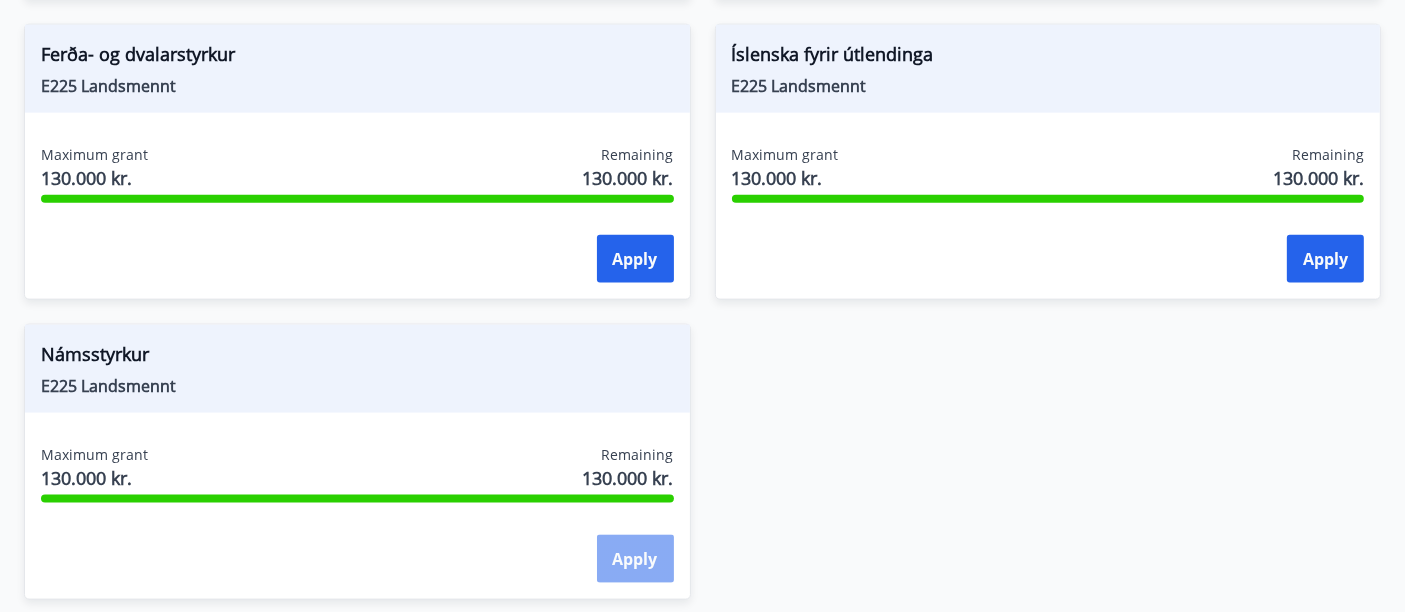 click on "Apply" at bounding box center [635, 559] 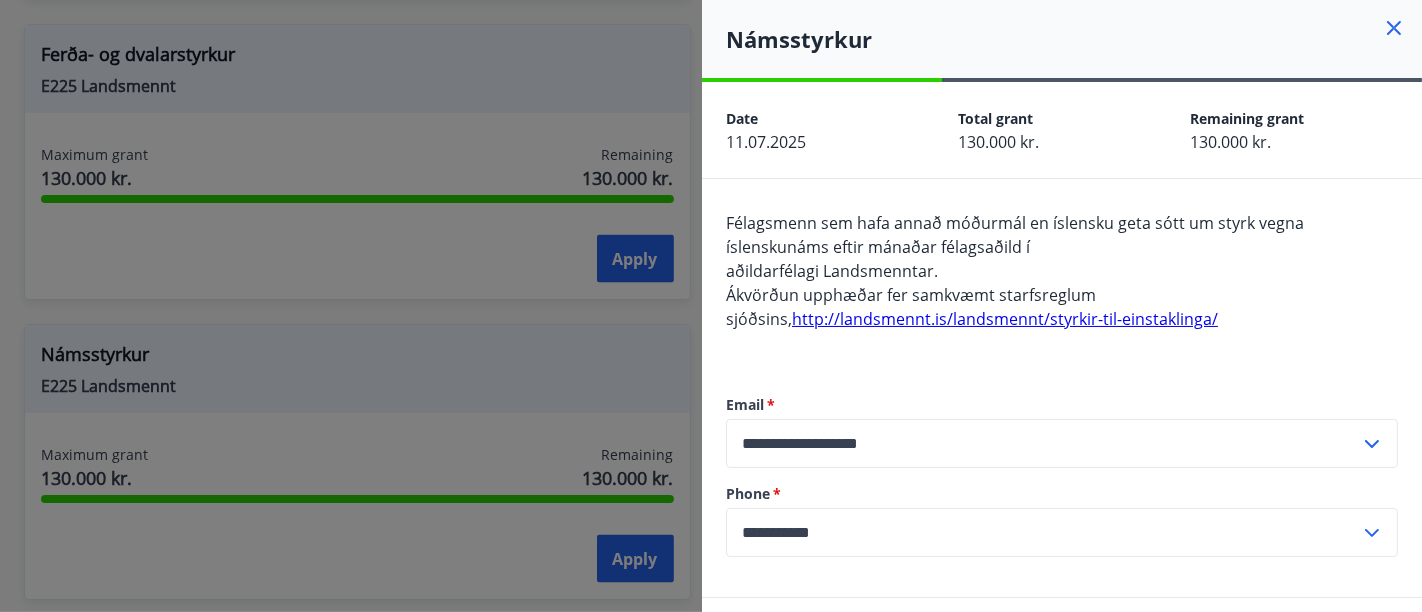 click 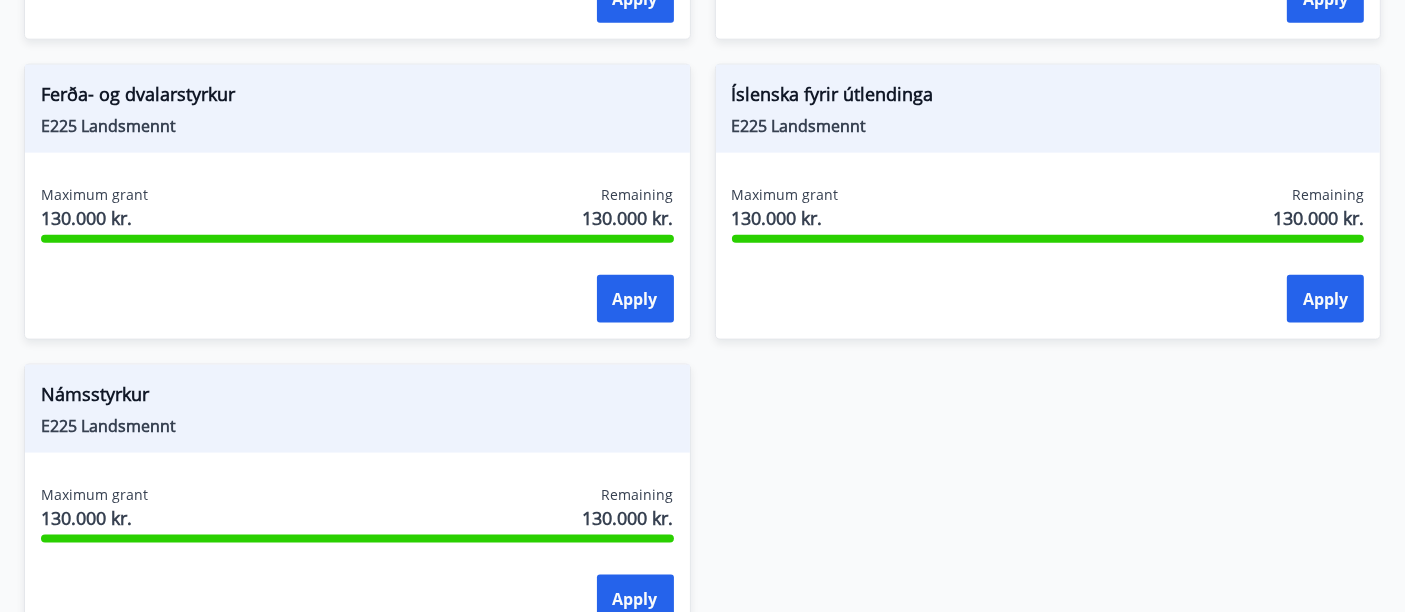 scroll, scrollTop: 2520, scrollLeft: 0, axis: vertical 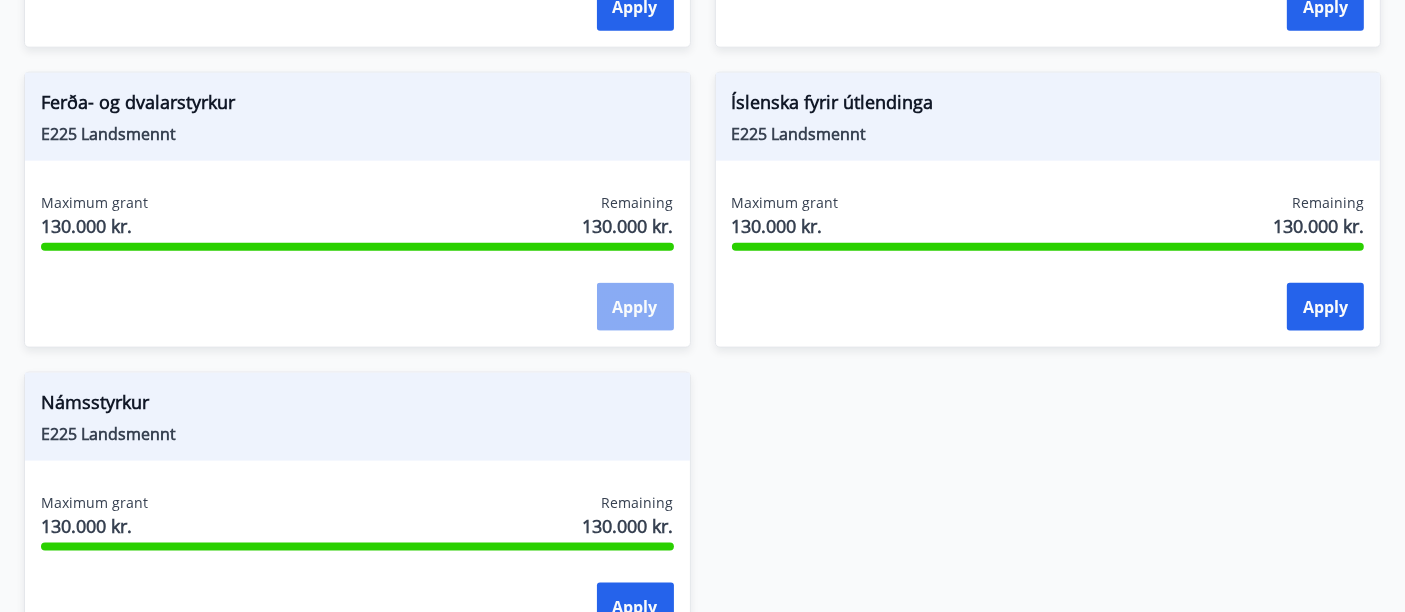 click on "Apply" at bounding box center [635, 307] 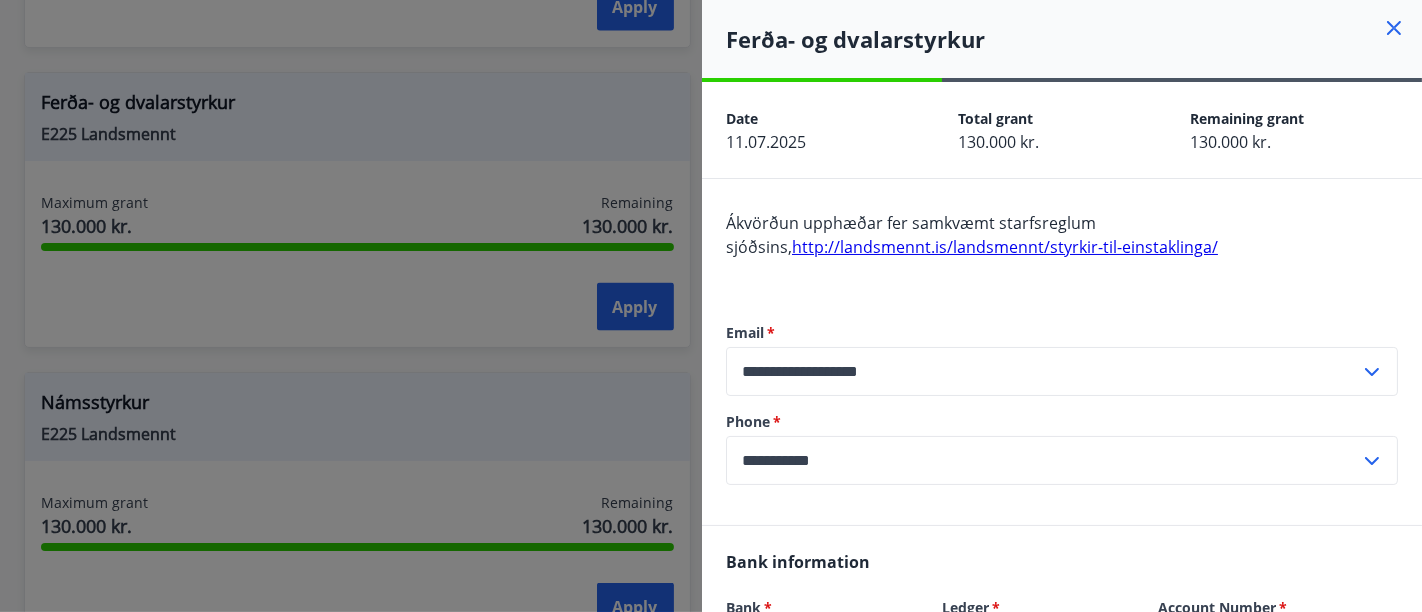 click at bounding box center (711, 306) 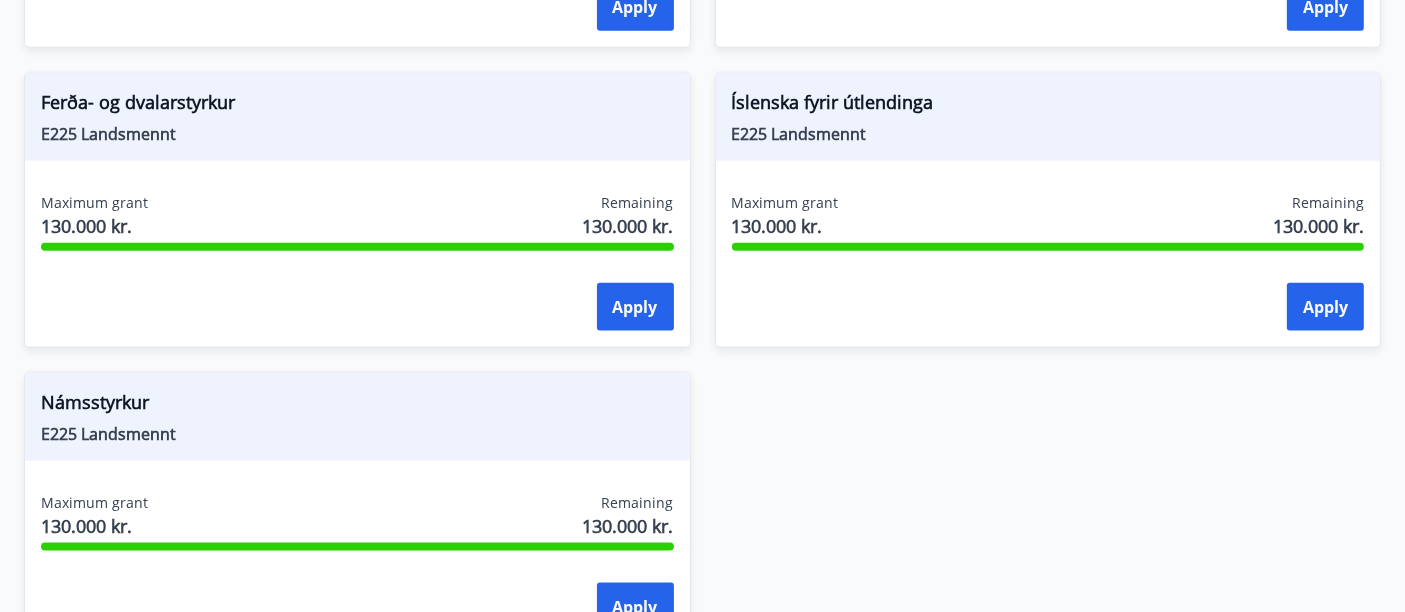 scroll, scrollTop: 2631, scrollLeft: 0, axis: vertical 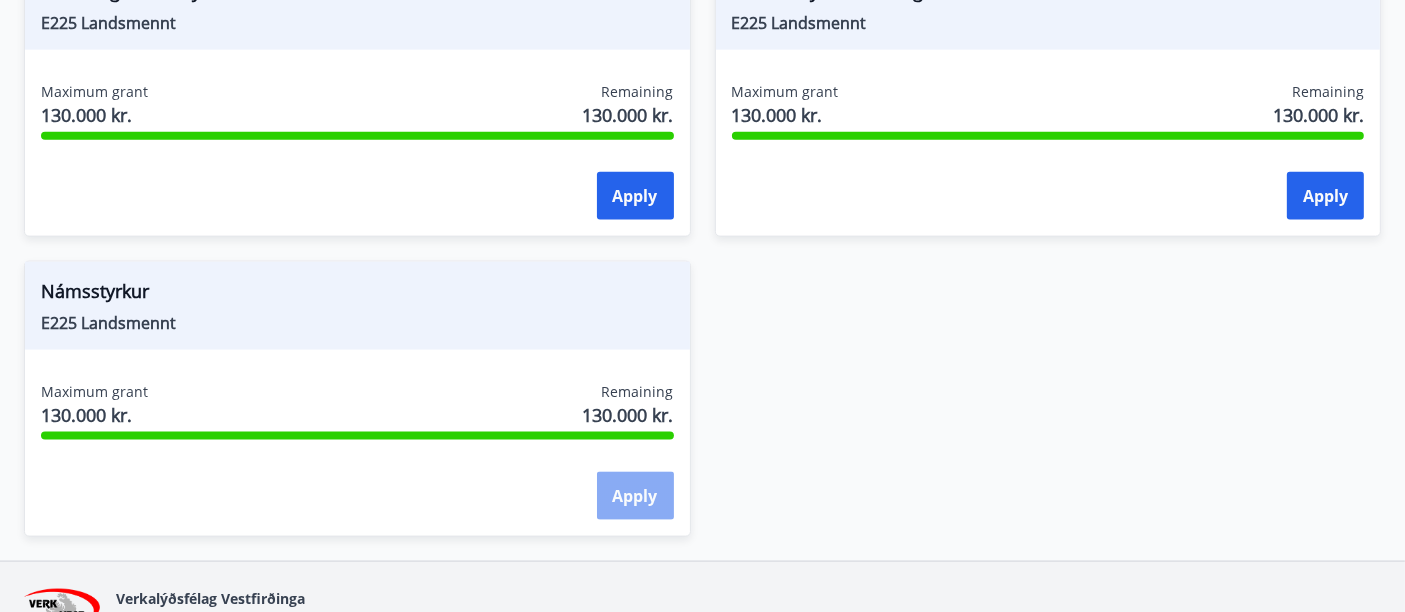 click on "Apply" at bounding box center (635, 496) 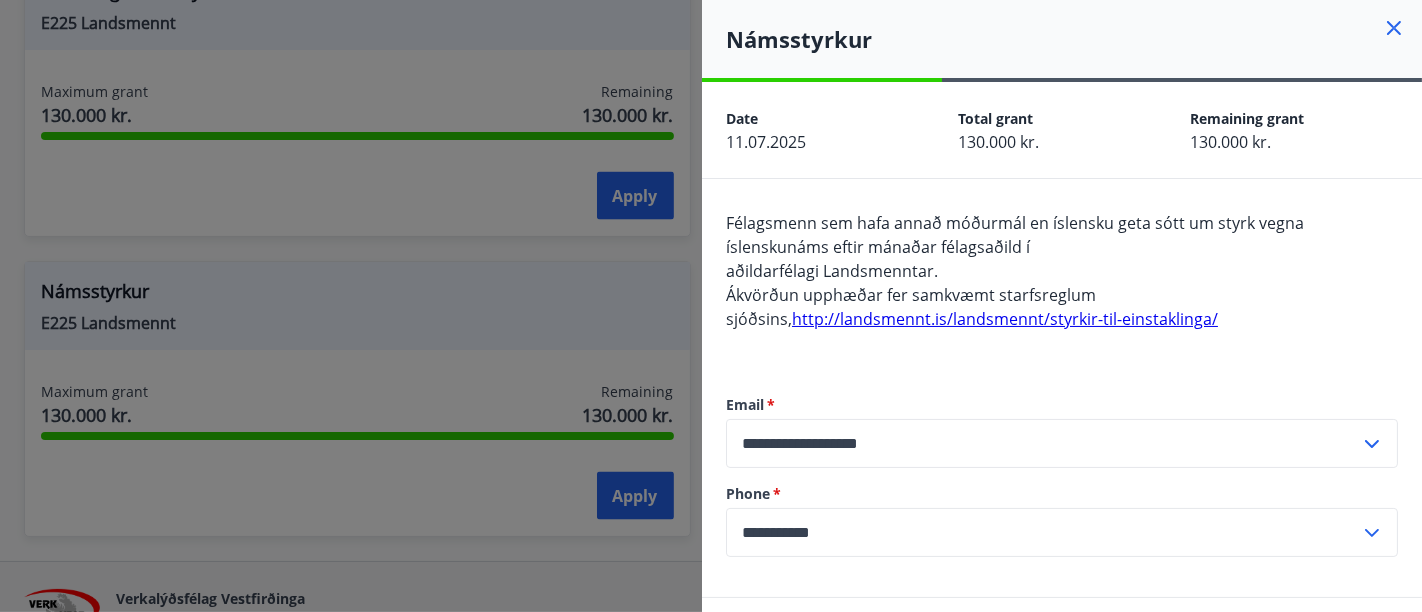 click at bounding box center (711, 306) 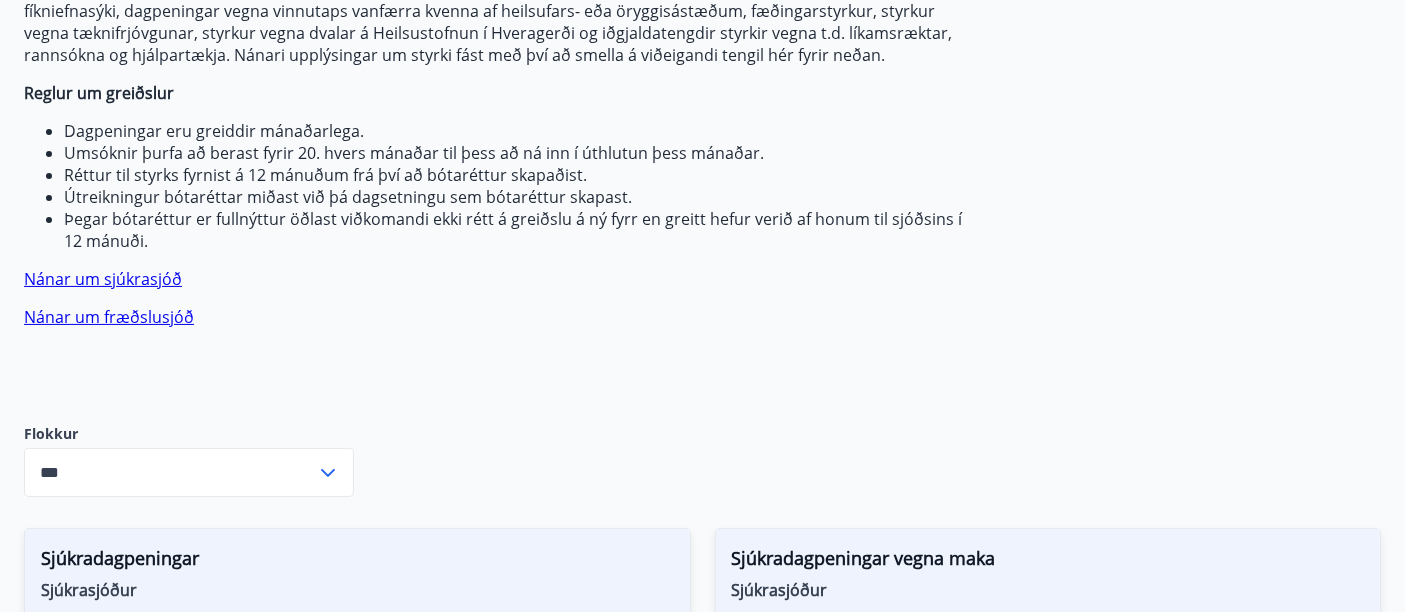 scroll, scrollTop: 333, scrollLeft: 0, axis: vertical 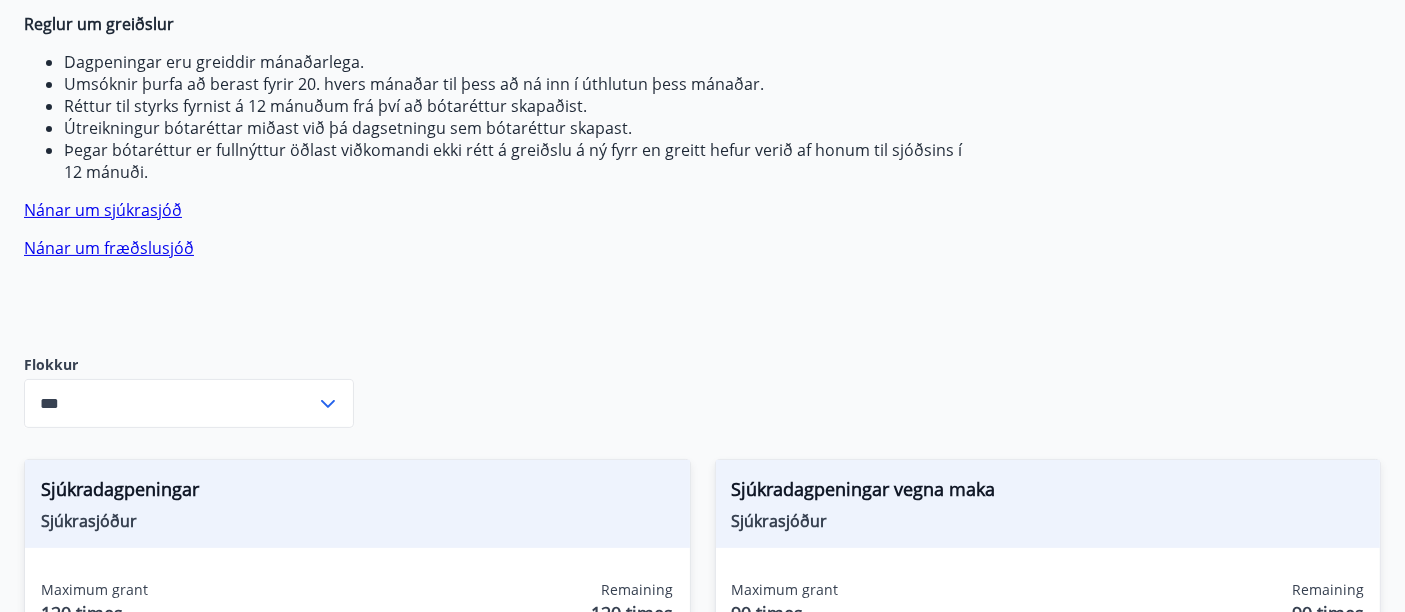 click on "***" at bounding box center (170, 403) 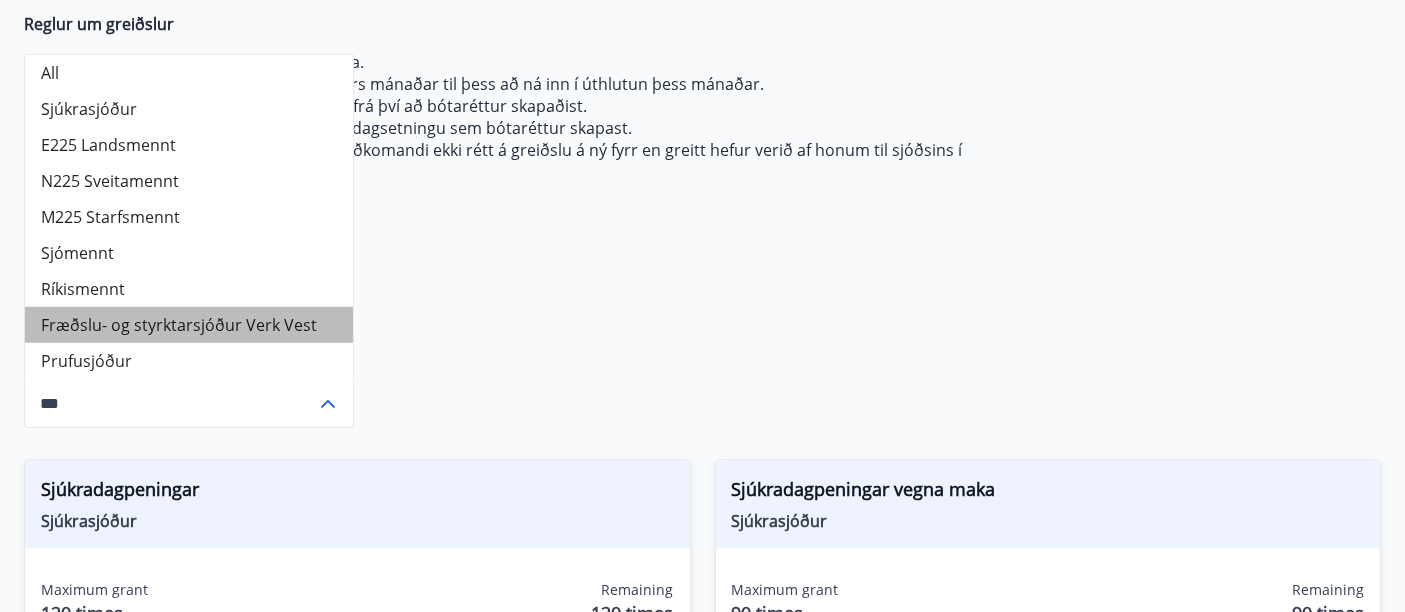 click on "Fræðslu- og styrktarsjóður Verk Vest" at bounding box center [189, 325] 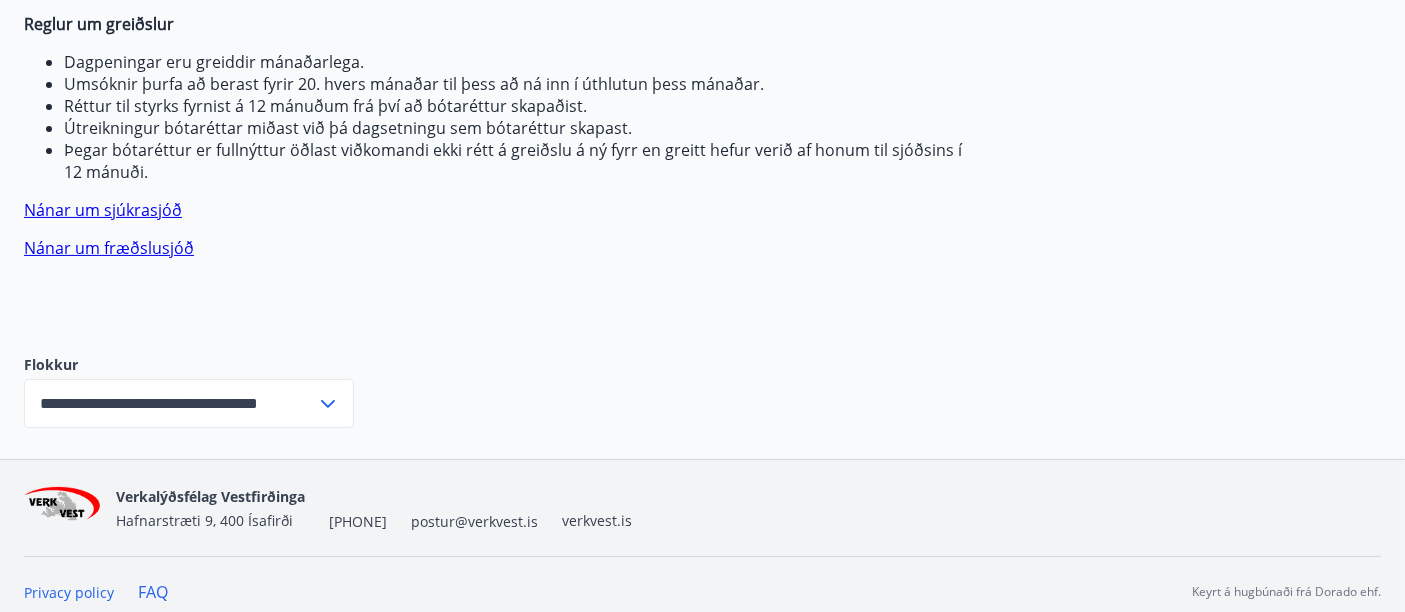 click on "**********" at bounding box center [170, 403] 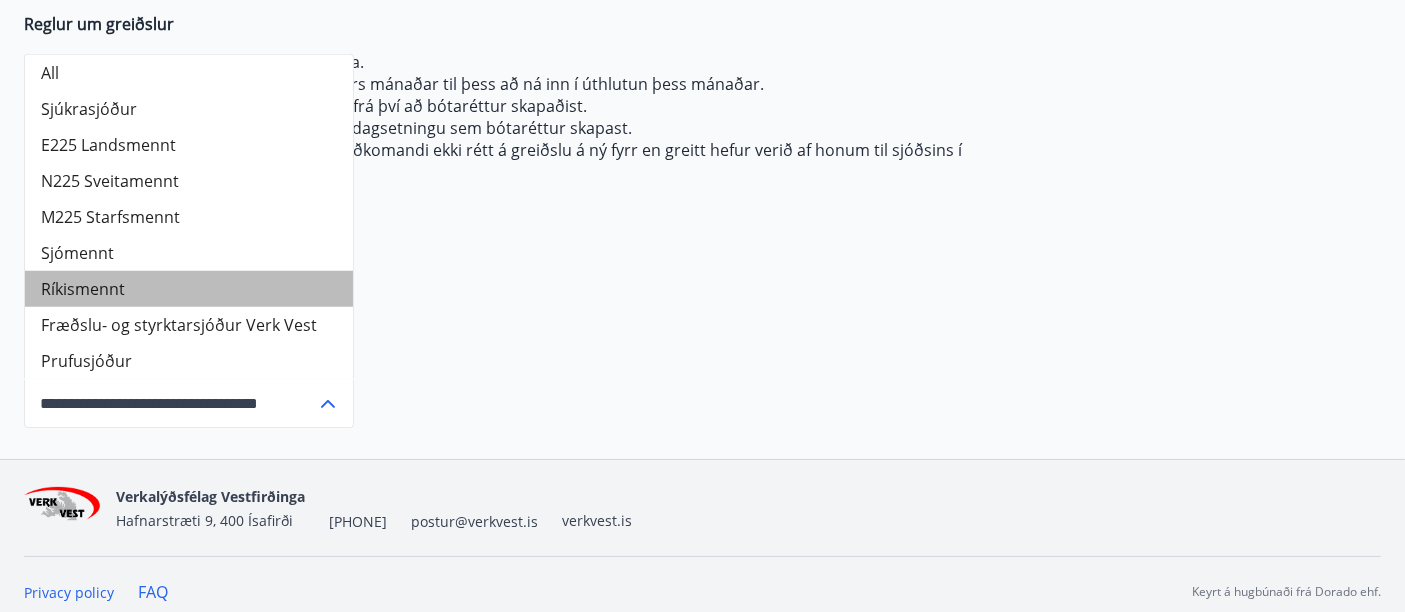 click on "Ríkismennt" at bounding box center (189, 289) 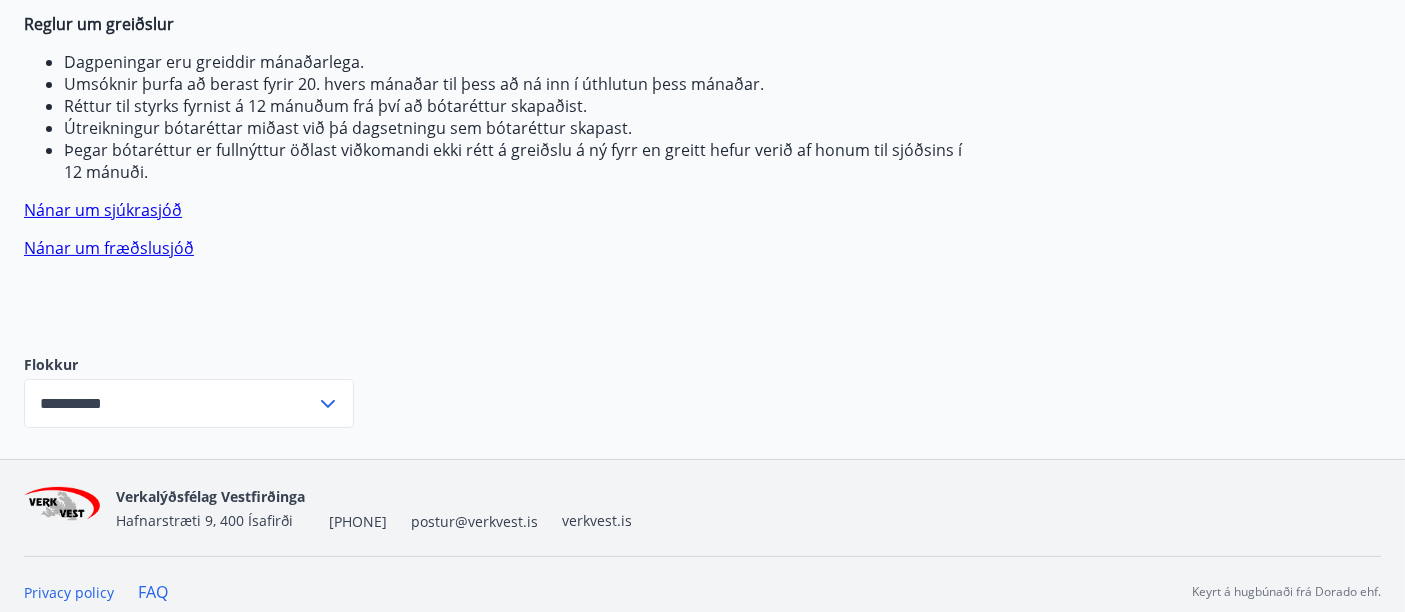 click on "**********" at bounding box center [170, 403] 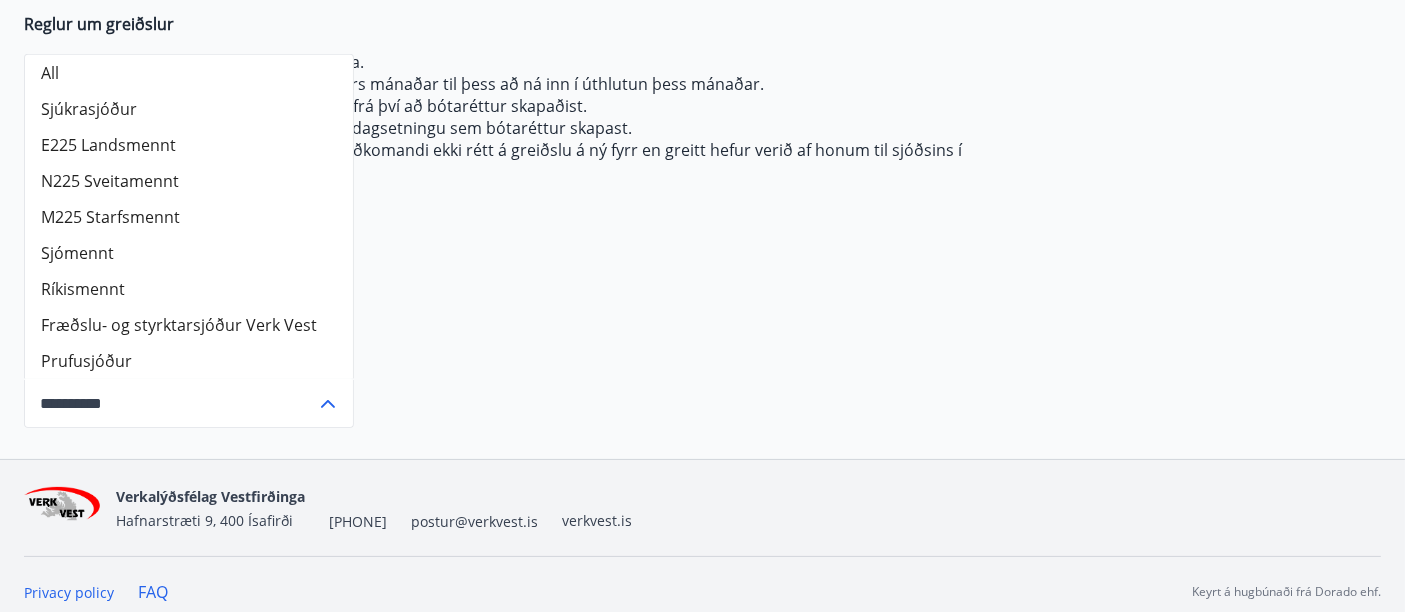 click on "All" at bounding box center (189, 73) 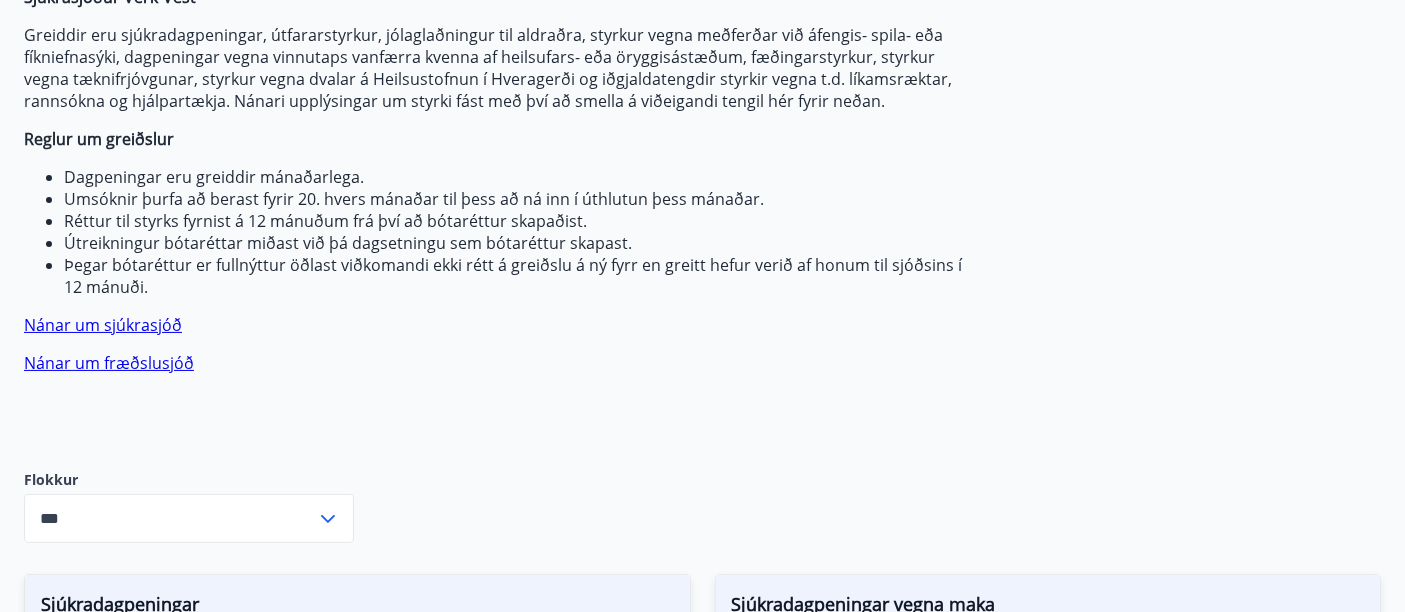 scroll, scrollTop: 222, scrollLeft: 0, axis: vertical 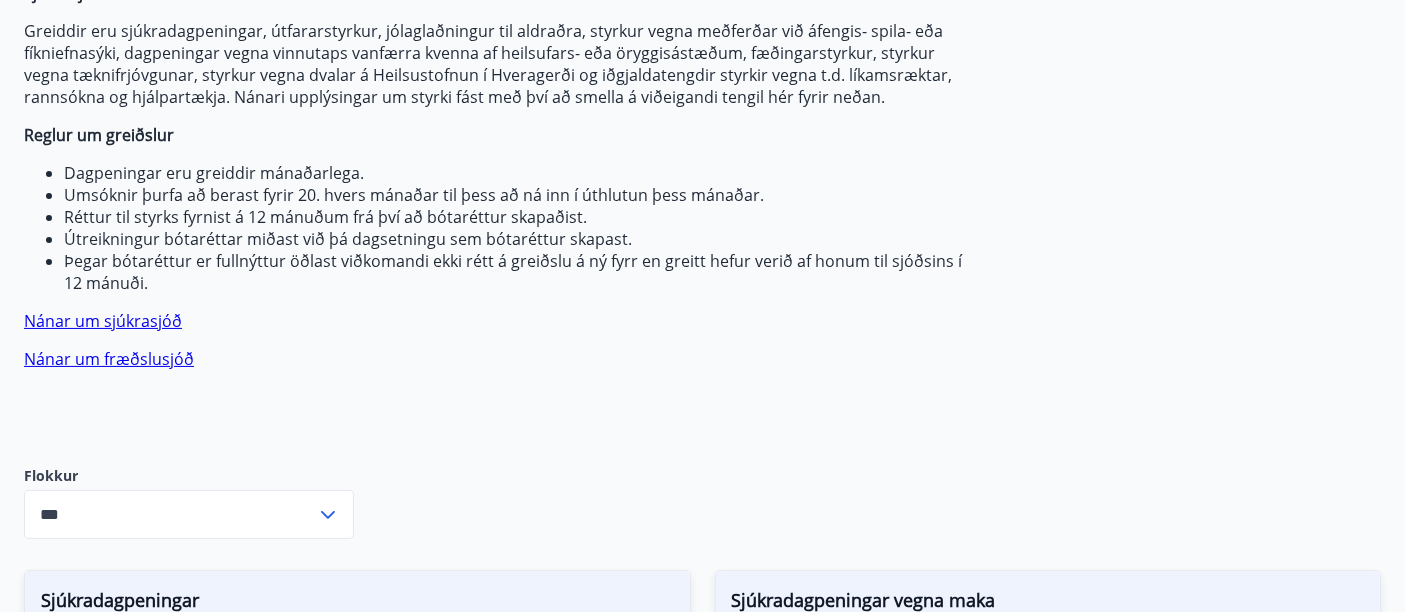 click on "***" at bounding box center (170, 514) 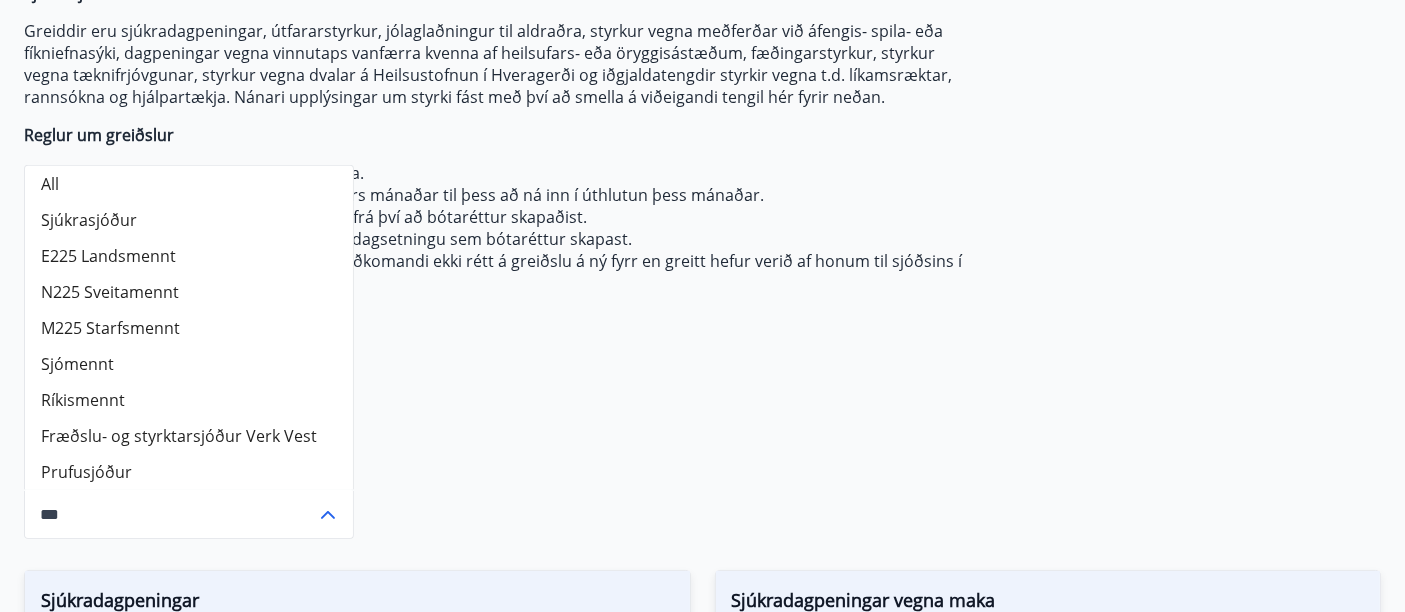 click on "N225 Sveitamennt" at bounding box center [189, 292] 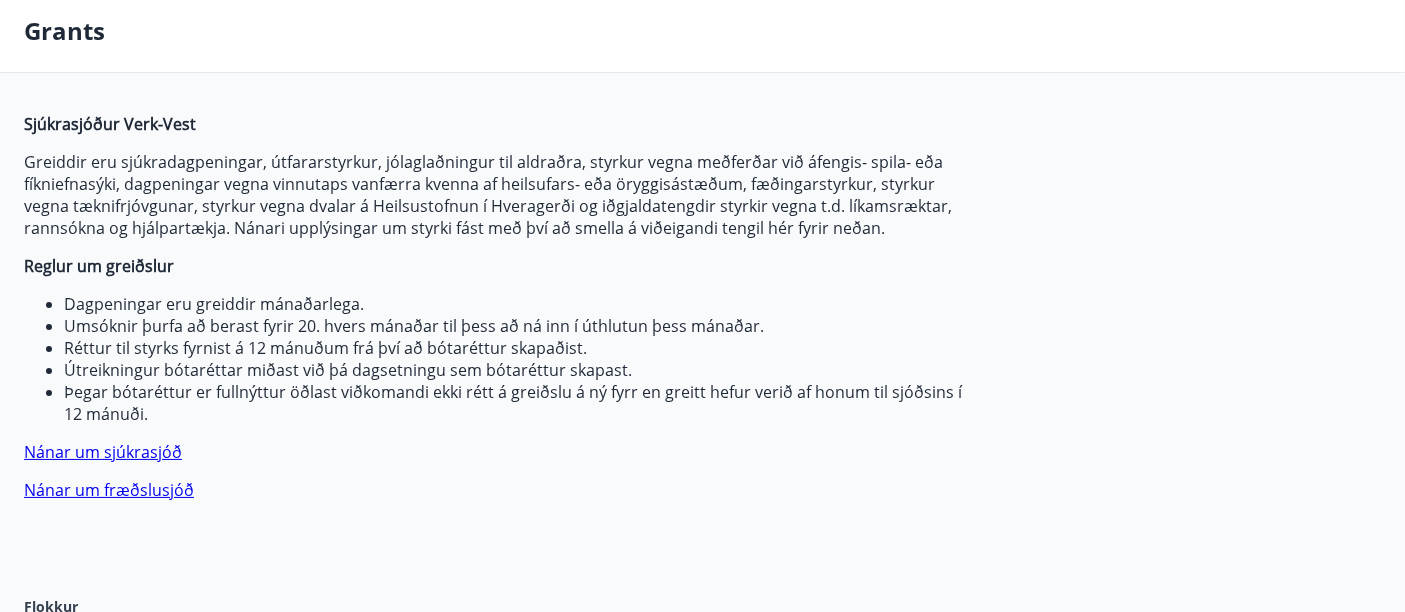 scroll, scrollTop: 0, scrollLeft: 0, axis: both 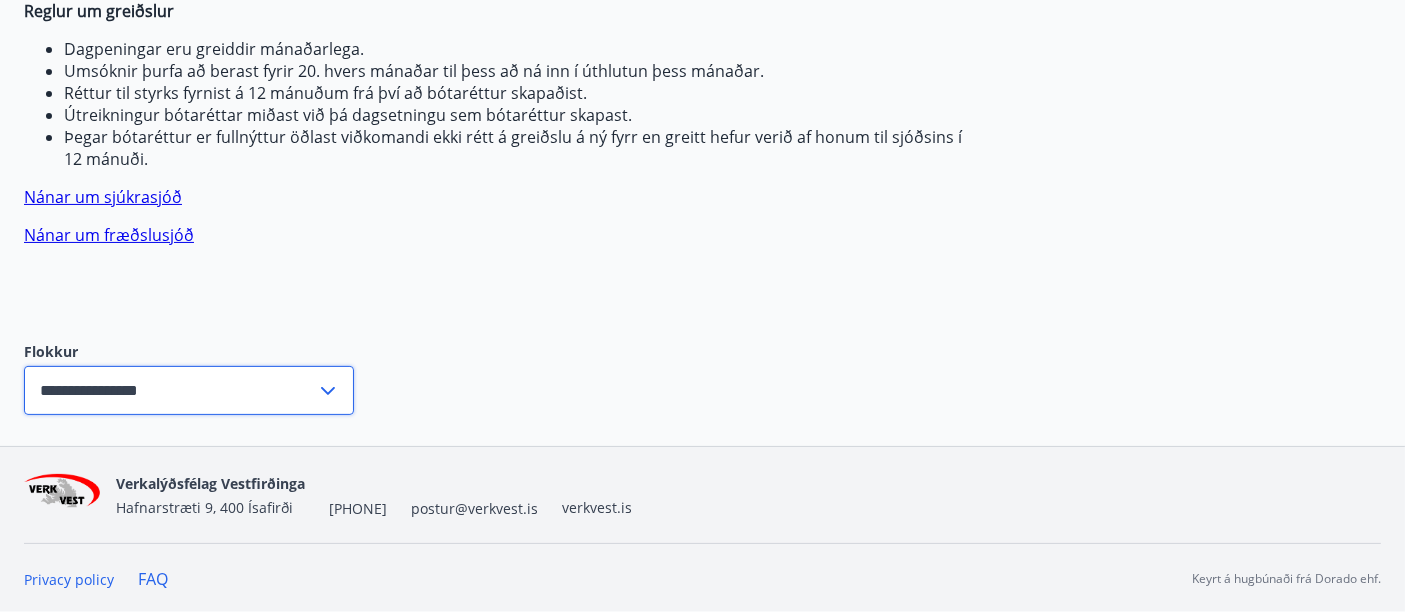 click on "**********" at bounding box center [170, 390] 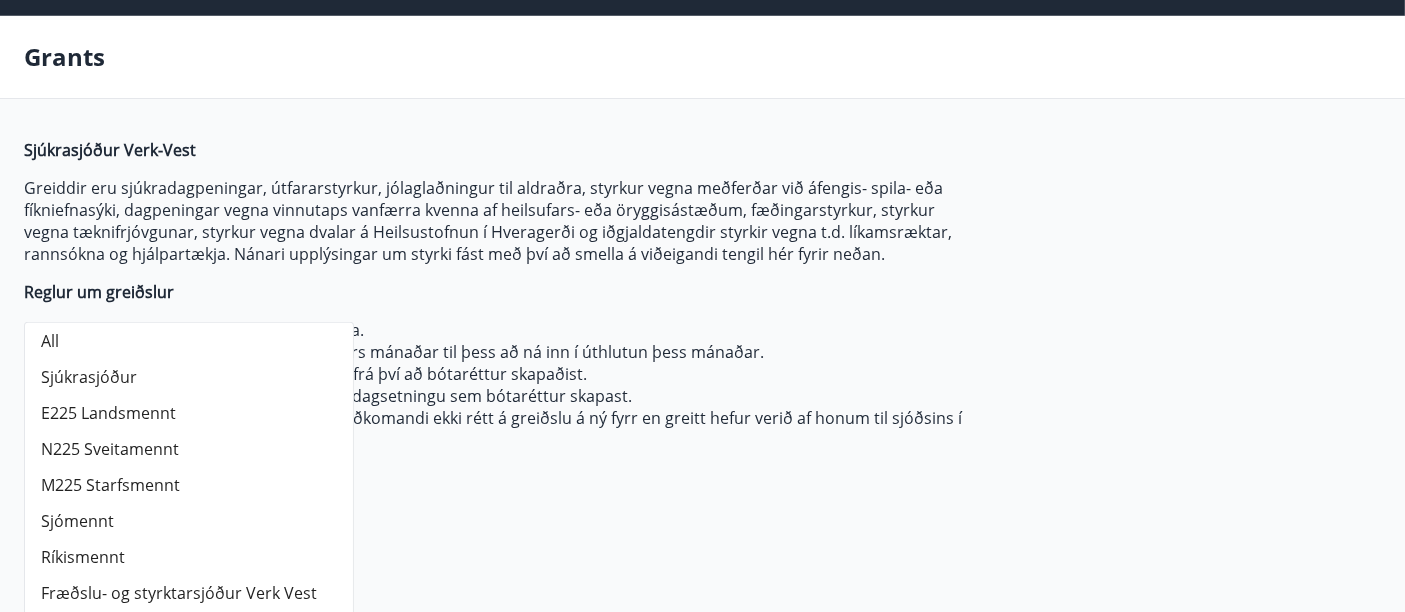 scroll, scrollTop: 0, scrollLeft: 0, axis: both 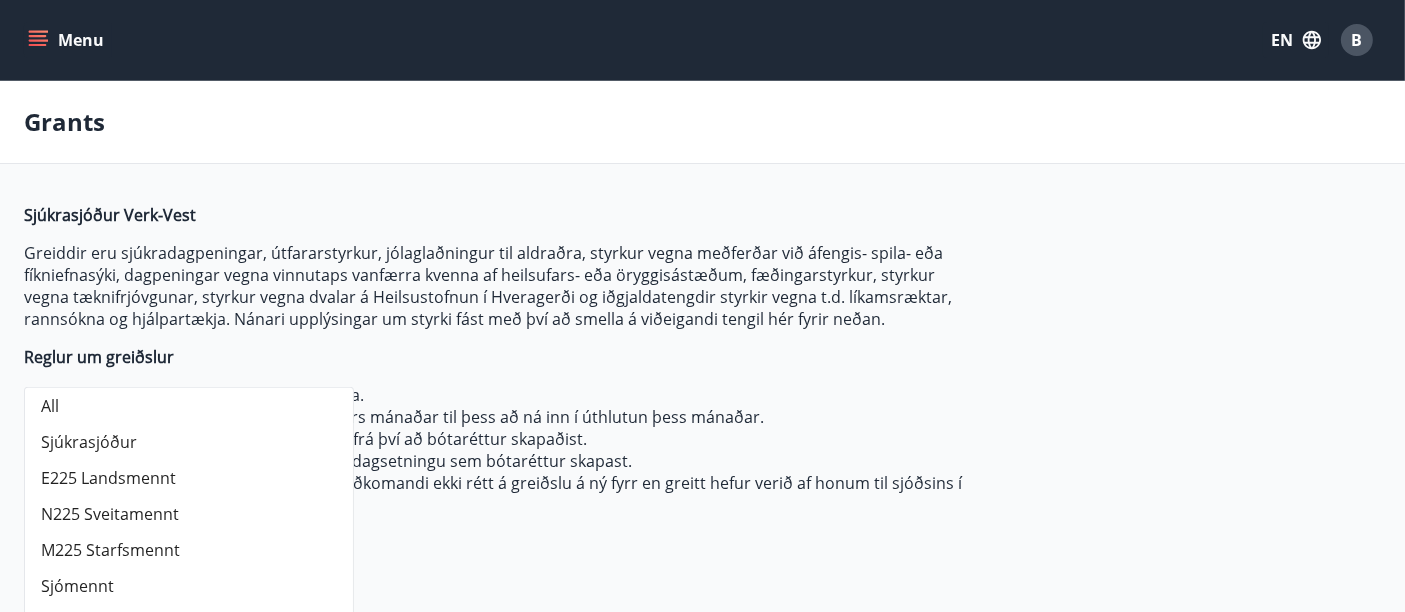 click on "All" at bounding box center (189, 406) 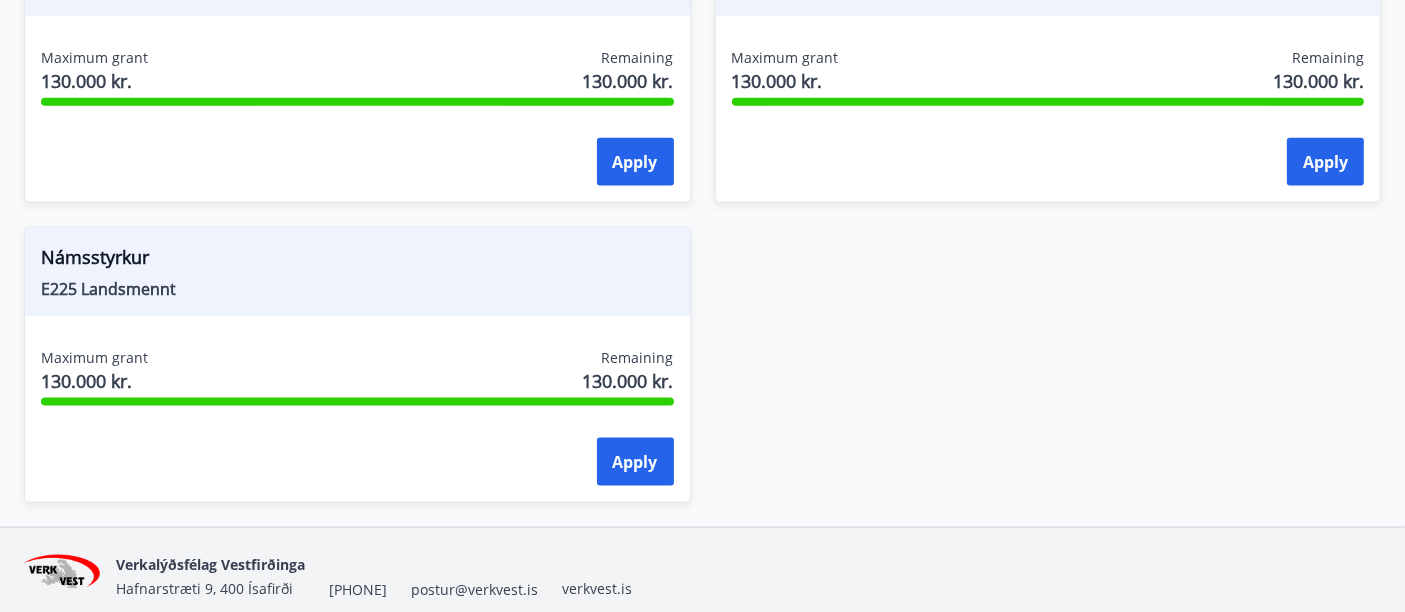 scroll, scrollTop: 2631, scrollLeft: 0, axis: vertical 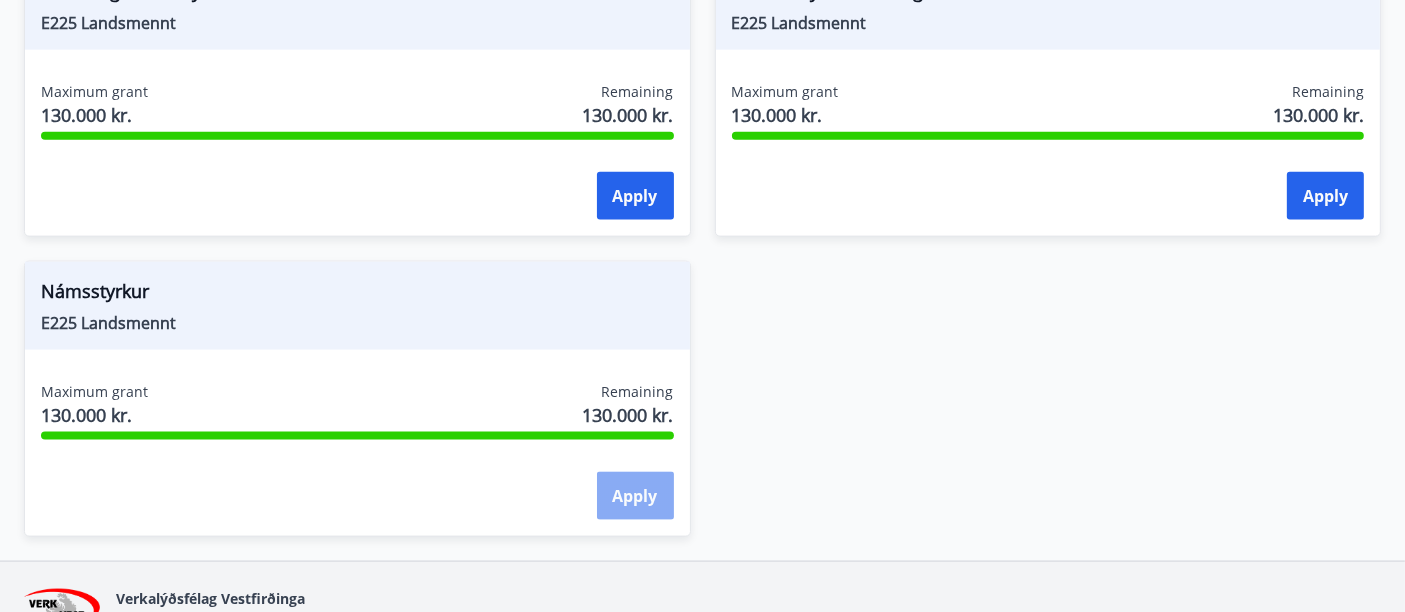 click on "Apply" at bounding box center (635, 496) 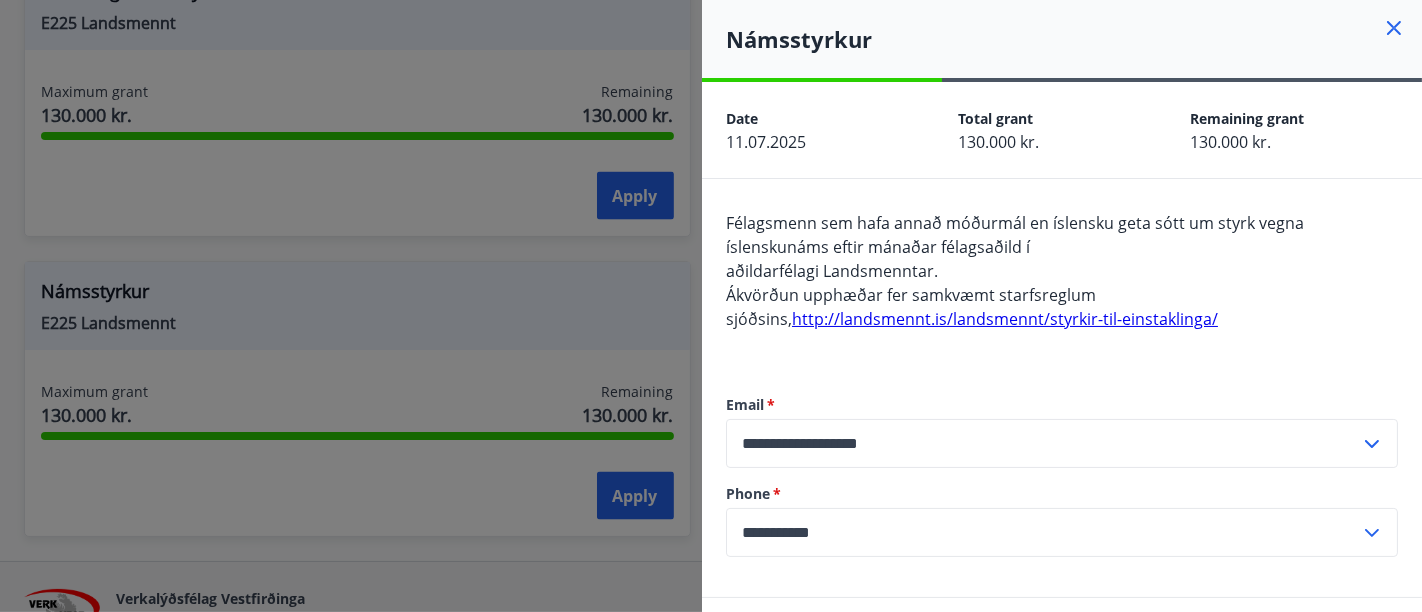 click at bounding box center (711, 306) 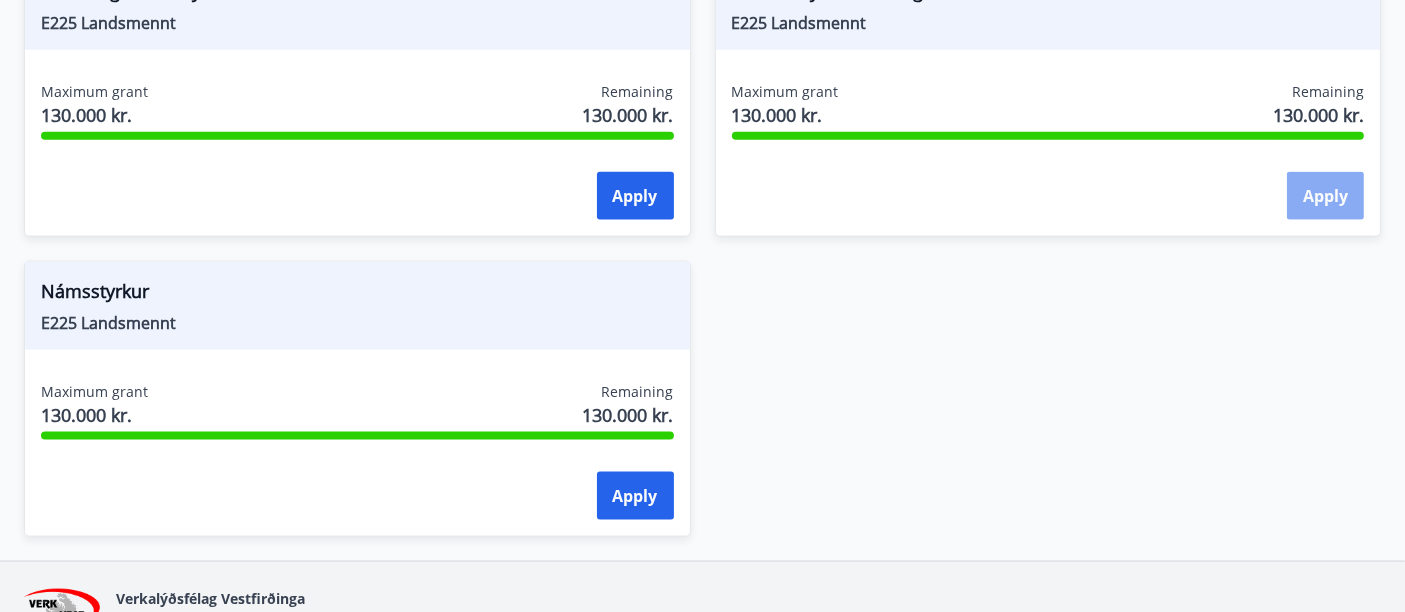 click on "Apply" at bounding box center (1325, 196) 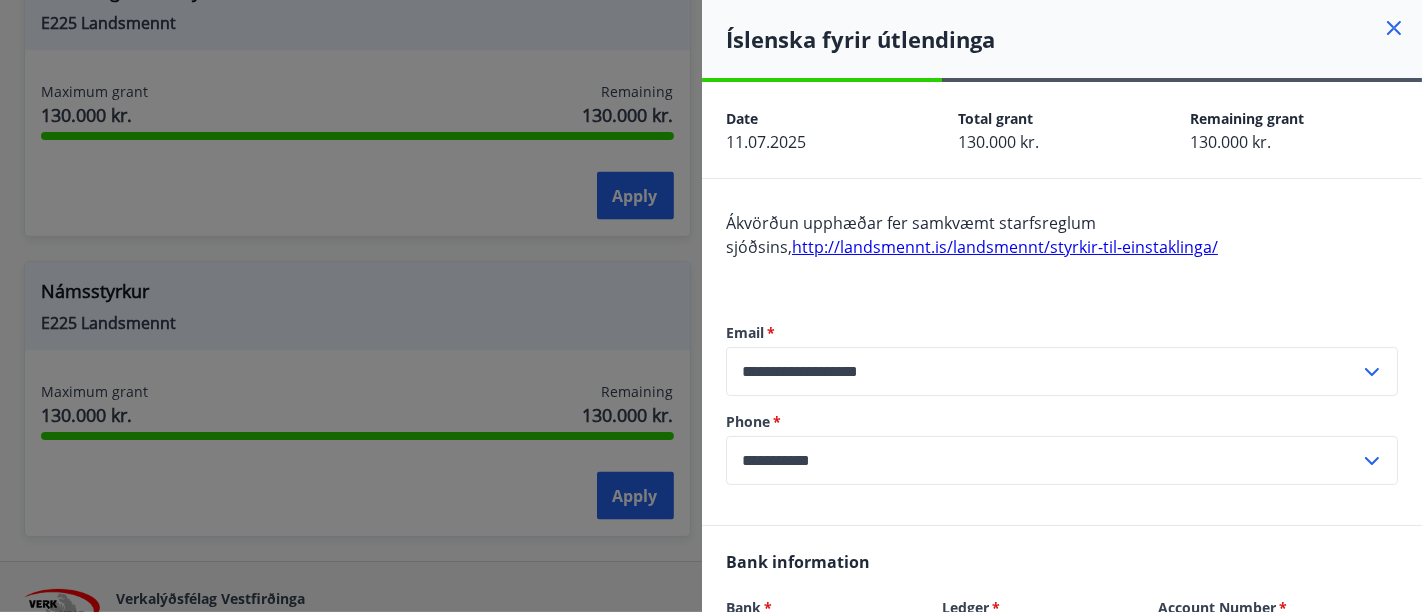 click at bounding box center (711, 306) 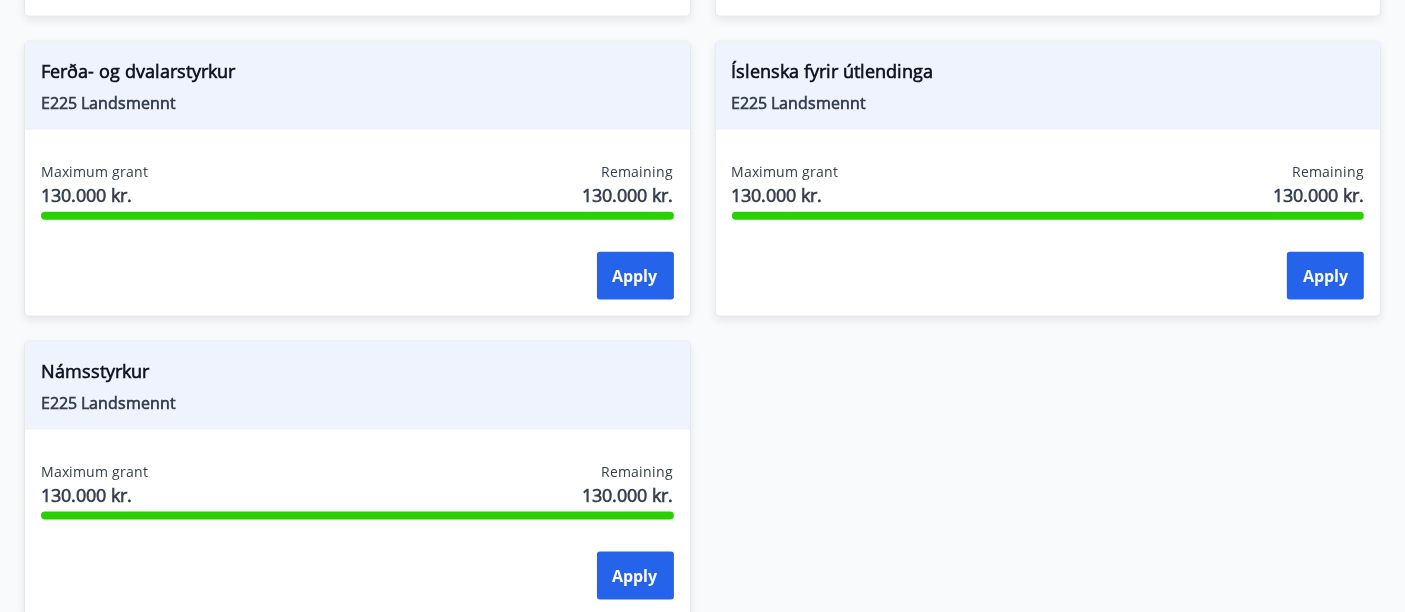 scroll, scrollTop: 2520, scrollLeft: 0, axis: vertical 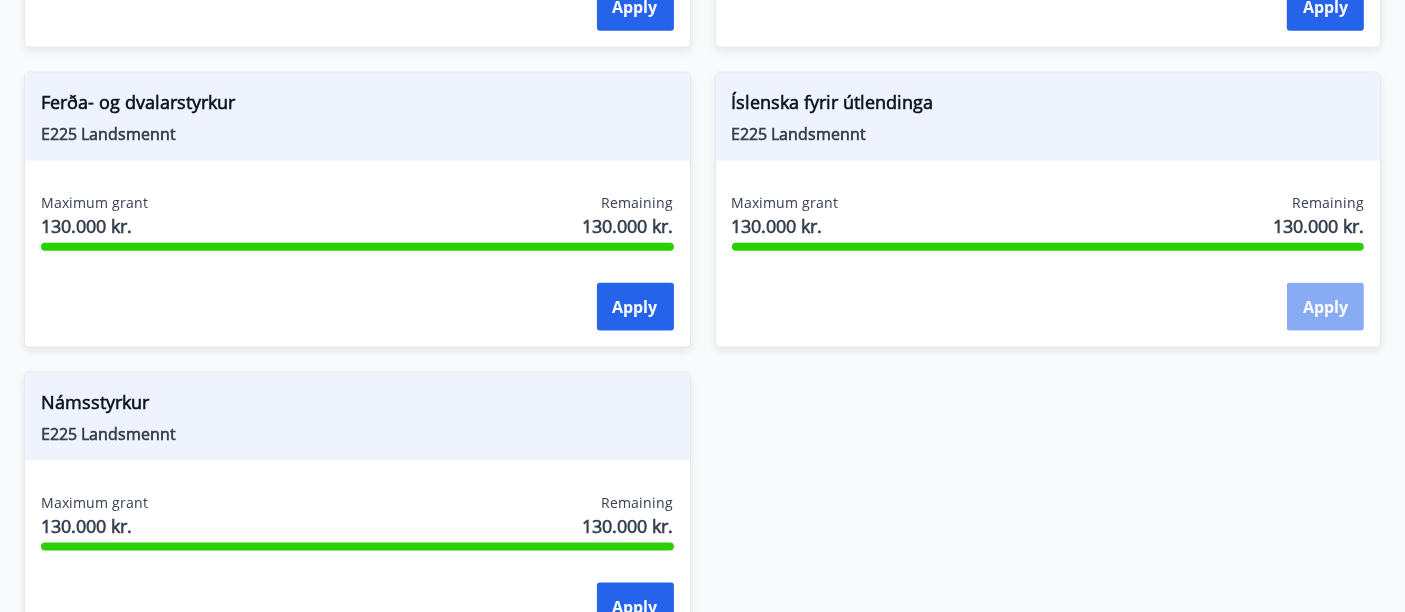 click on "Apply" at bounding box center (1325, 307) 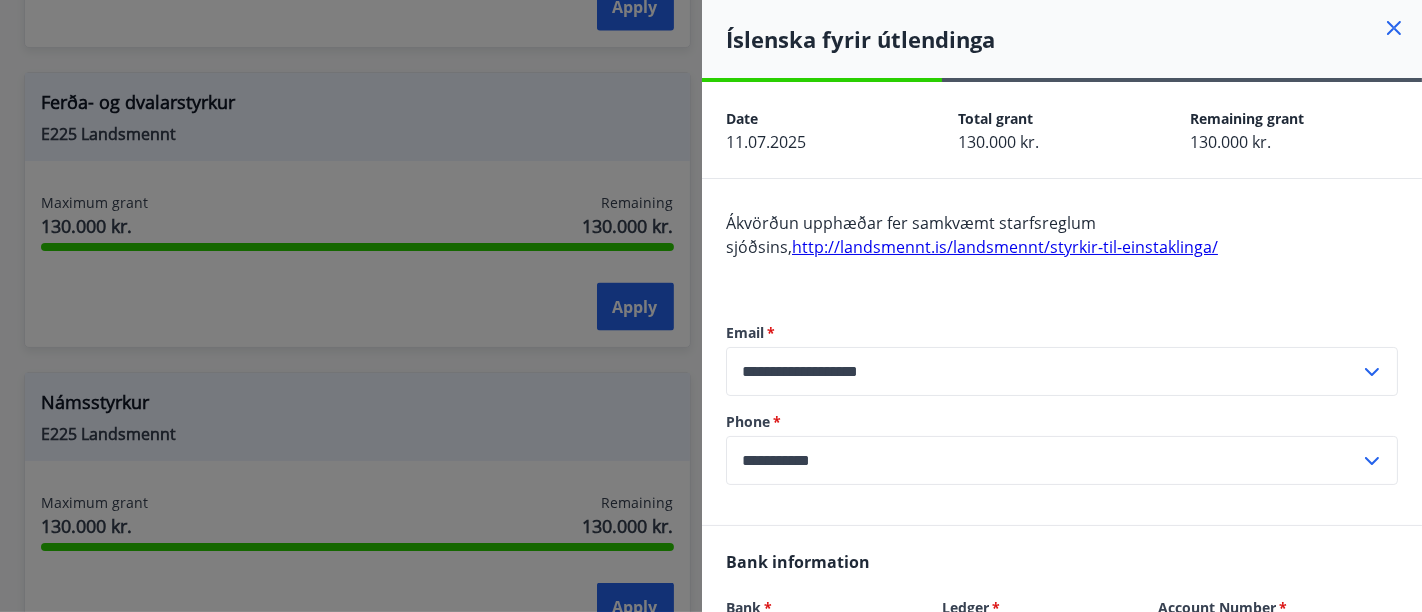 click on "http://landsmennt.is/landsmennt/styrkir-til-einstaklinga/" at bounding box center (1005, 247) 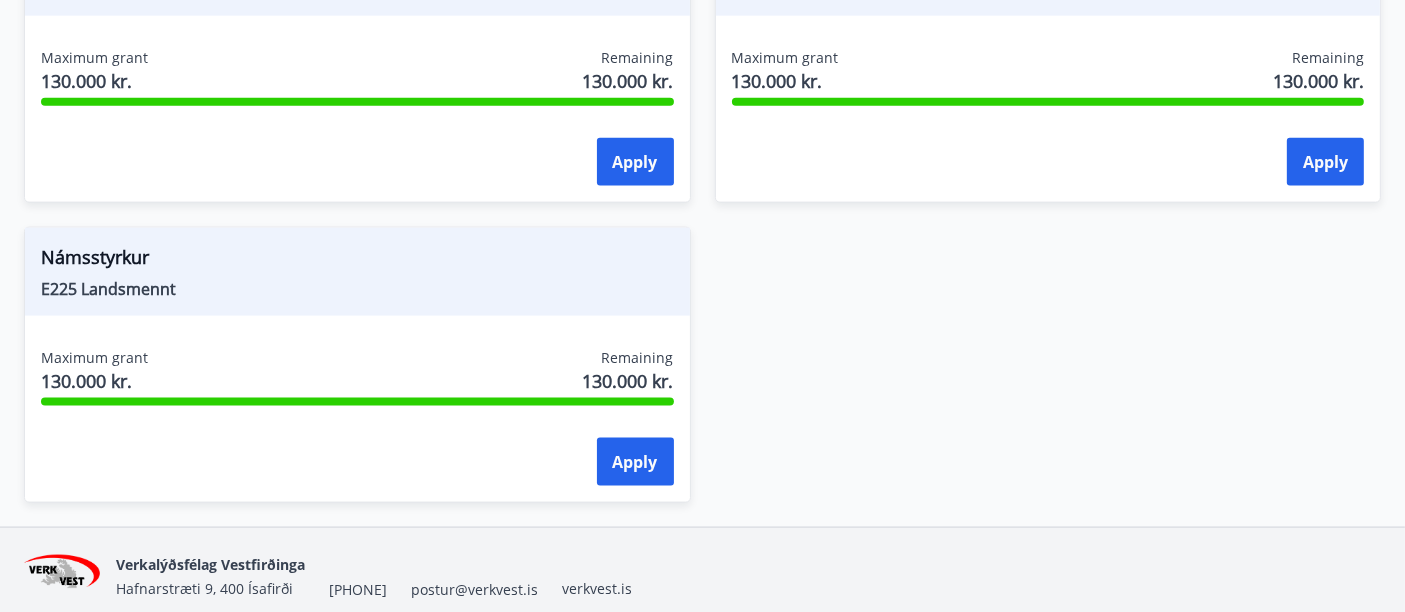 scroll, scrollTop: 2631, scrollLeft: 0, axis: vertical 